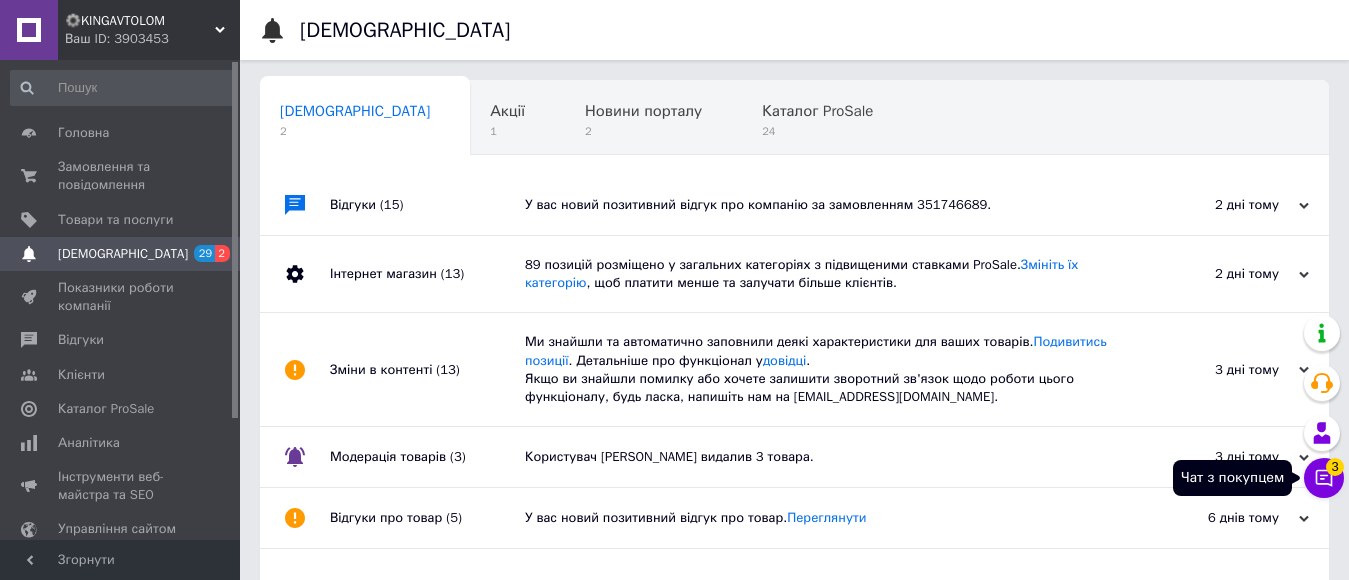 scroll, scrollTop: 0, scrollLeft: 0, axis: both 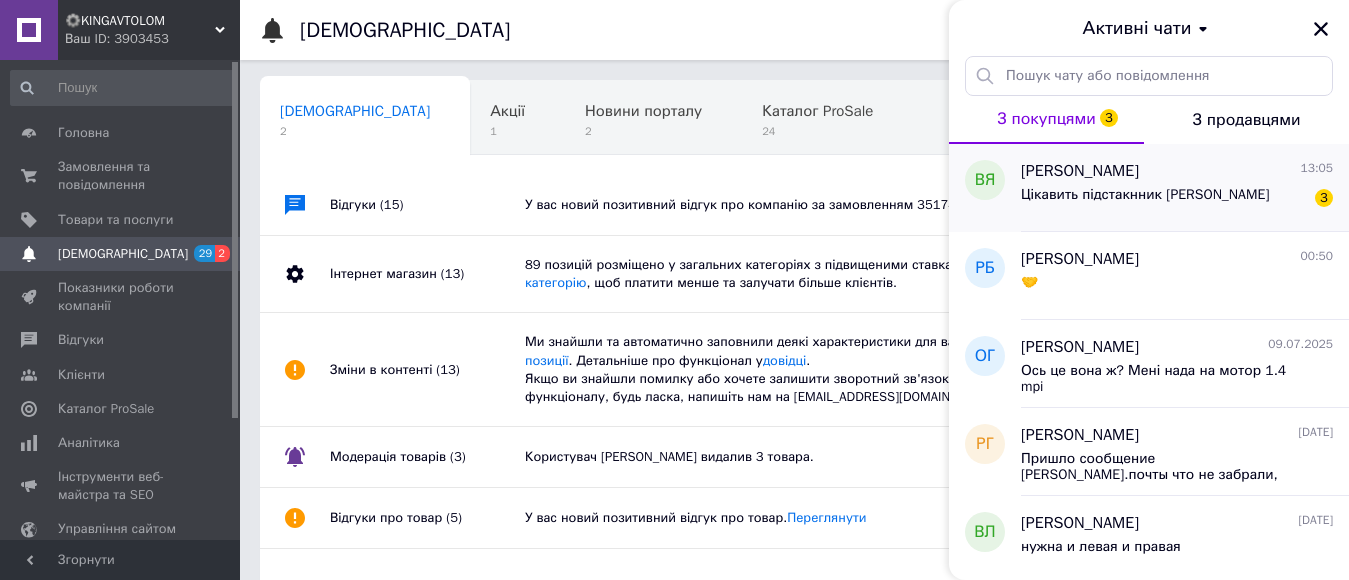 click on "Цікавить підстакнник [PERSON_NAME]" at bounding box center [1145, 195] 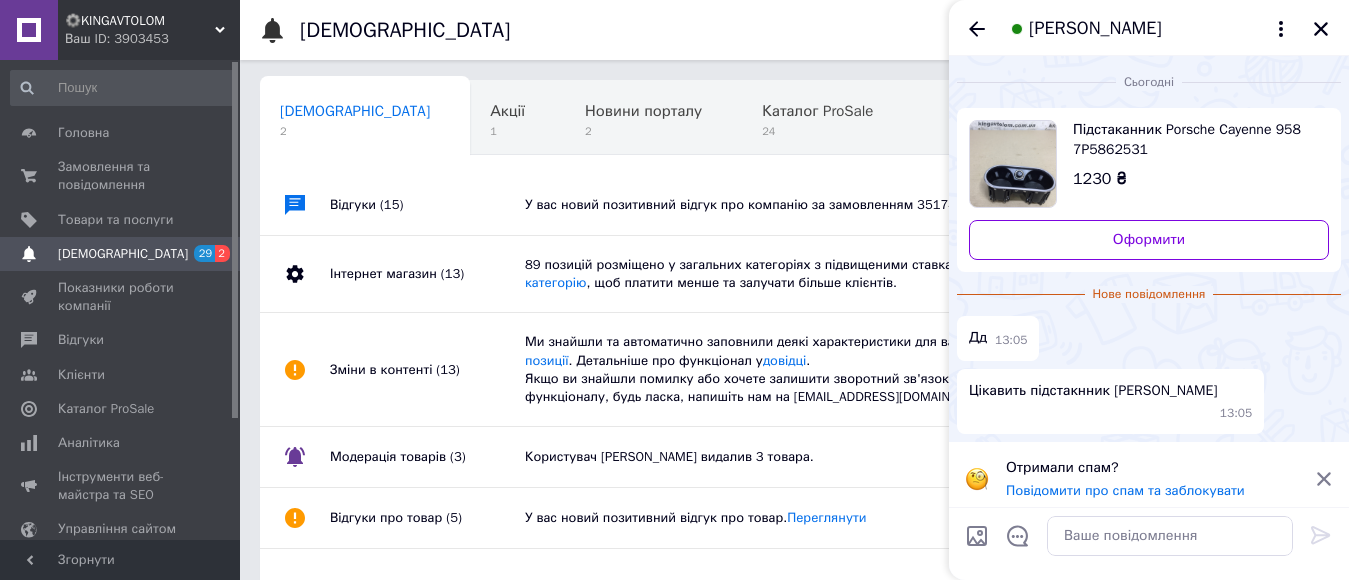 click 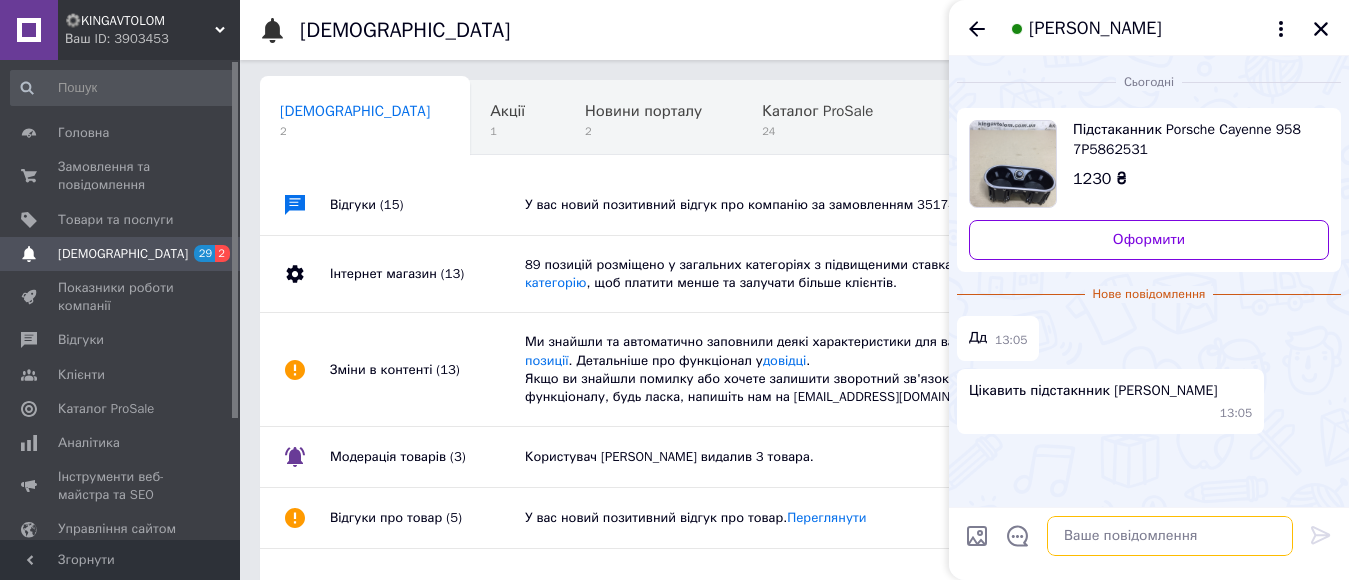 click at bounding box center [1170, 536] 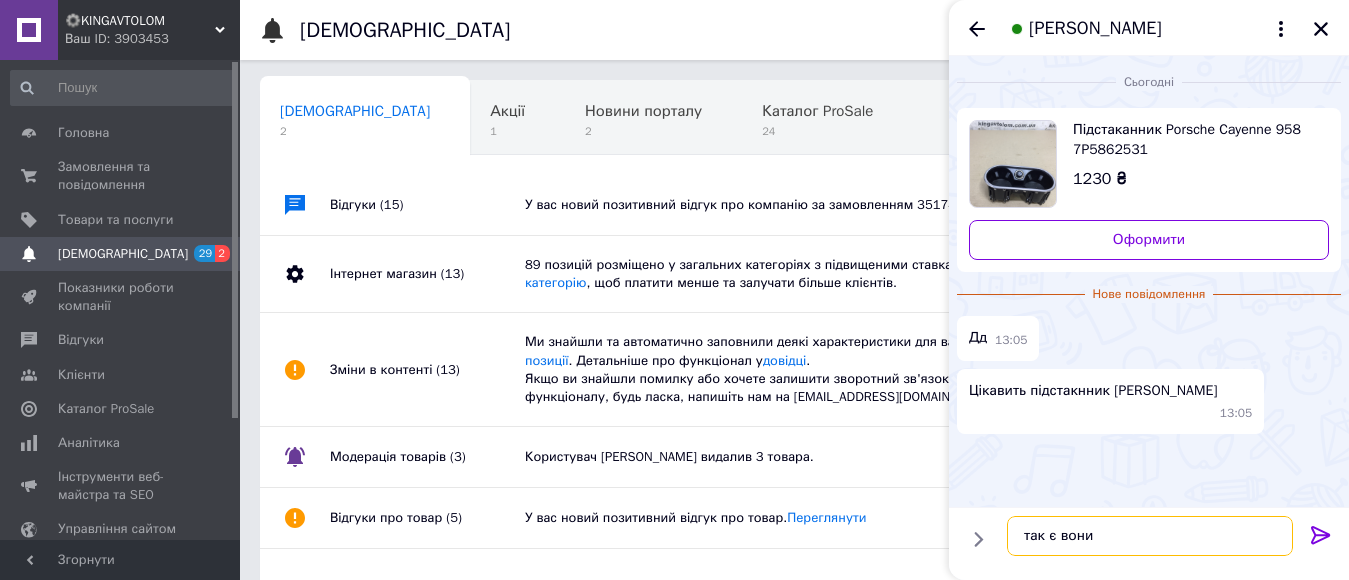 type on "так є вони" 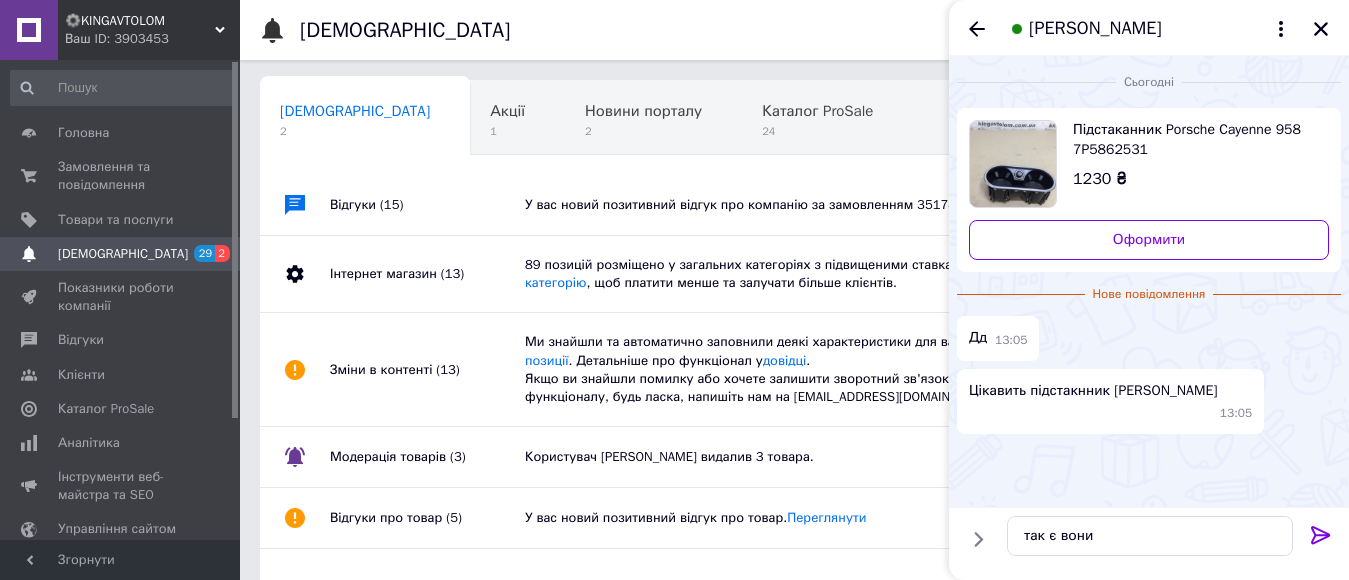click 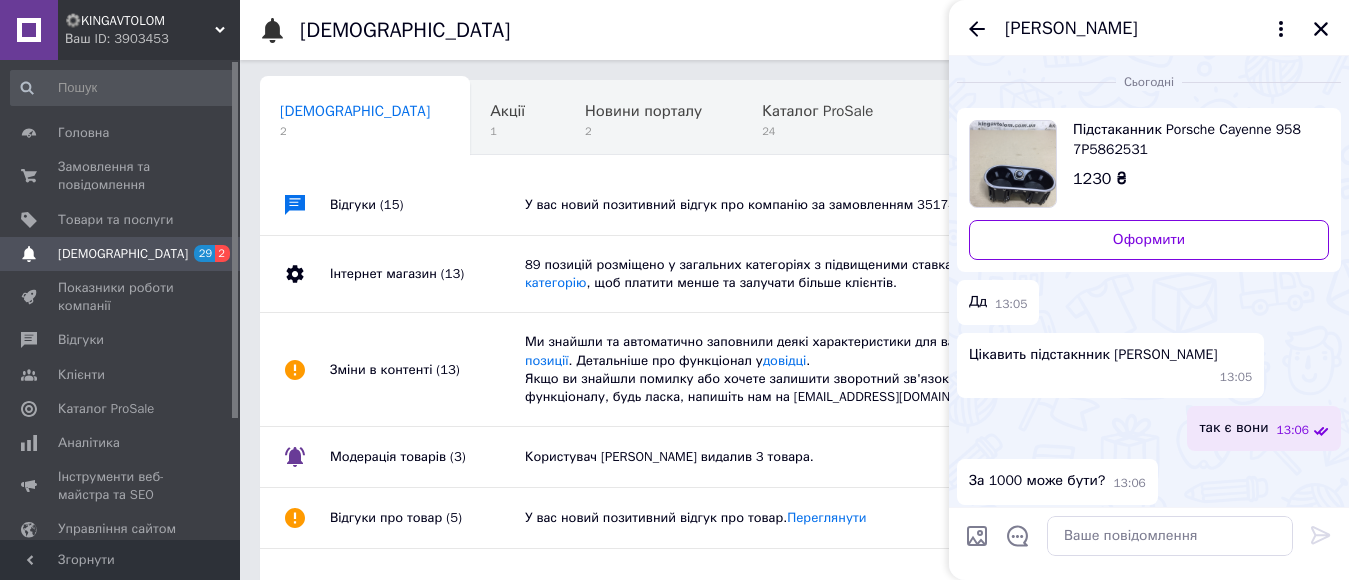 click at bounding box center (1149, 543) 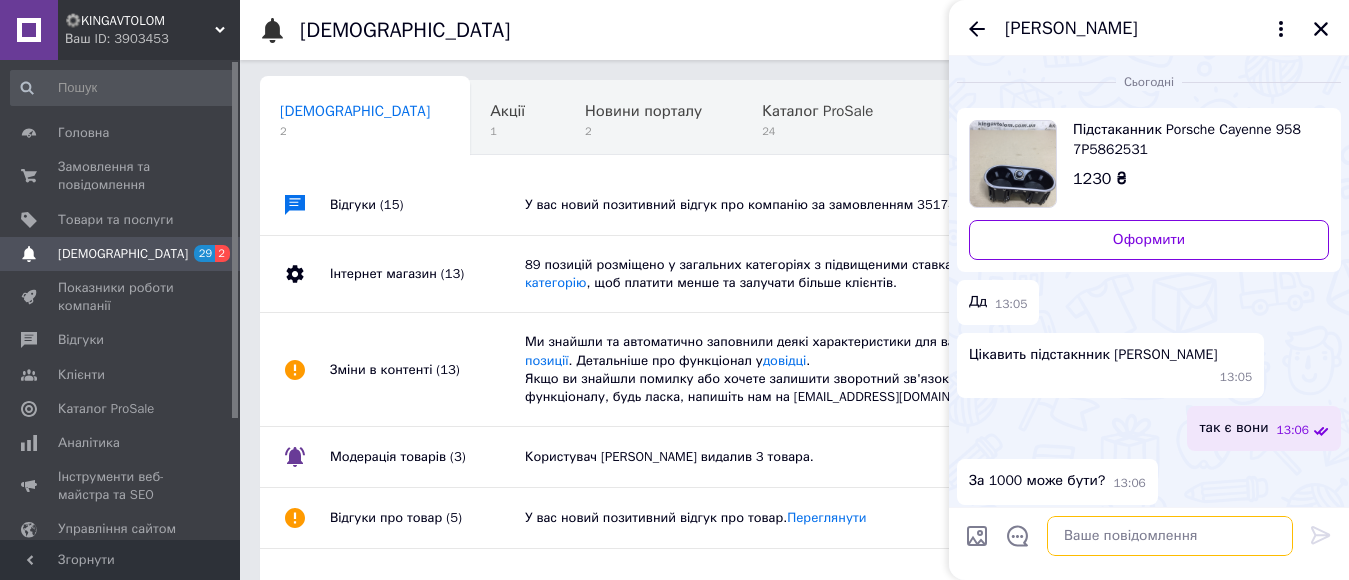 click at bounding box center (1170, 536) 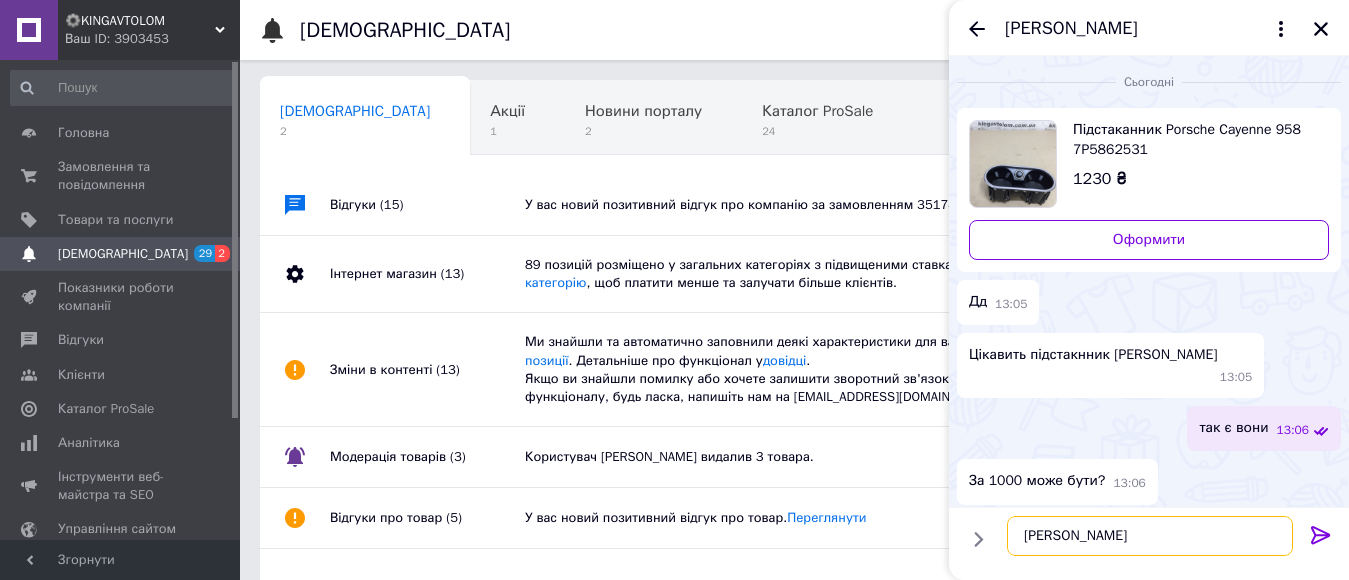 type on "[PERSON_NAME]" 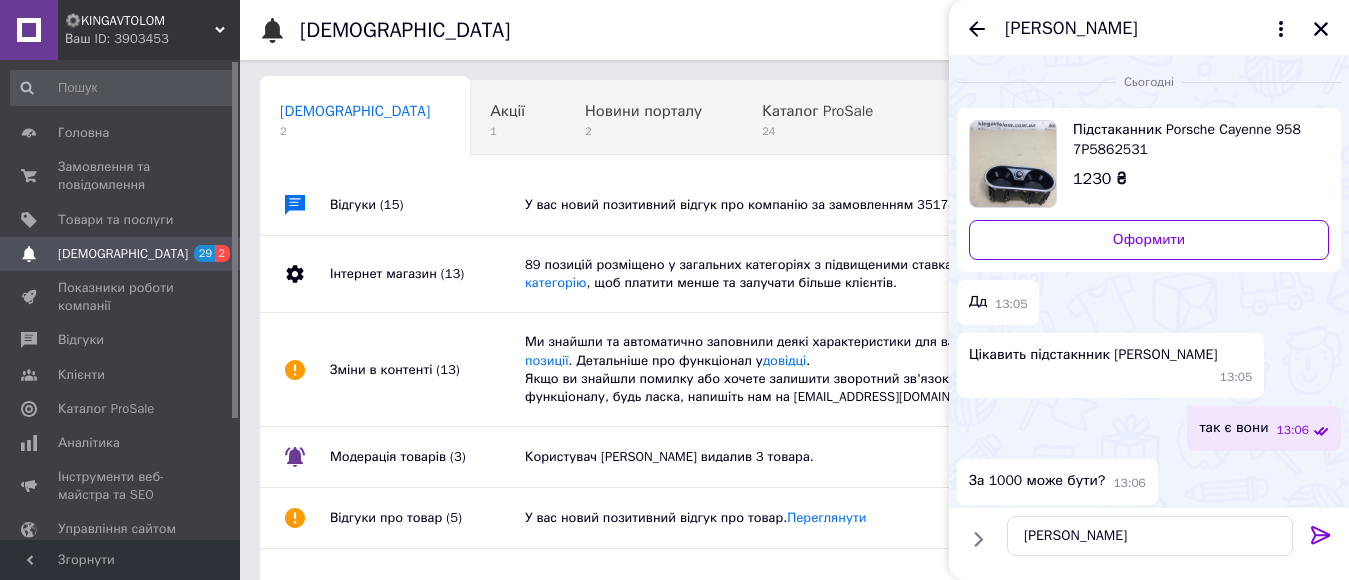 click 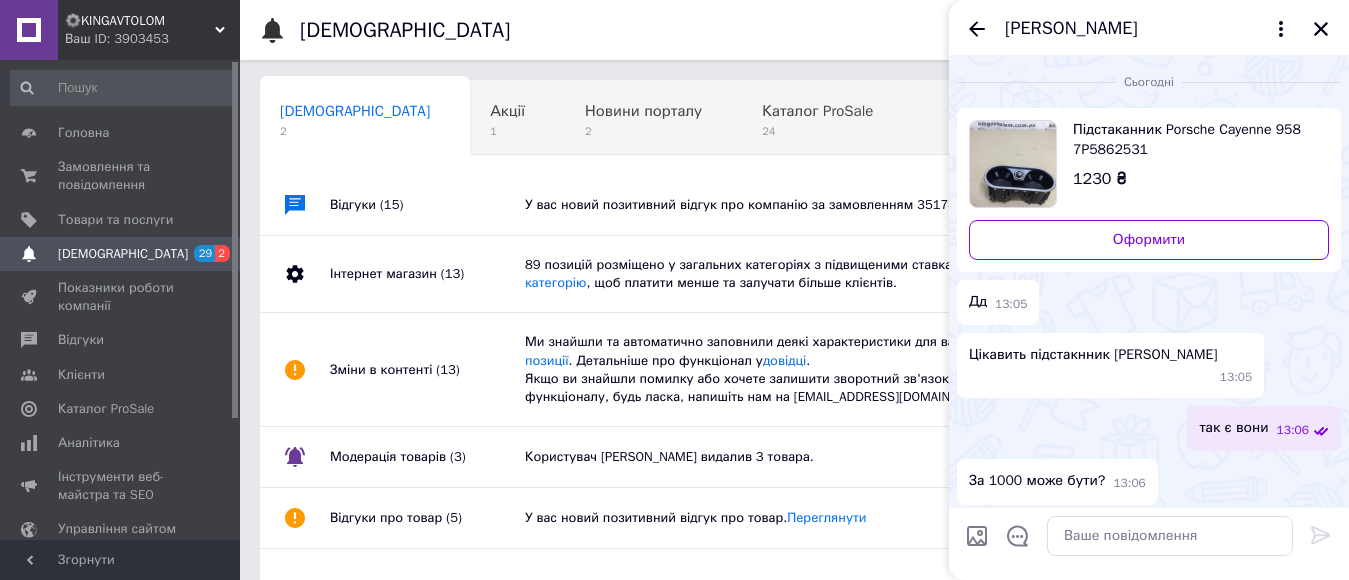 scroll, scrollTop: 39, scrollLeft: 0, axis: vertical 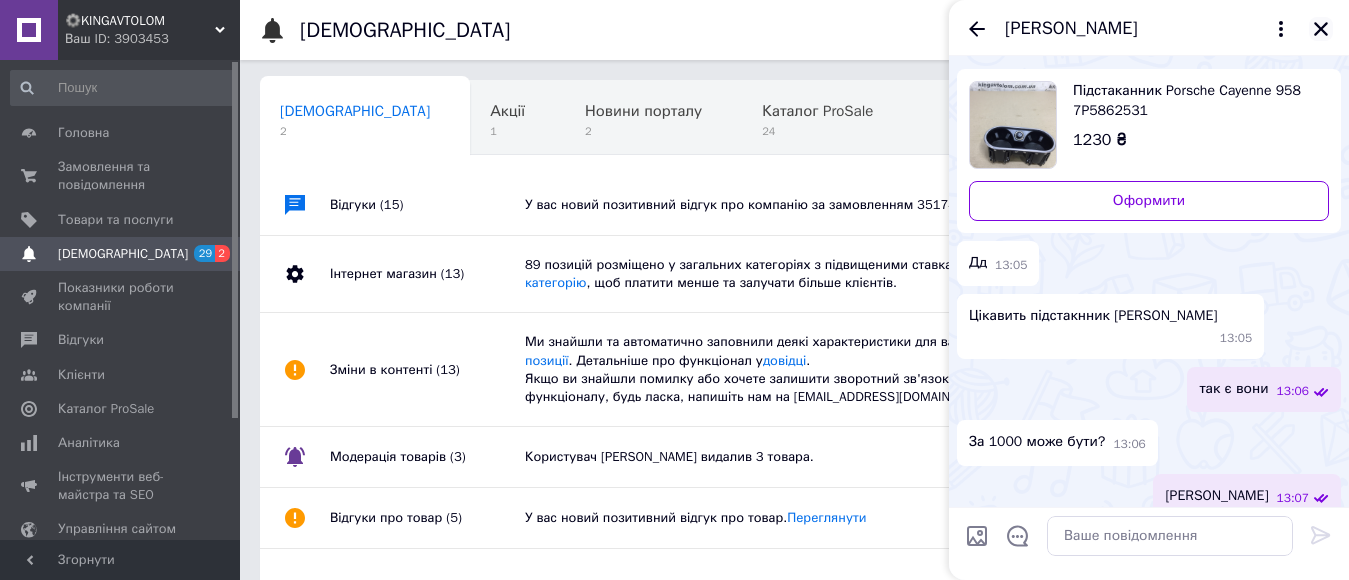 click 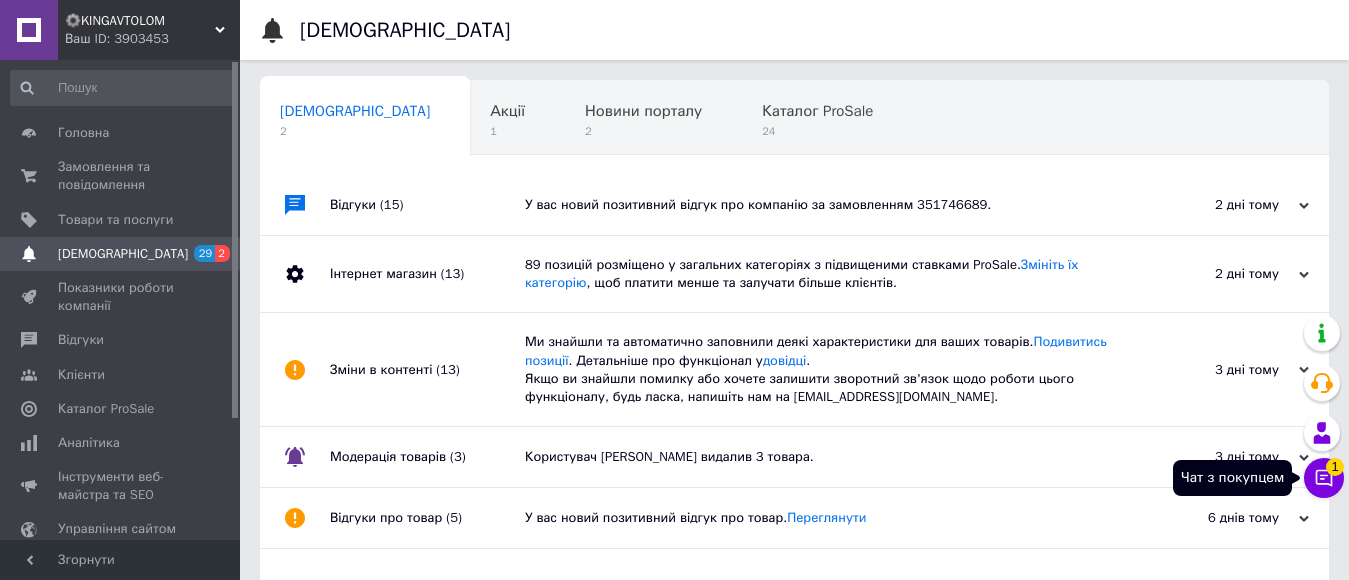 click 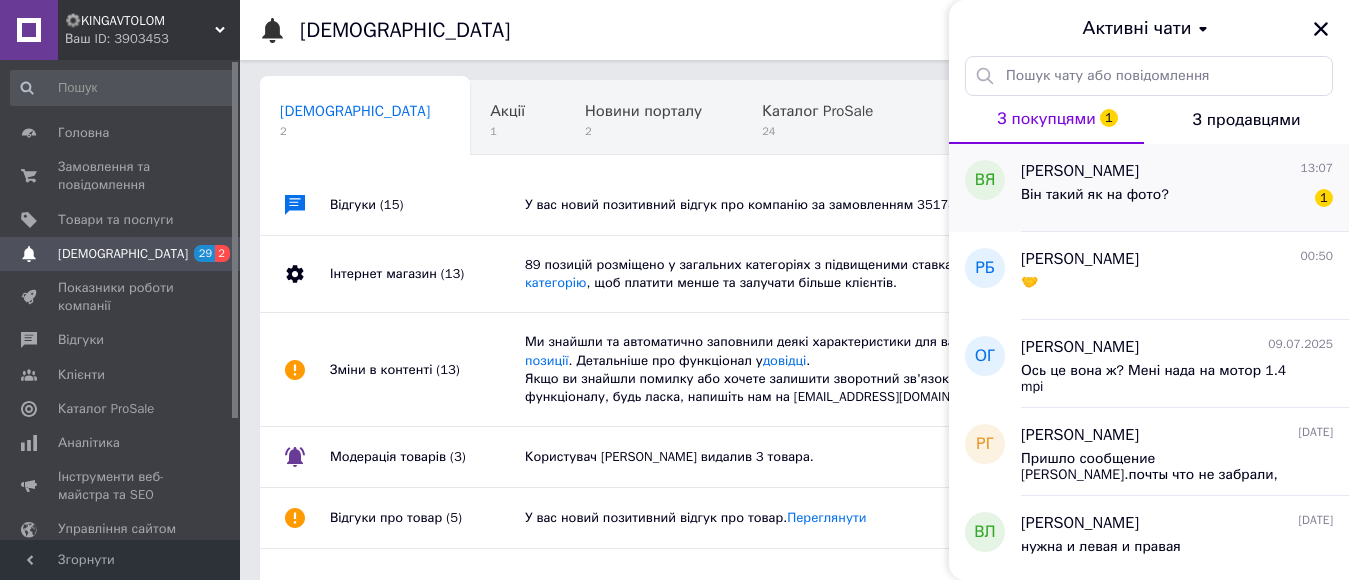 click on "Він такий як на фото? 1" at bounding box center (1177, 199) 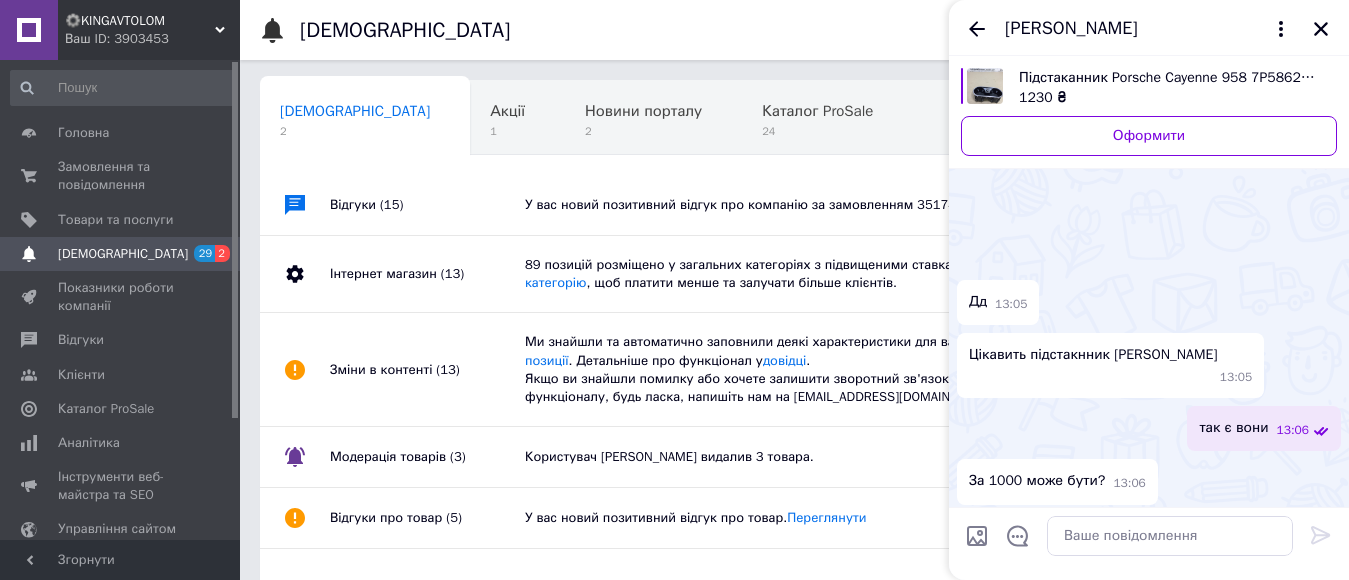scroll, scrollTop: 128, scrollLeft: 0, axis: vertical 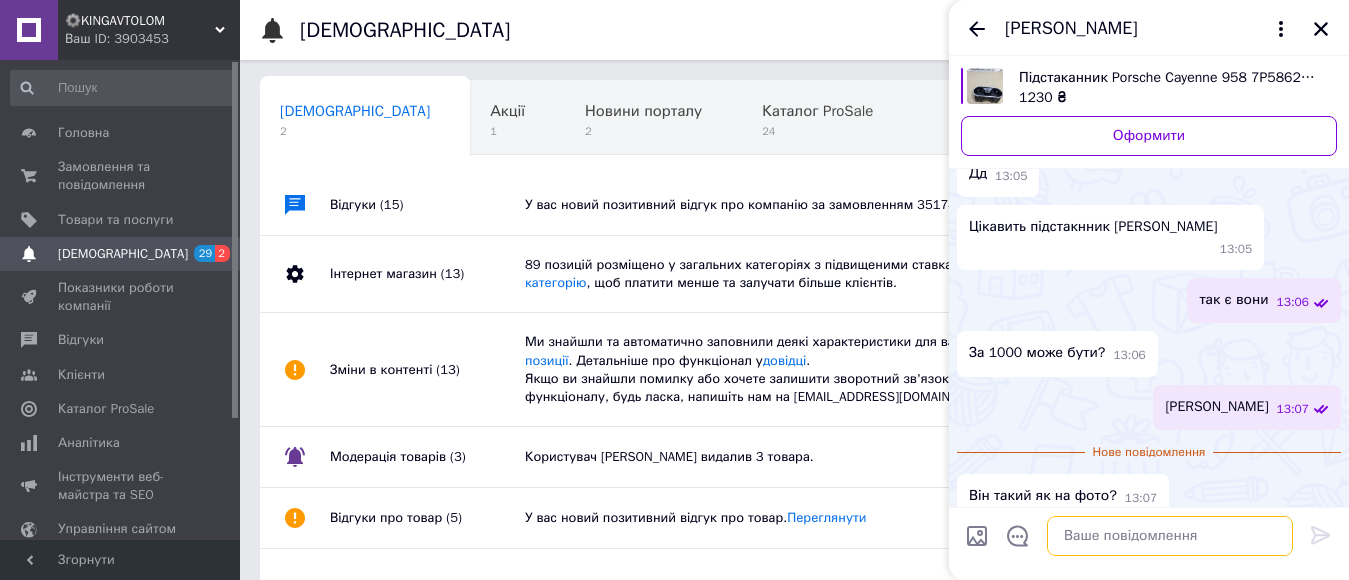 click at bounding box center [1170, 536] 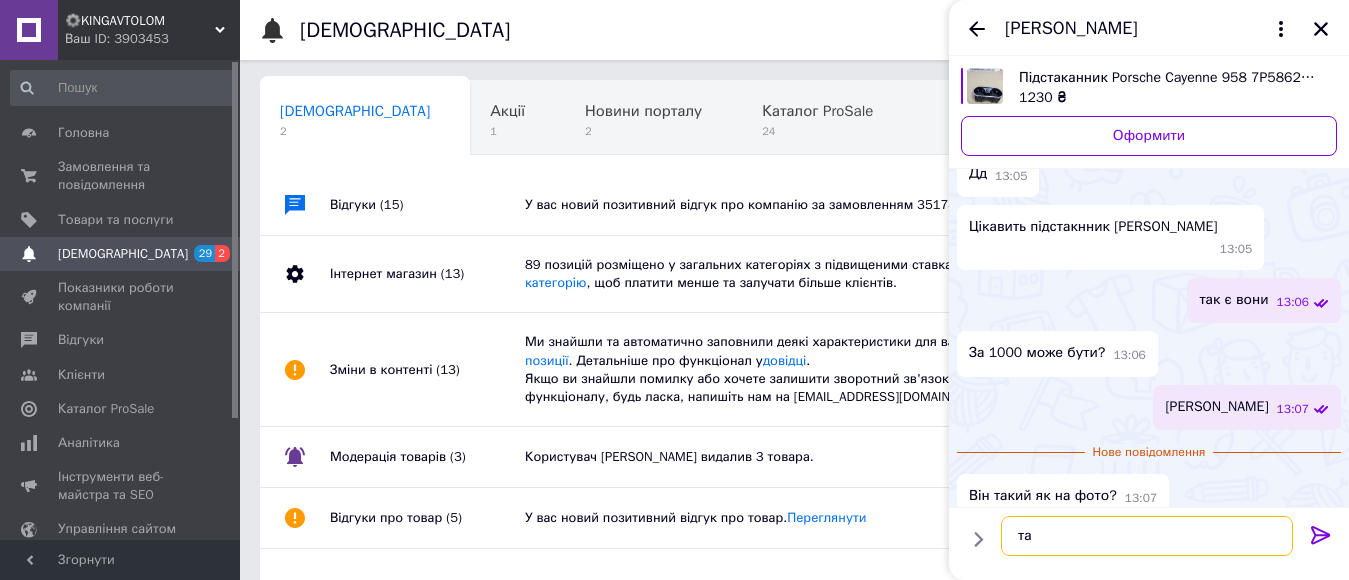 type on "так" 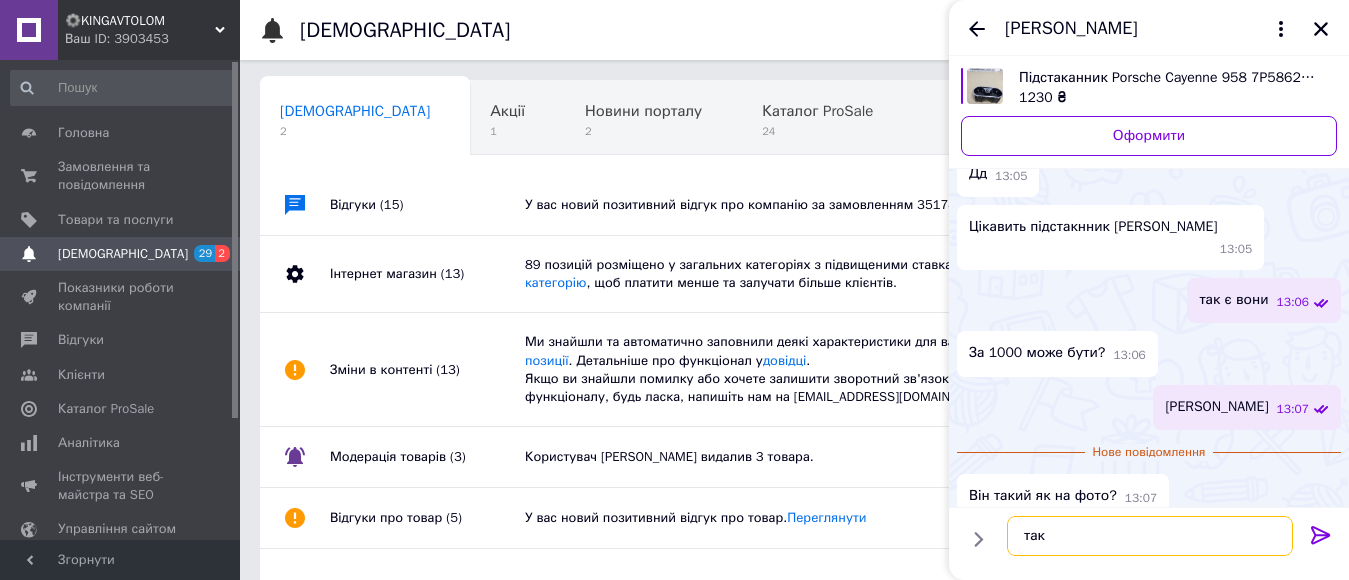 type 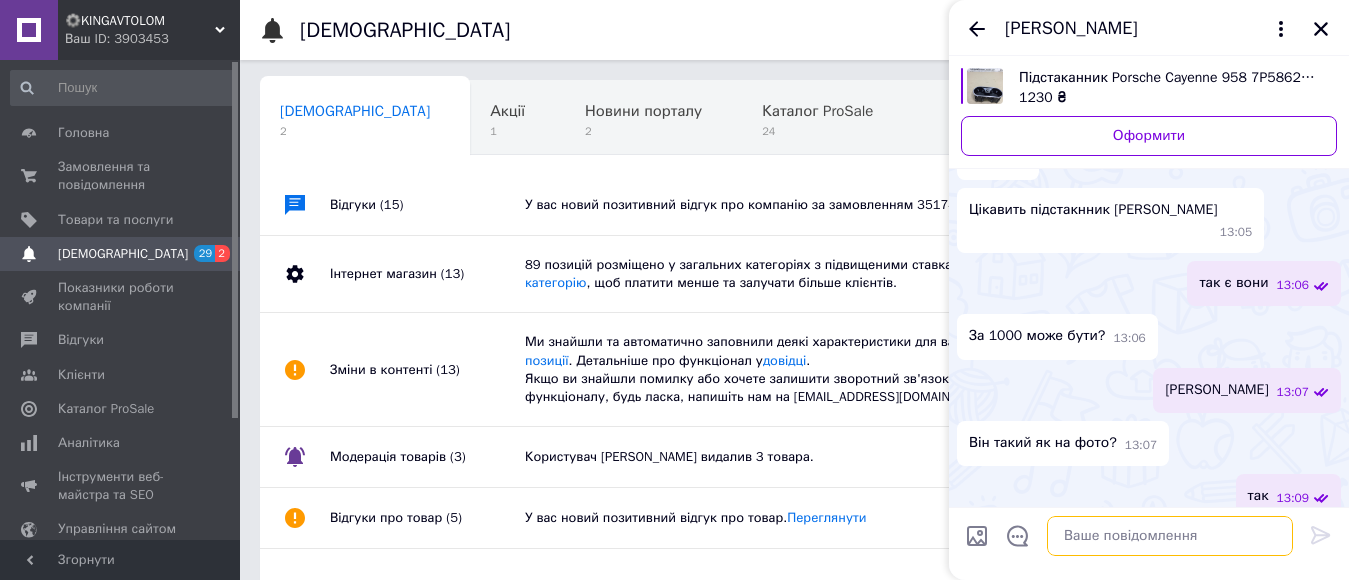 scroll, scrollTop: 147, scrollLeft: 0, axis: vertical 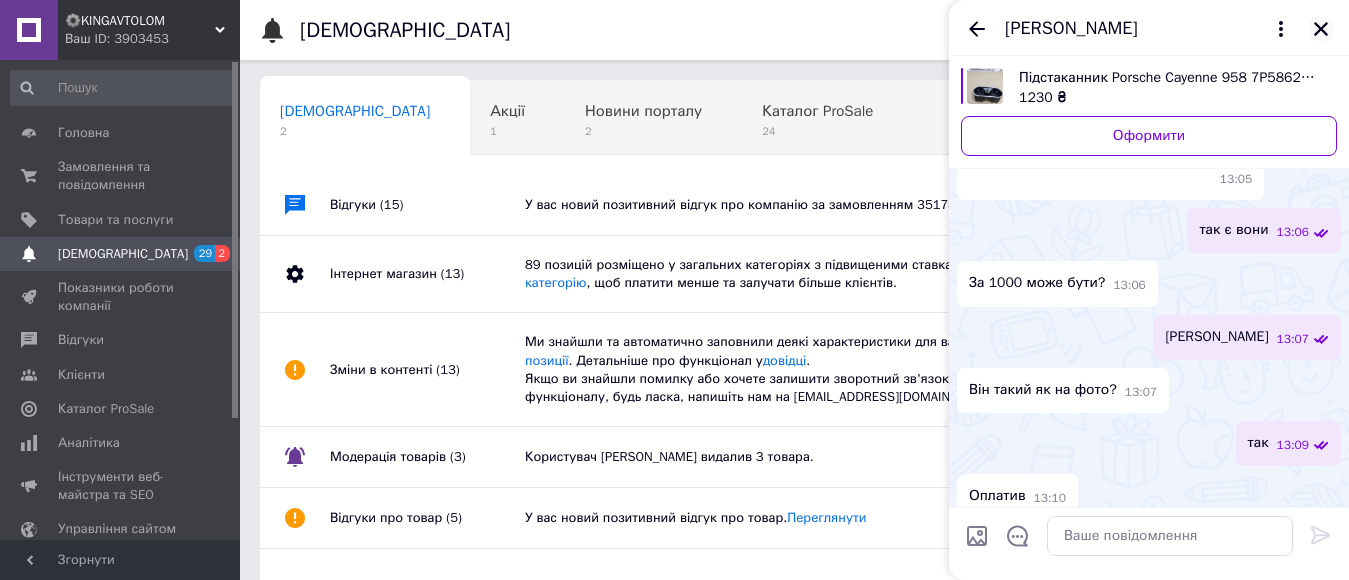 click at bounding box center [1321, 29] 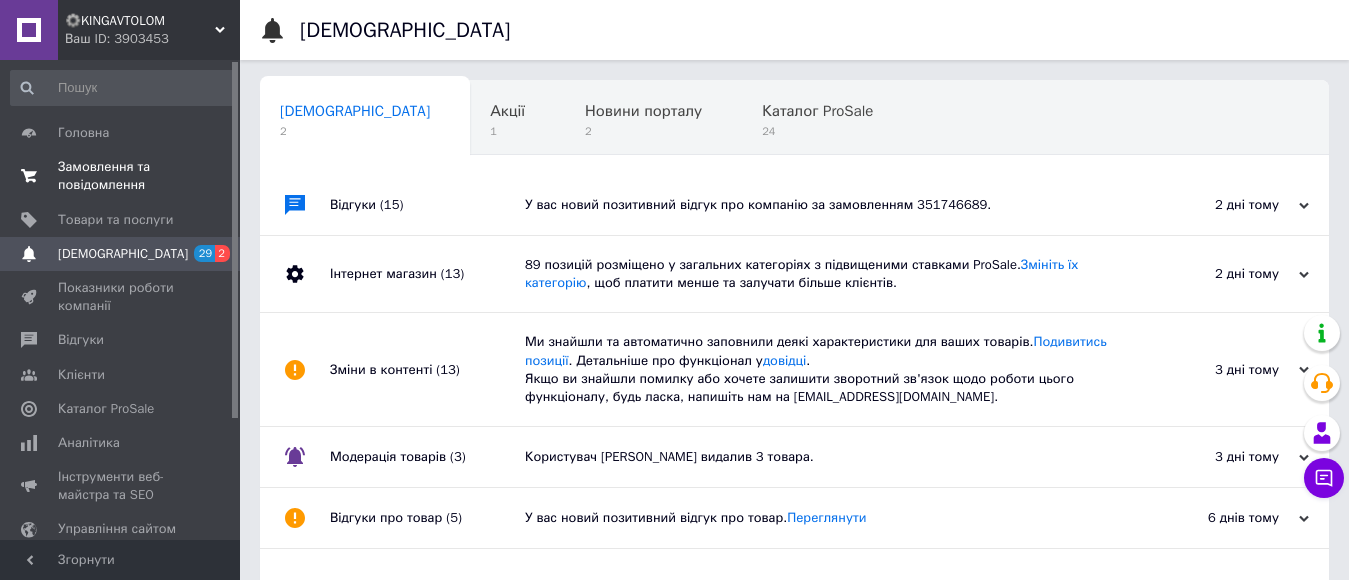 click on "Замовлення та повідомлення" at bounding box center [121, 176] 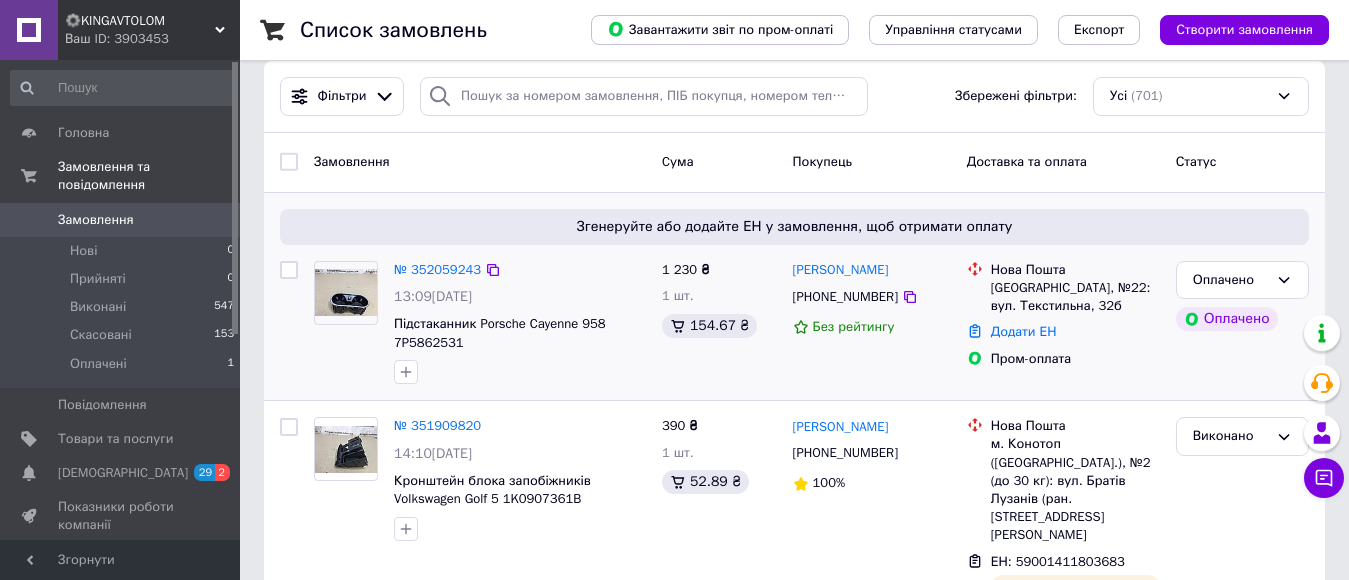scroll, scrollTop: 100, scrollLeft: 0, axis: vertical 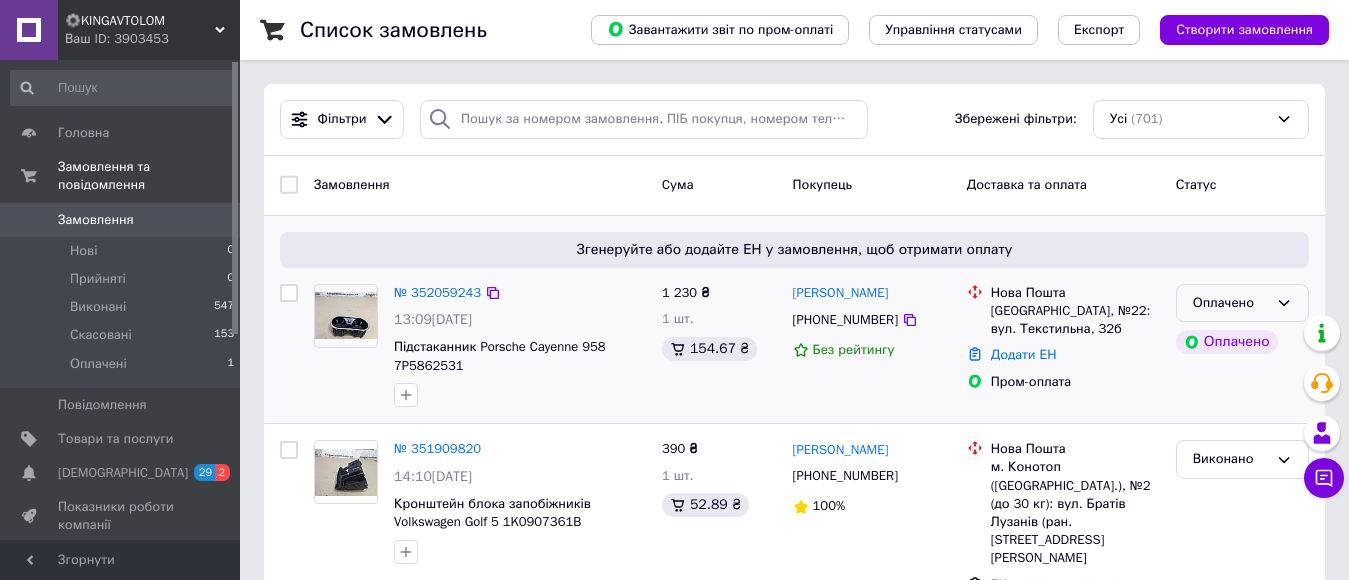 click 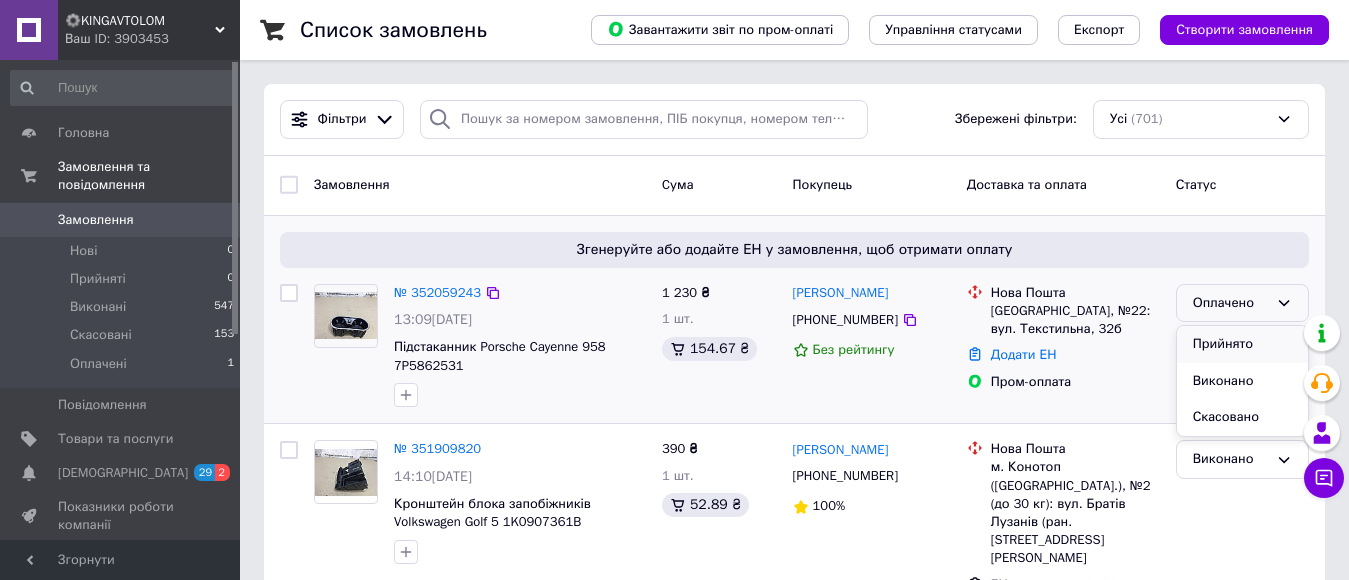 click on "Прийнято" at bounding box center (1242, 344) 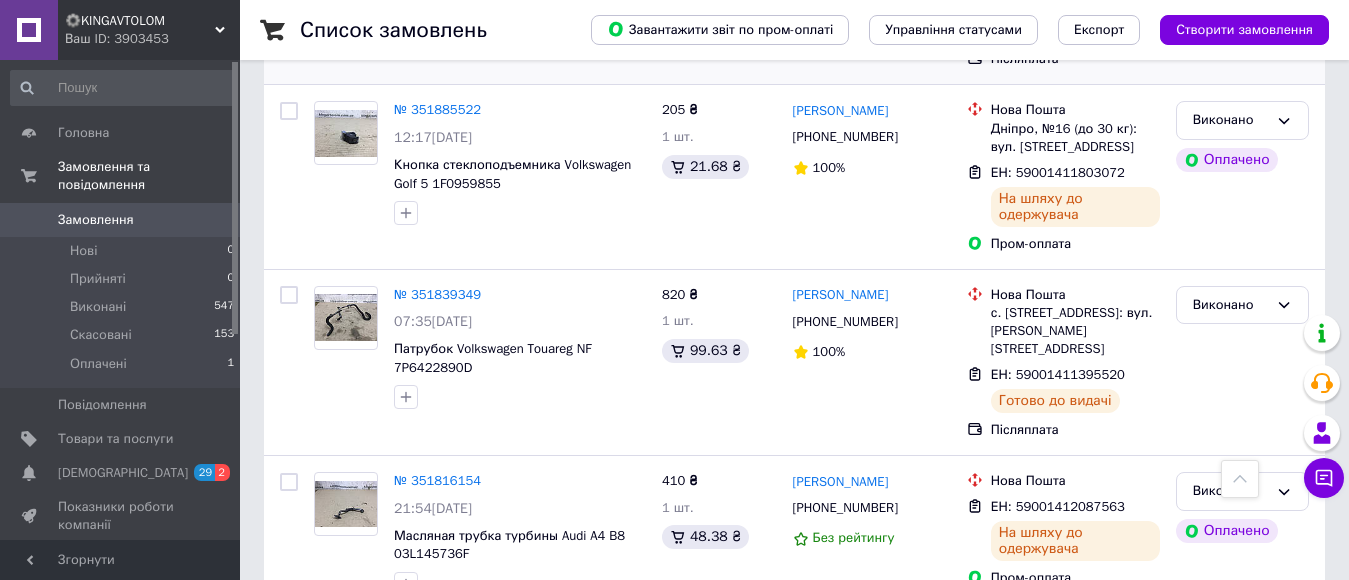 scroll, scrollTop: 600, scrollLeft: 0, axis: vertical 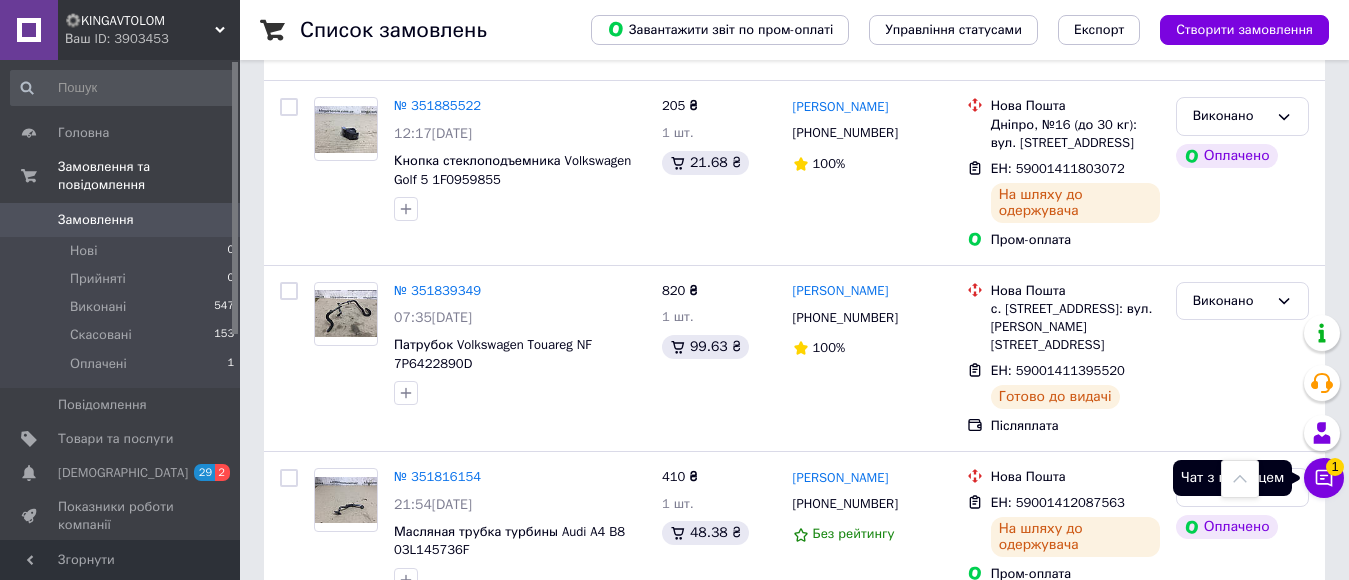 click 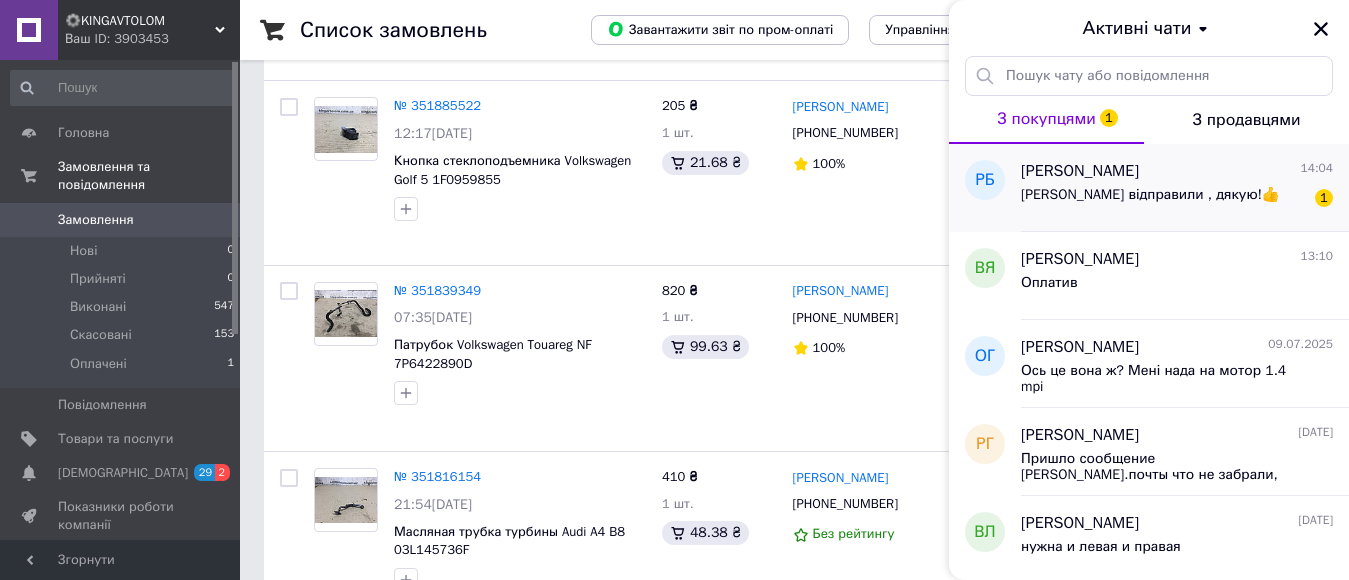 click on "[PERSON_NAME] відправили , дякую!👍" at bounding box center [1150, 195] 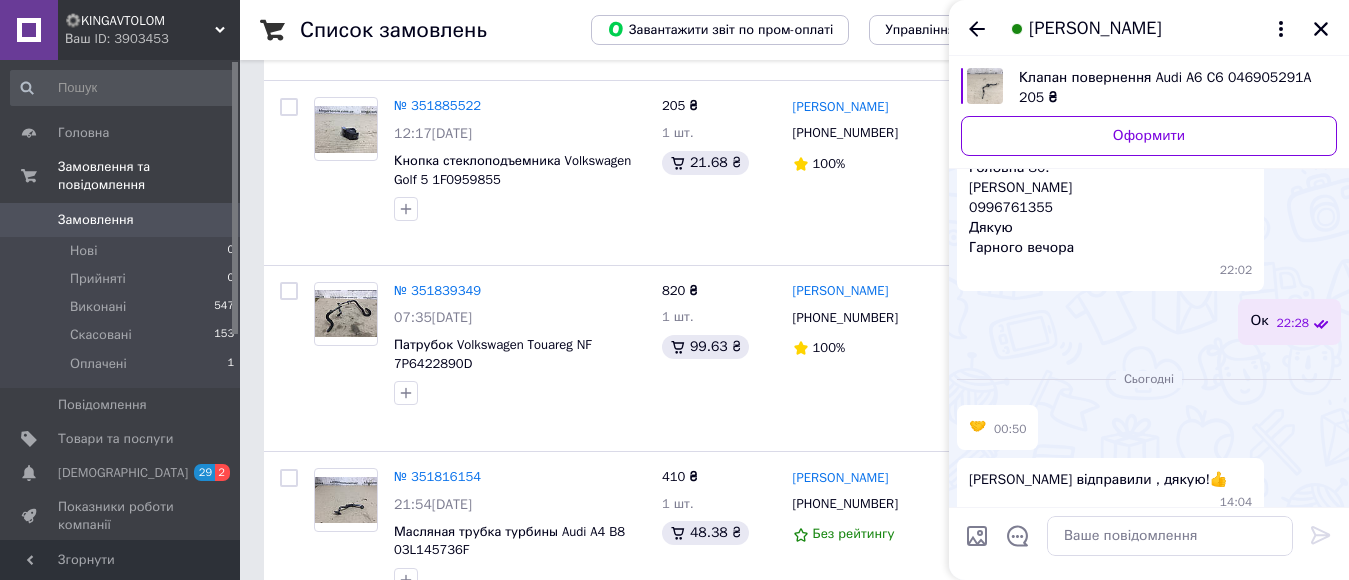 scroll, scrollTop: 441, scrollLeft: 0, axis: vertical 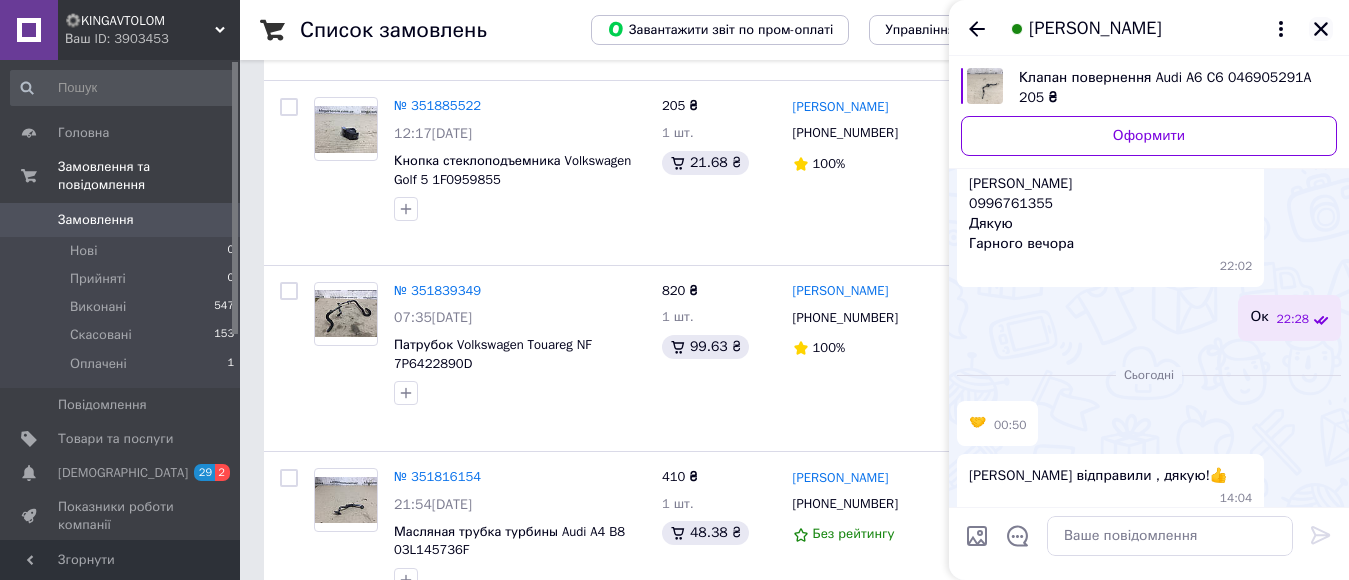 click 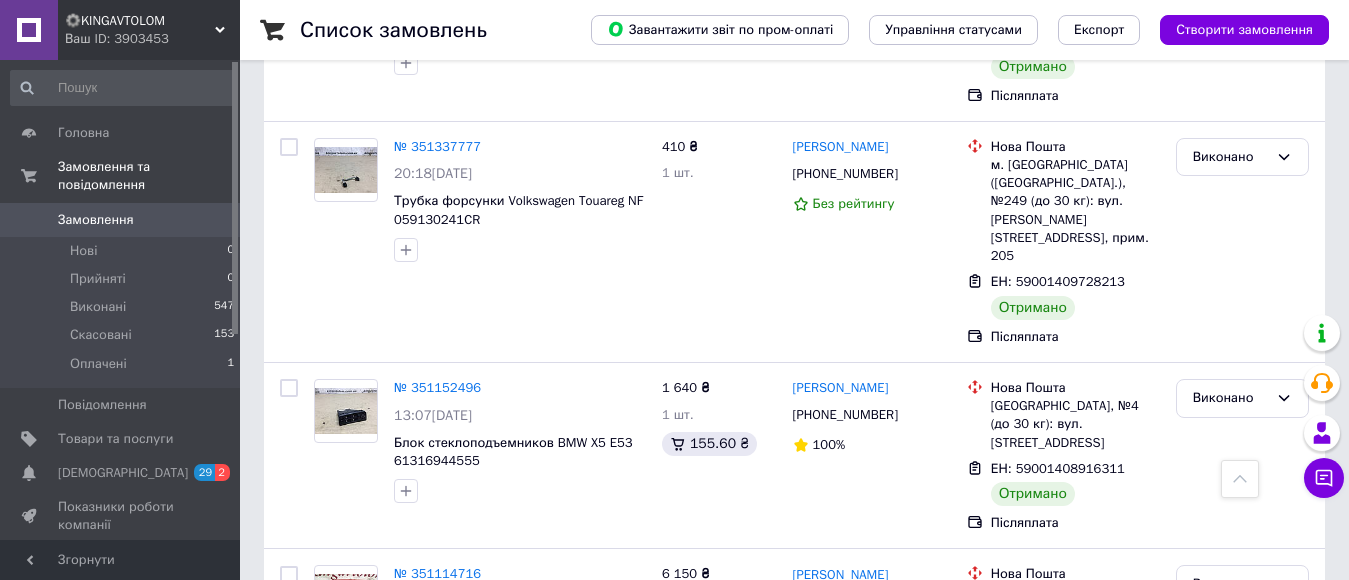 scroll, scrollTop: 3350, scrollLeft: 0, axis: vertical 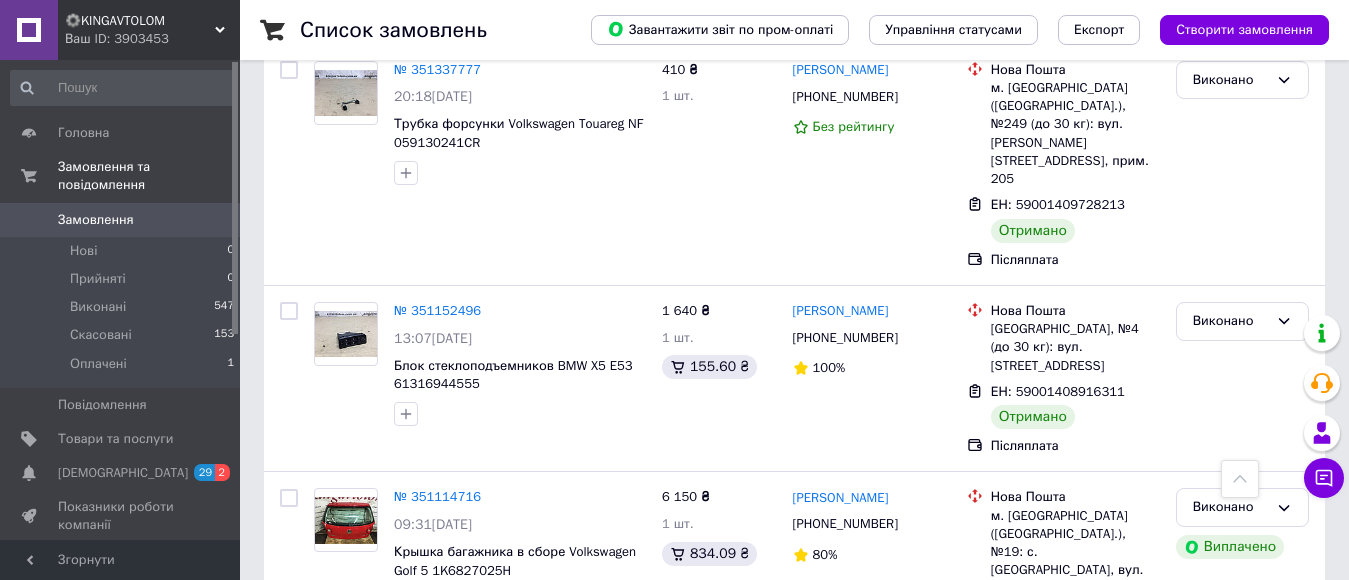 click on "2" at bounding box center [327, 794] 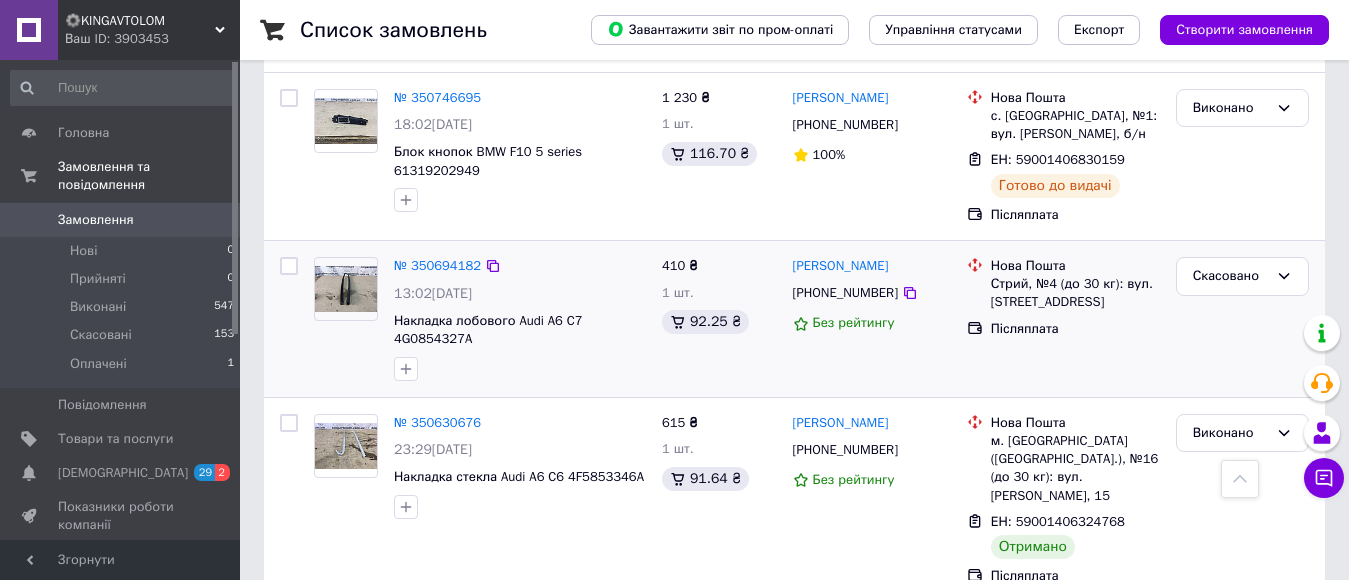 scroll, scrollTop: 1100, scrollLeft: 0, axis: vertical 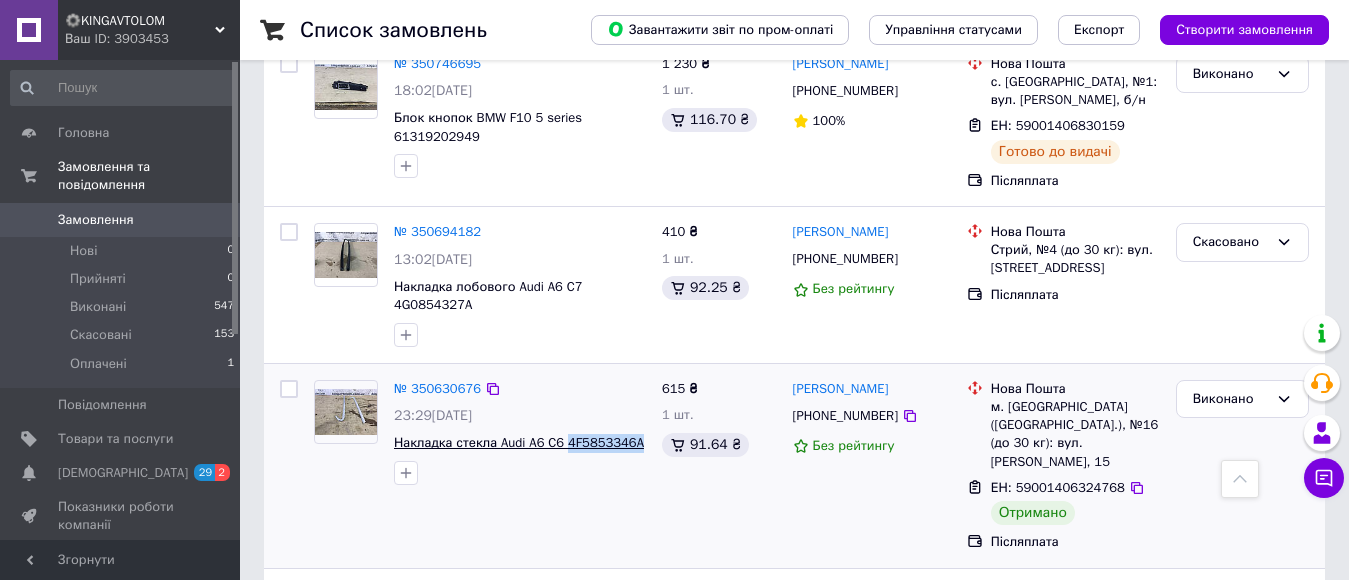 drag, startPoint x: 639, startPoint y: 390, endPoint x: 564, endPoint y: 394, distance: 75.10659 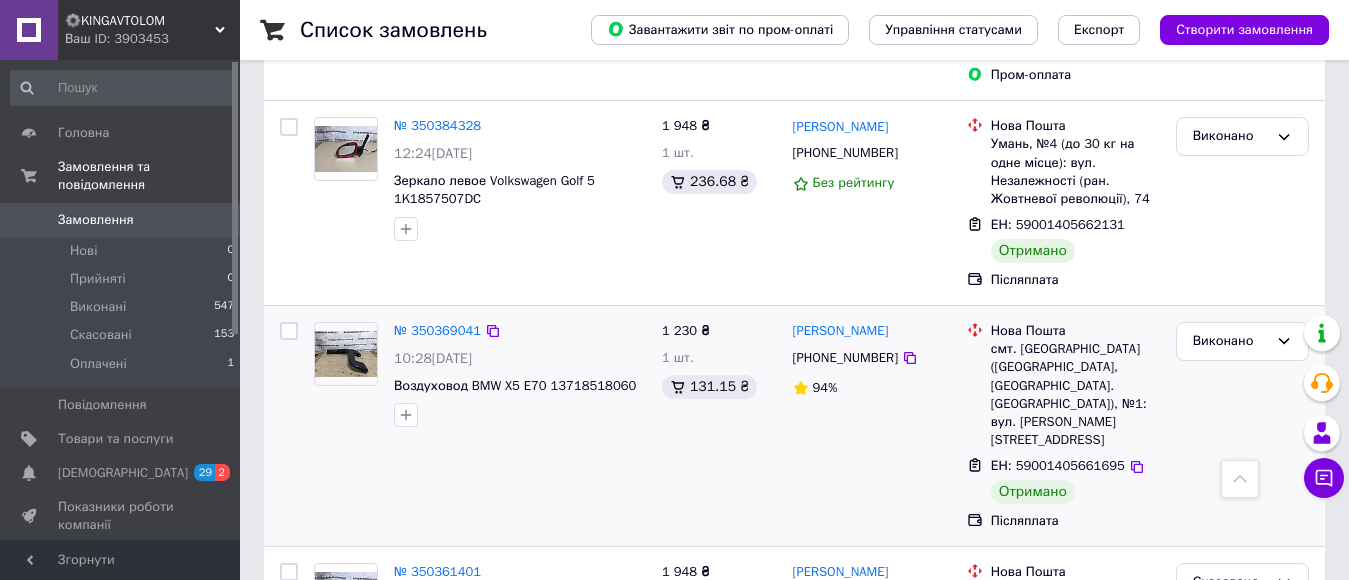 scroll, scrollTop: 2100, scrollLeft: 0, axis: vertical 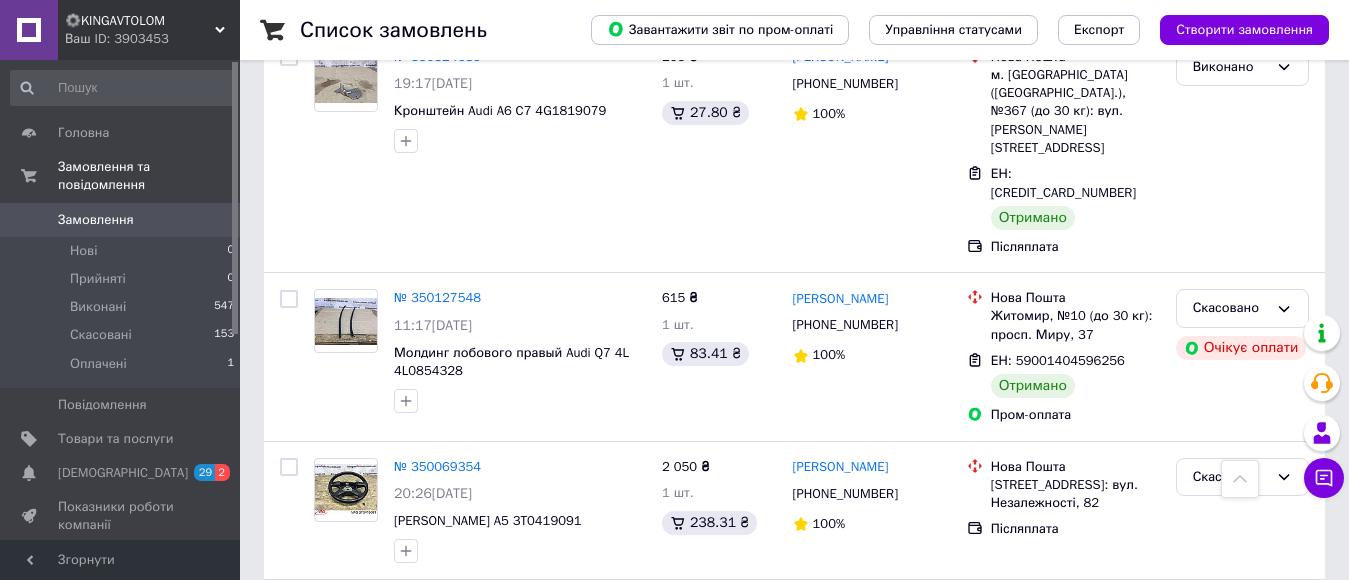 click on "1" at bounding box center [404, 762] 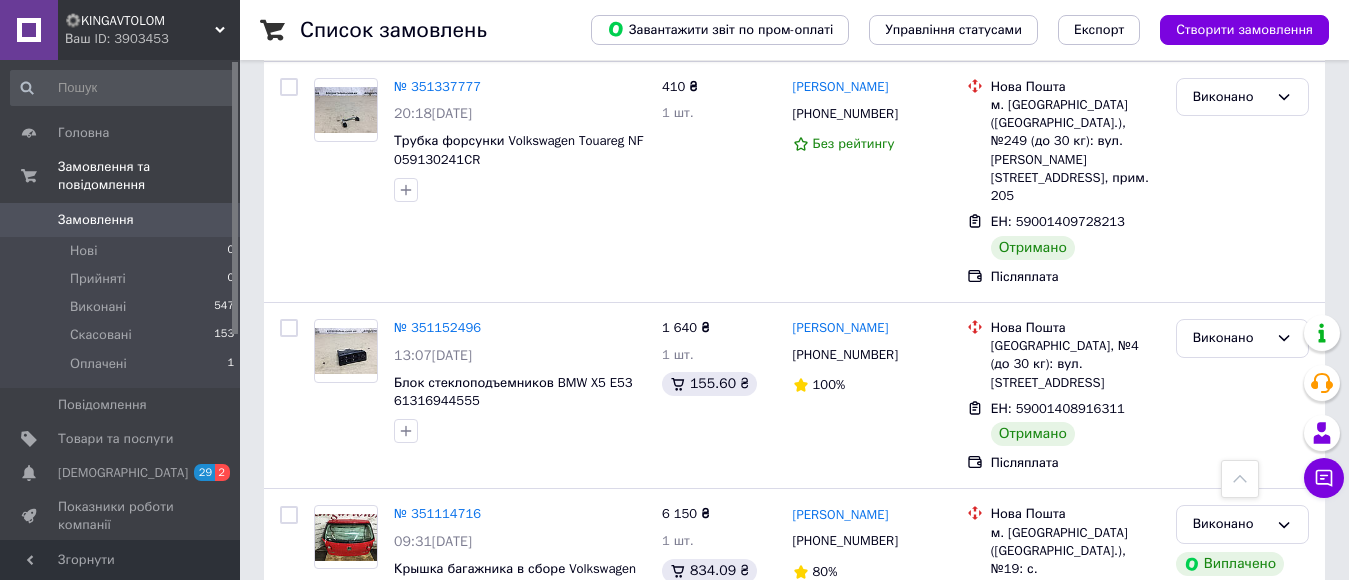 scroll, scrollTop: 3350, scrollLeft: 0, axis: vertical 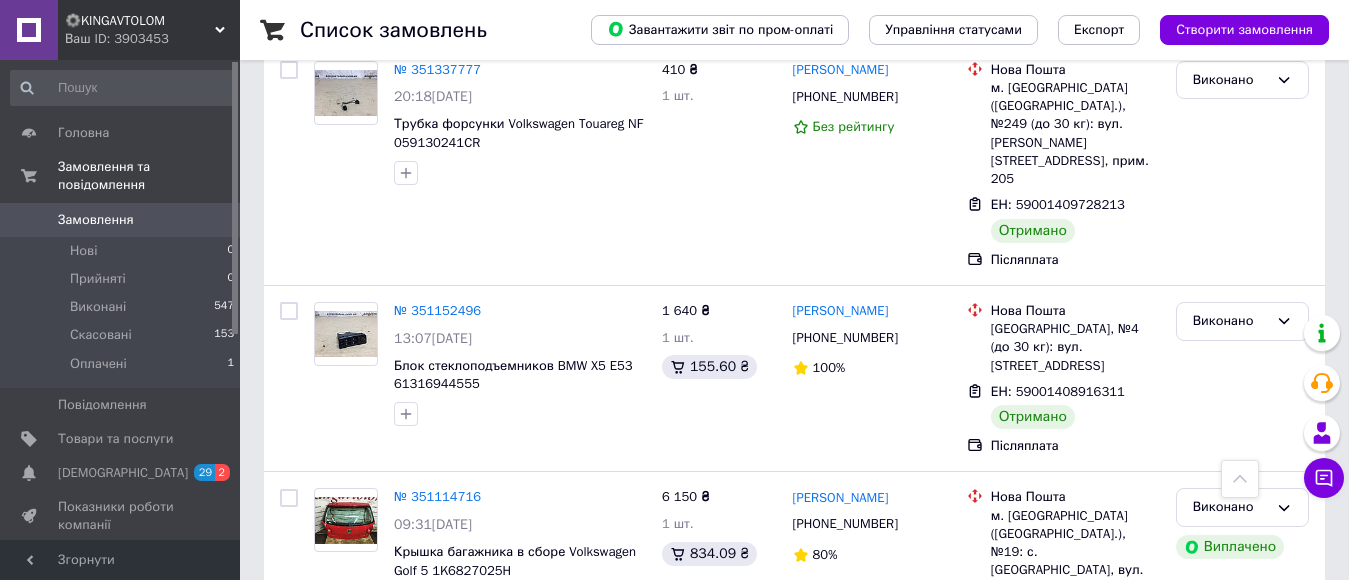 click on "2" at bounding box center (327, 794) 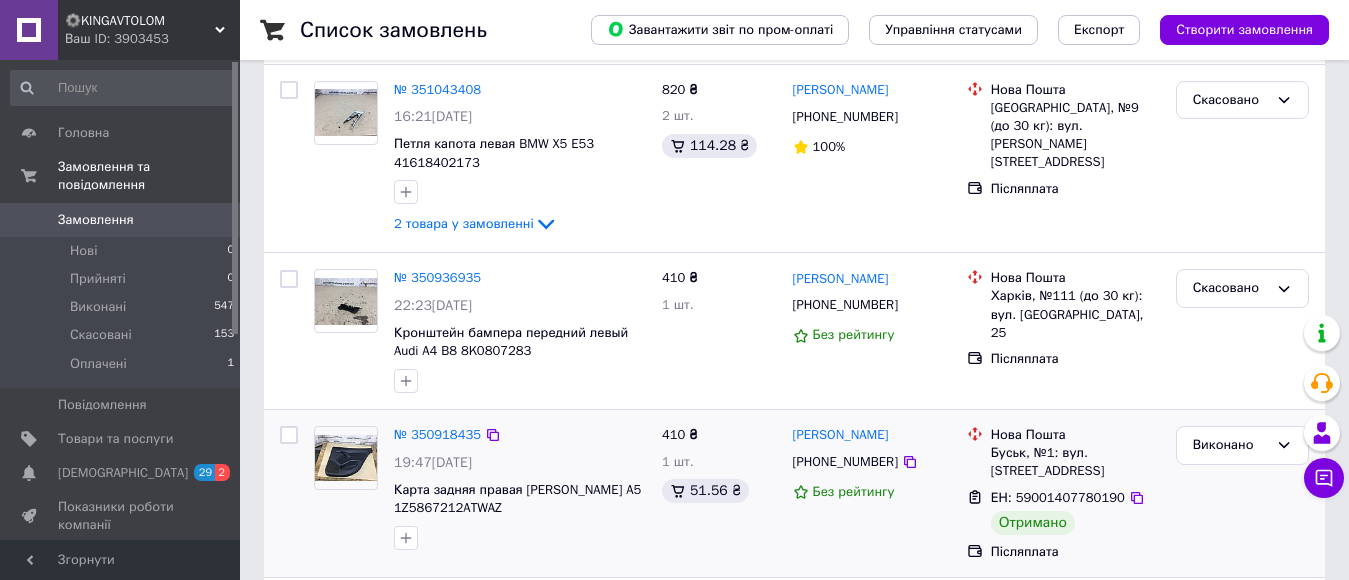 scroll, scrollTop: 300, scrollLeft: 0, axis: vertical 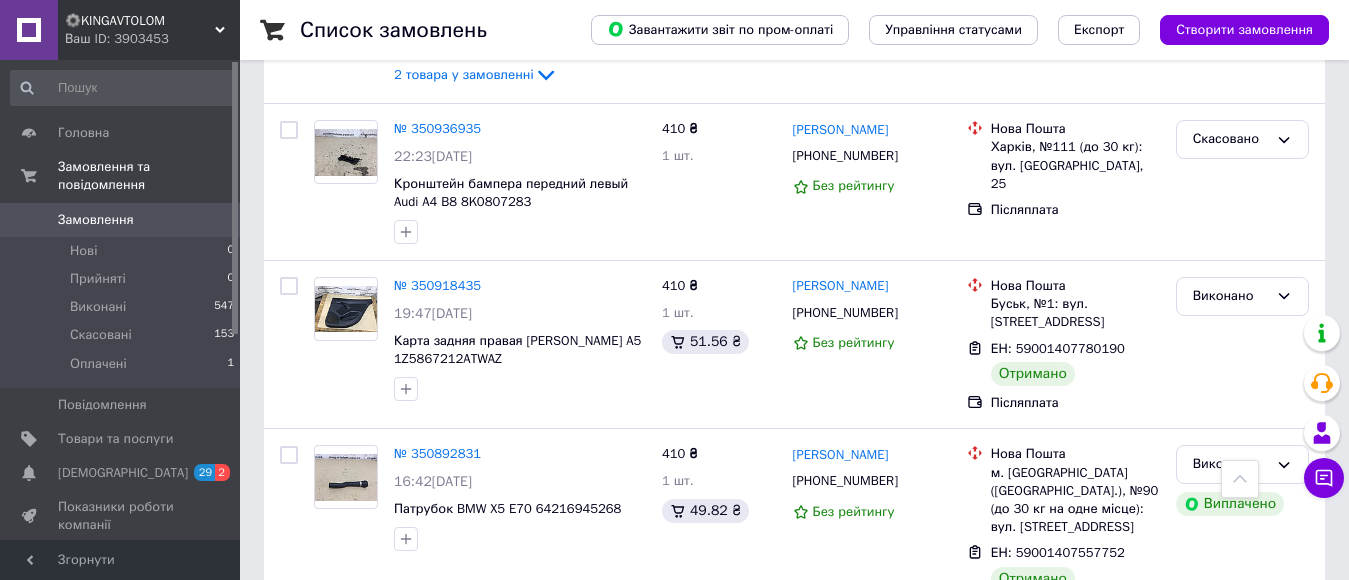 click on "Замовлення" at bounding box center (121, 220) 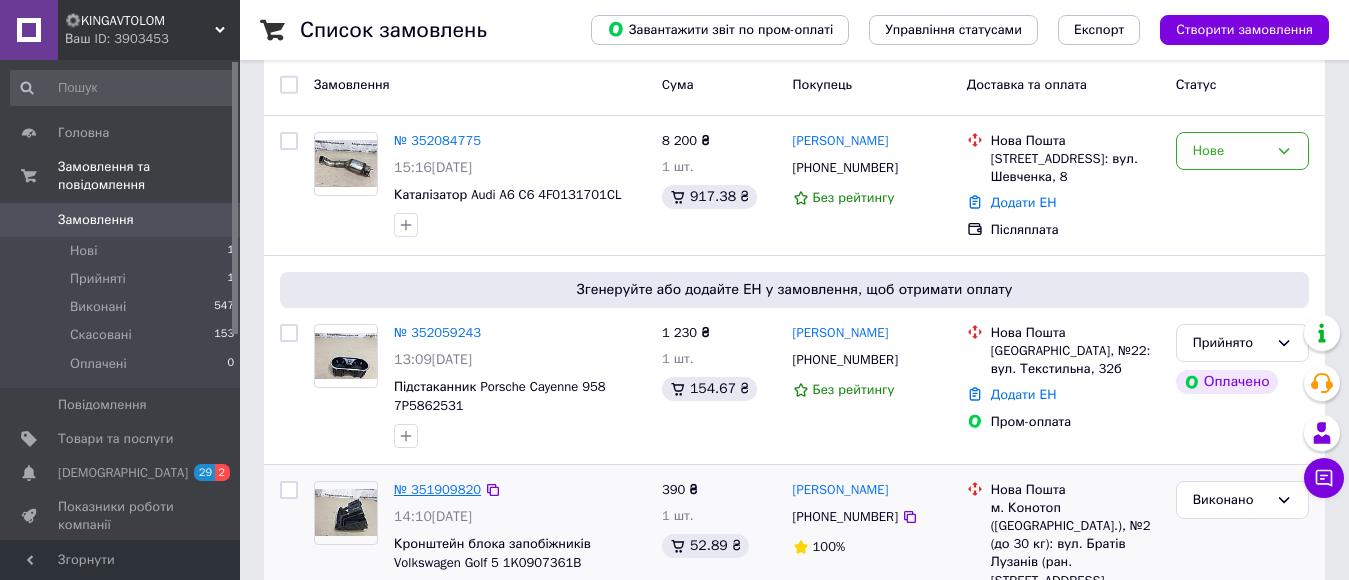scroll, scrollTop: 0, scrollLeft: 0, axis: both 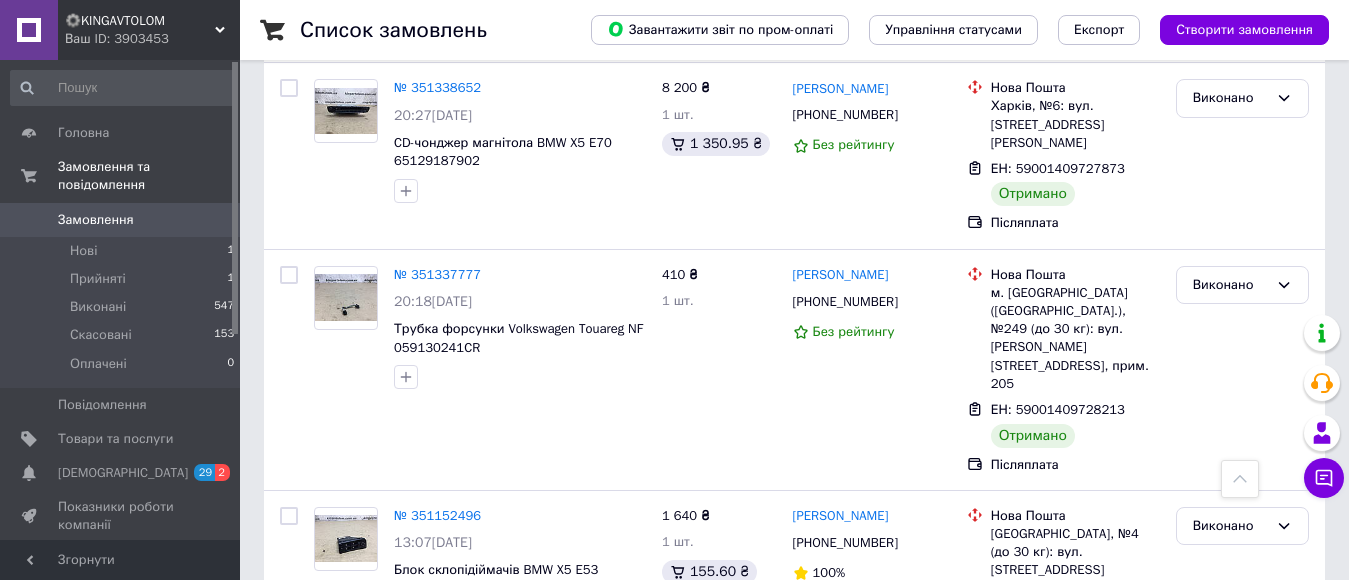 click on "2" at bounding box center (327, 721) 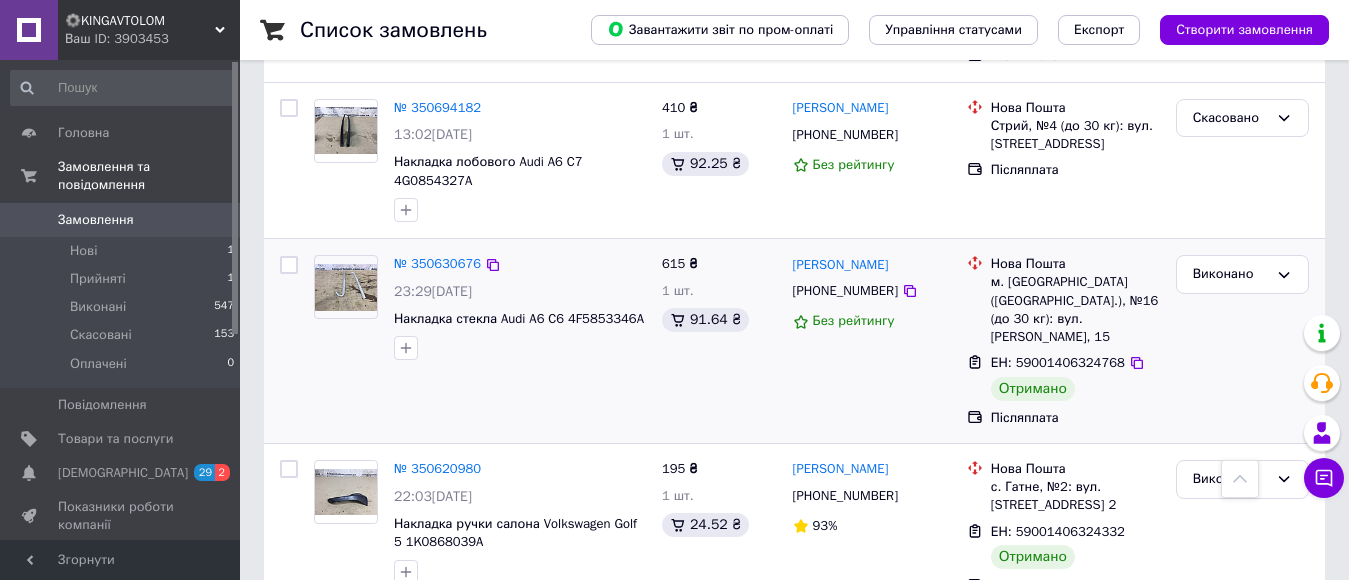 scroll, scrollTop: 1600, scrollLeft: 0, axis: vertical 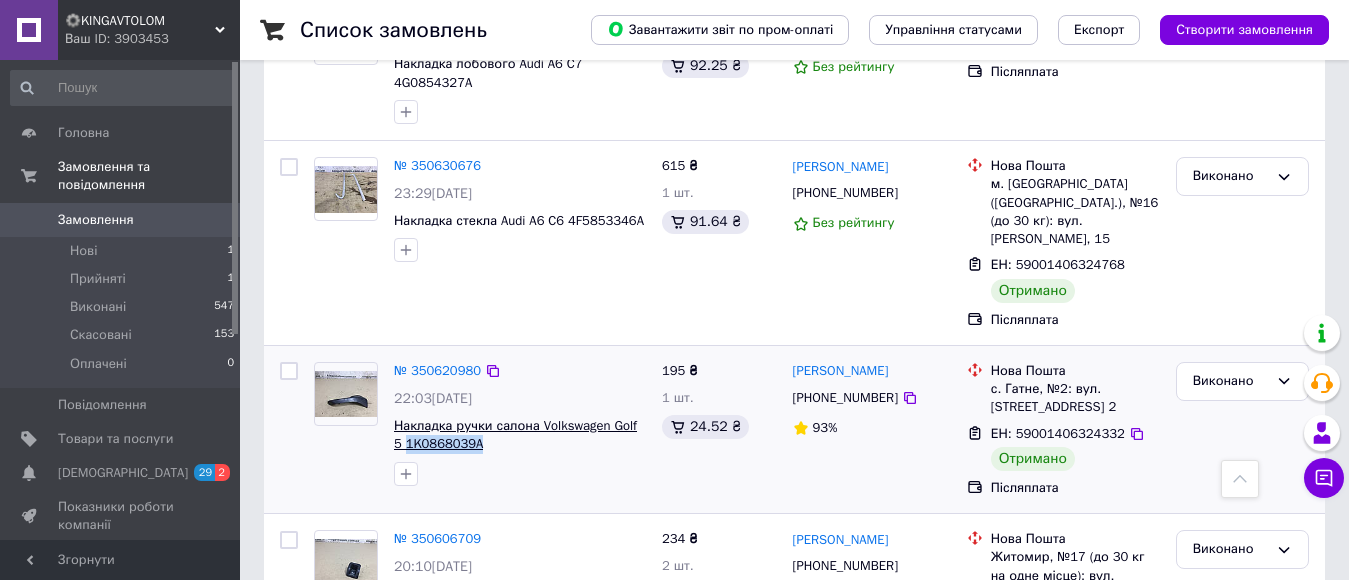 drag, startPoint x: 476, startPoint y: 321, endPoint x: 396, endPoint y: 321, distance: 80 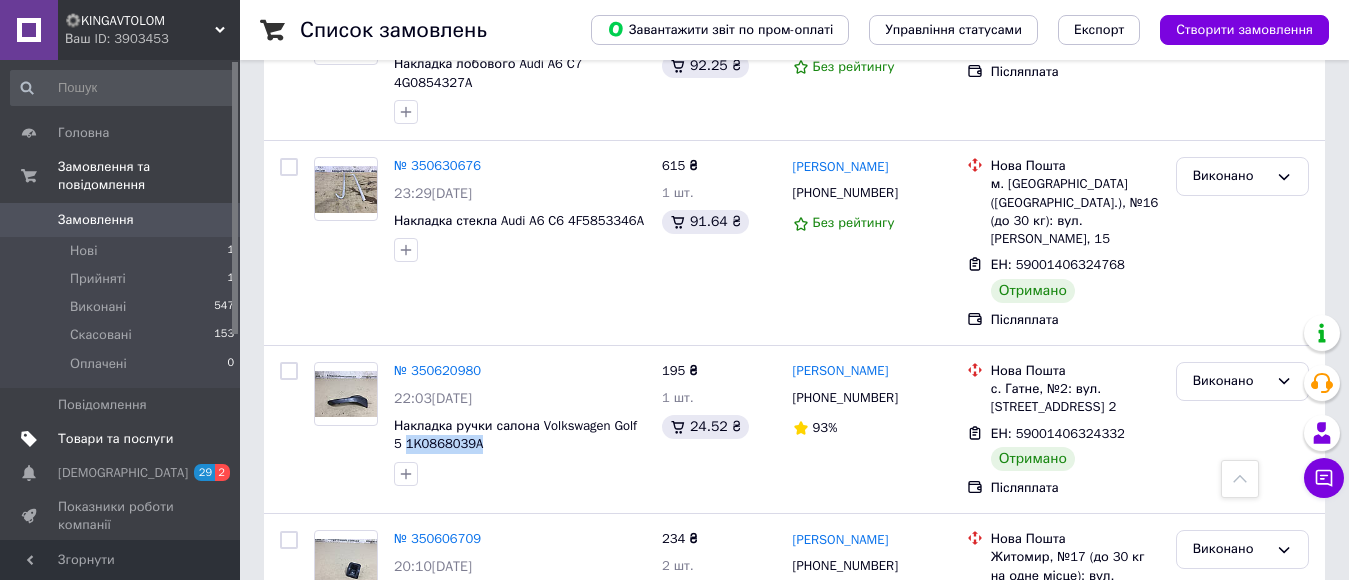 click on "Товари та послуги" at bounding box center [115, 439] 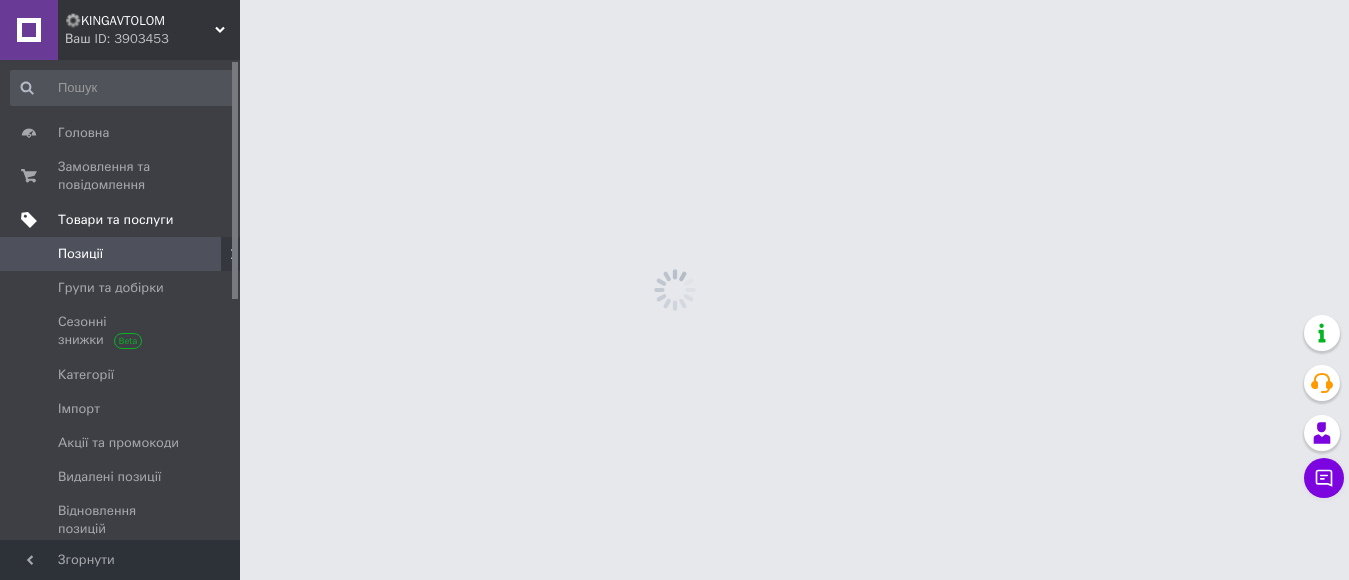 scroll, scrollTop: 0, scrollLeft: 0, axis: both 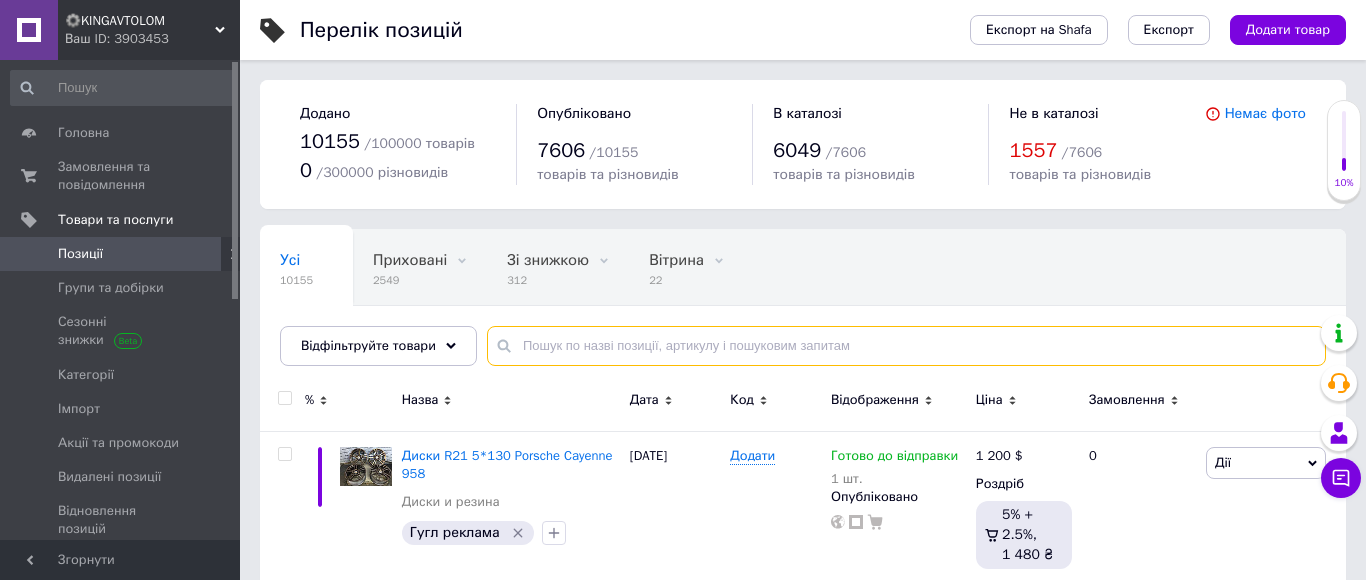 click at bounding box center [906, 346] 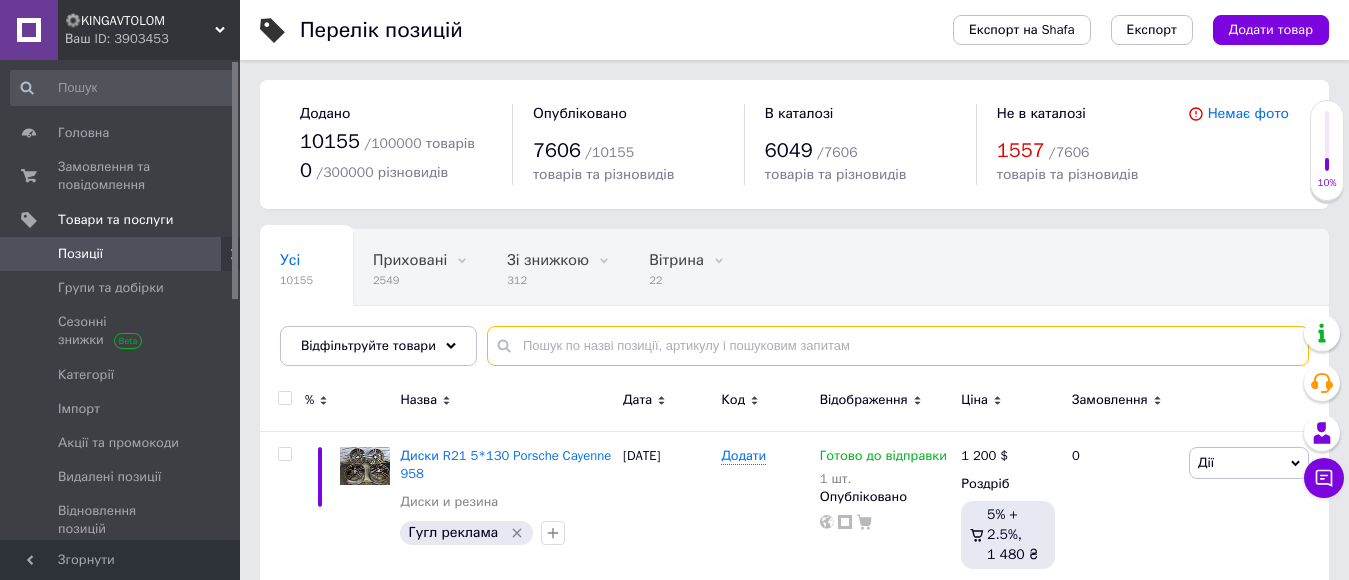 paste on "1K0868039A" 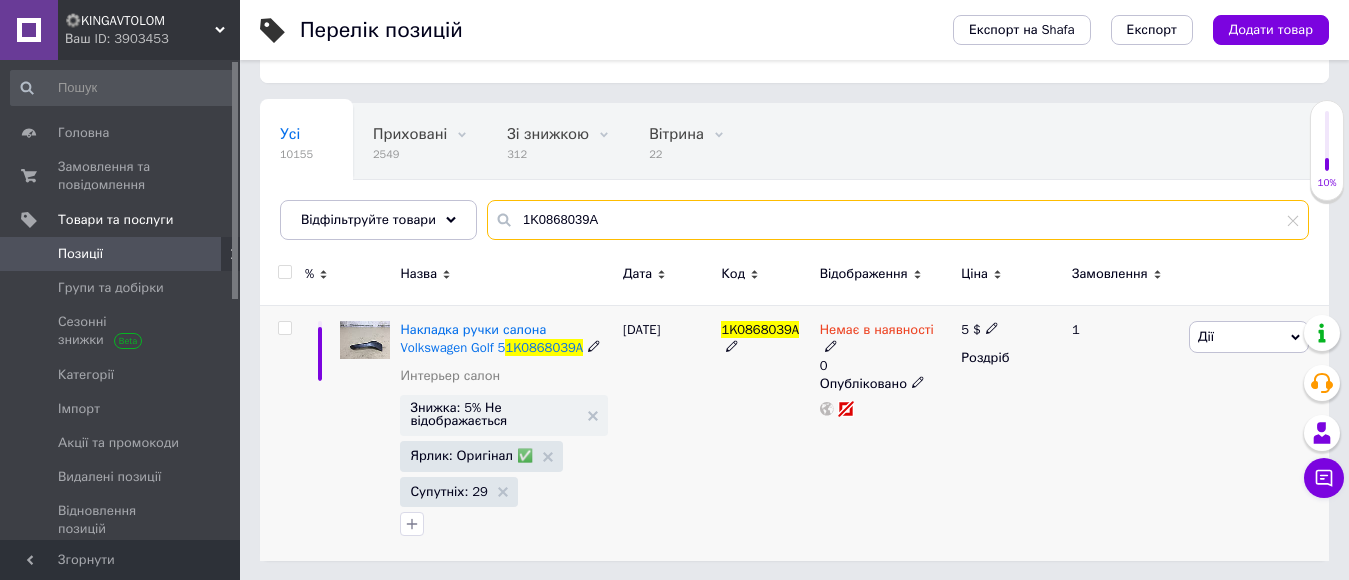scroll, scrollTop: 127, scrollLeft: 0, axis: vertical 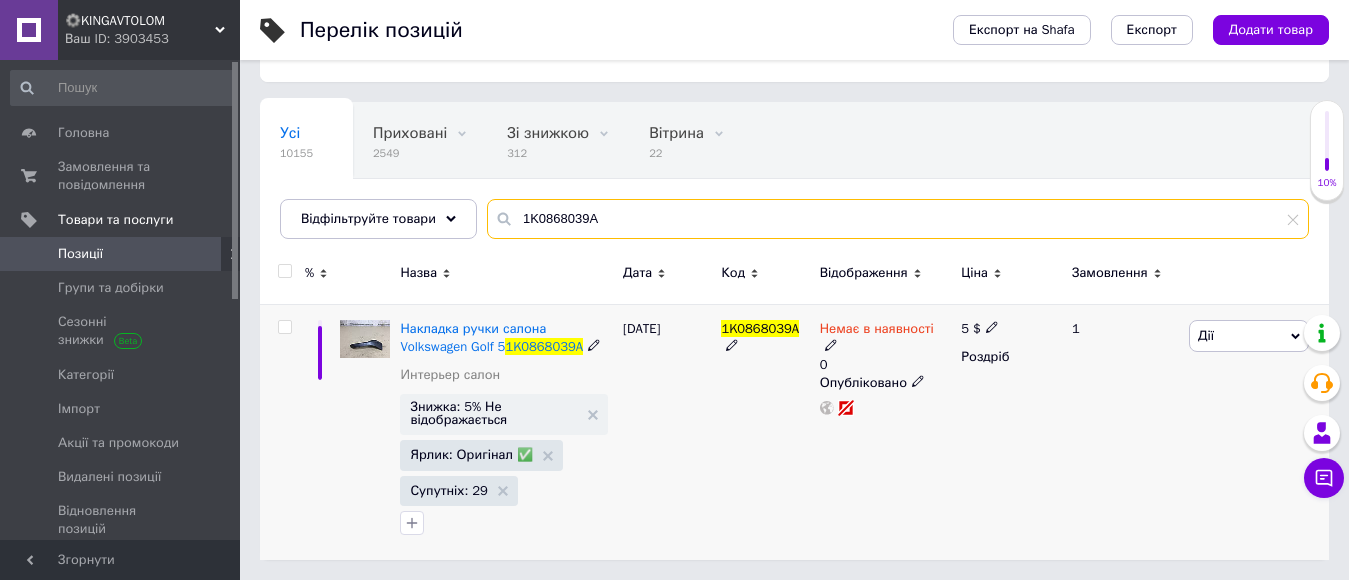 type on "1K0868039A" 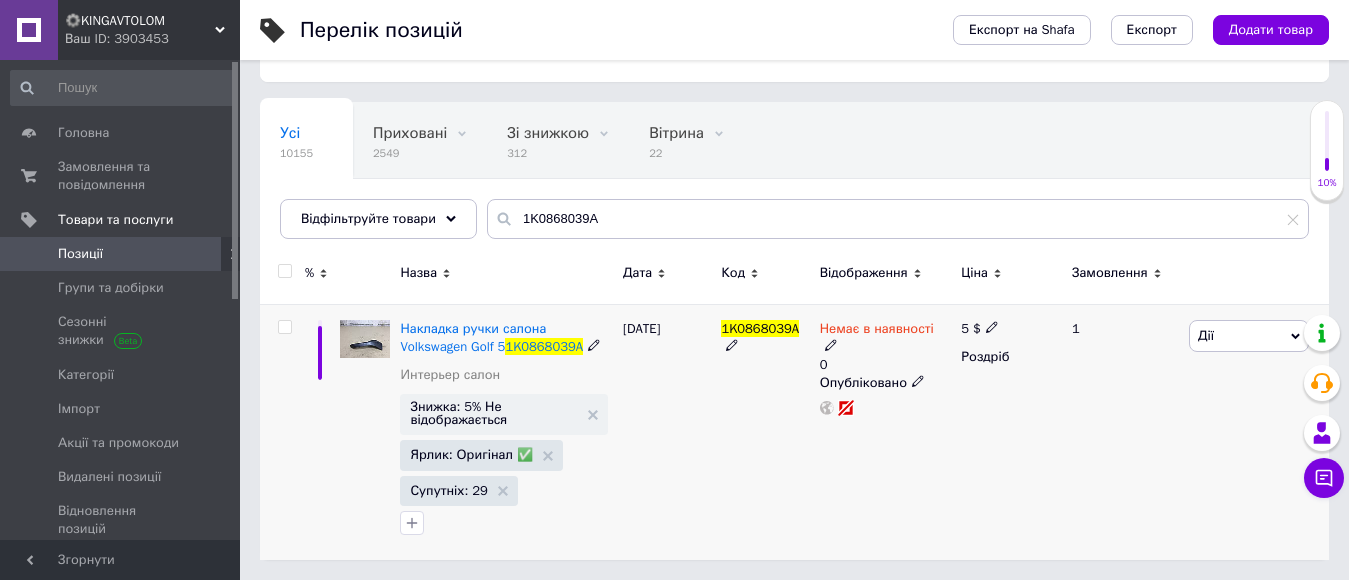 click 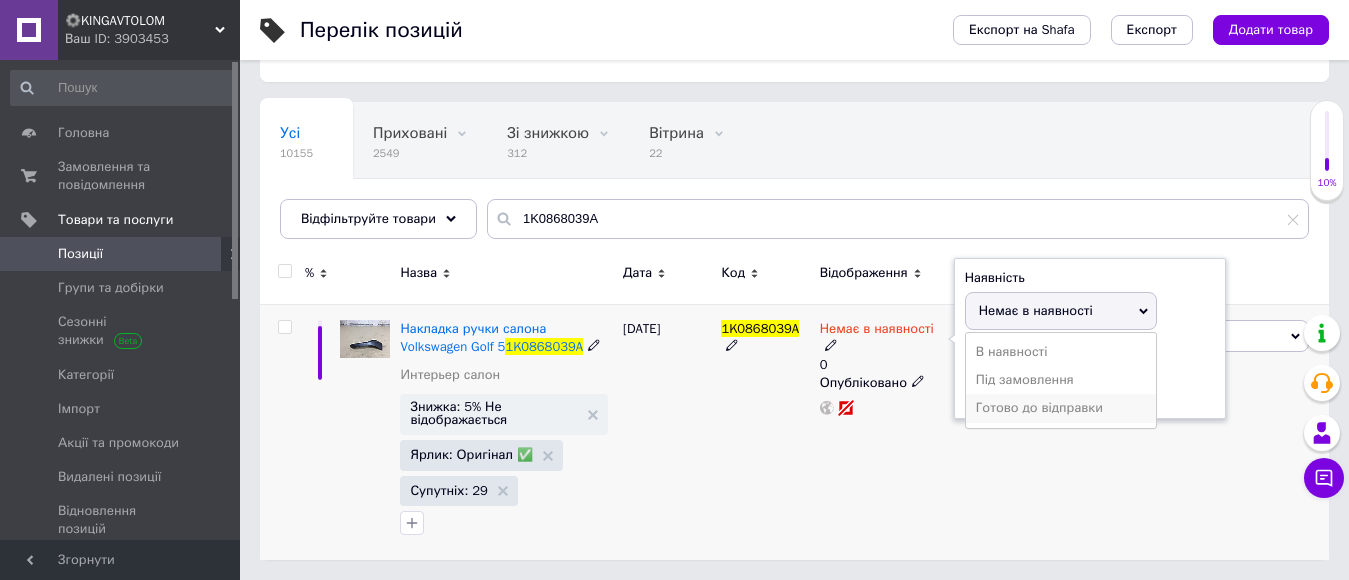 click on "Готово до відправки" at bounding box center [1061, 408] 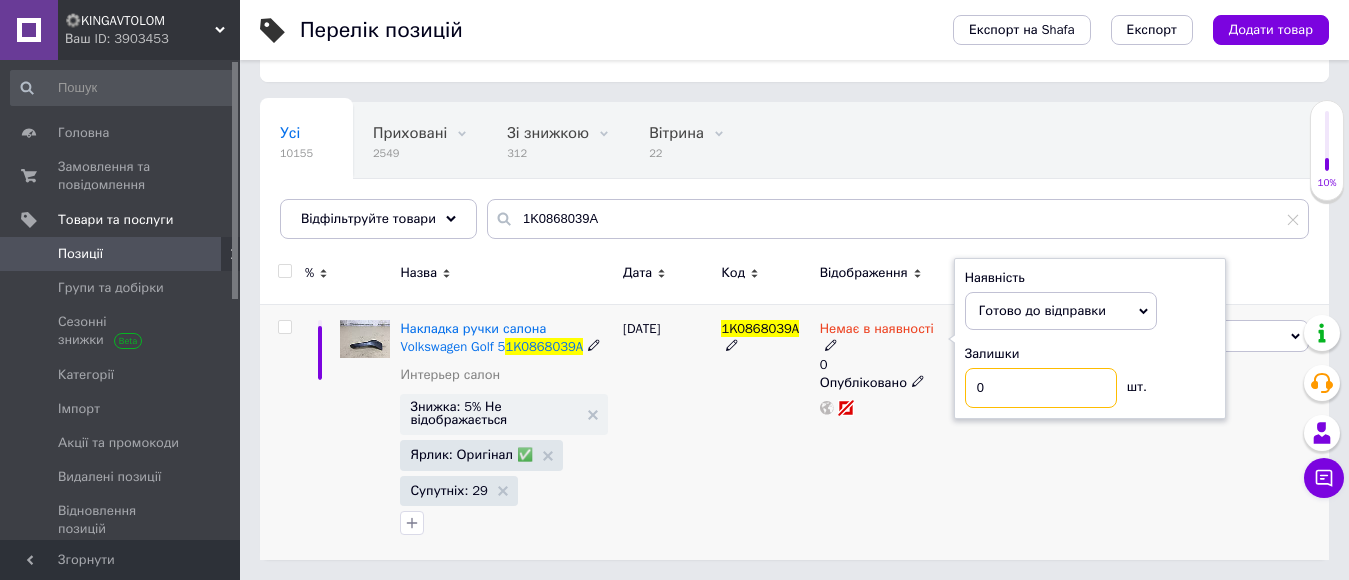 click on "0" at bounding box center (1041, 388) 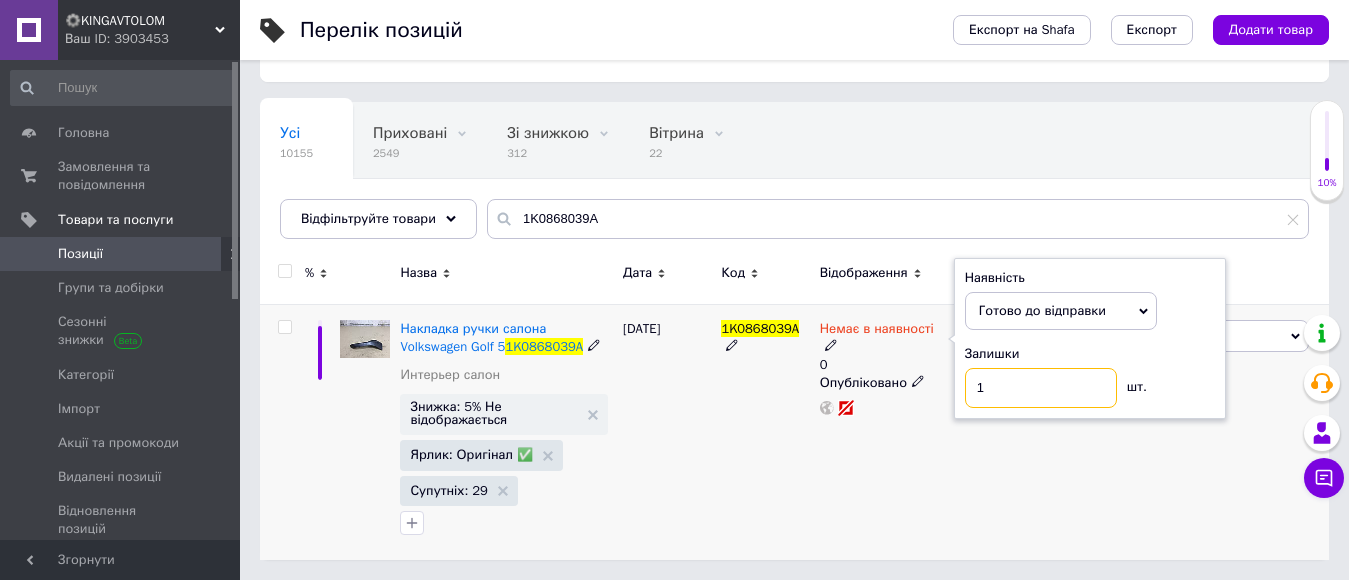 type on "1" 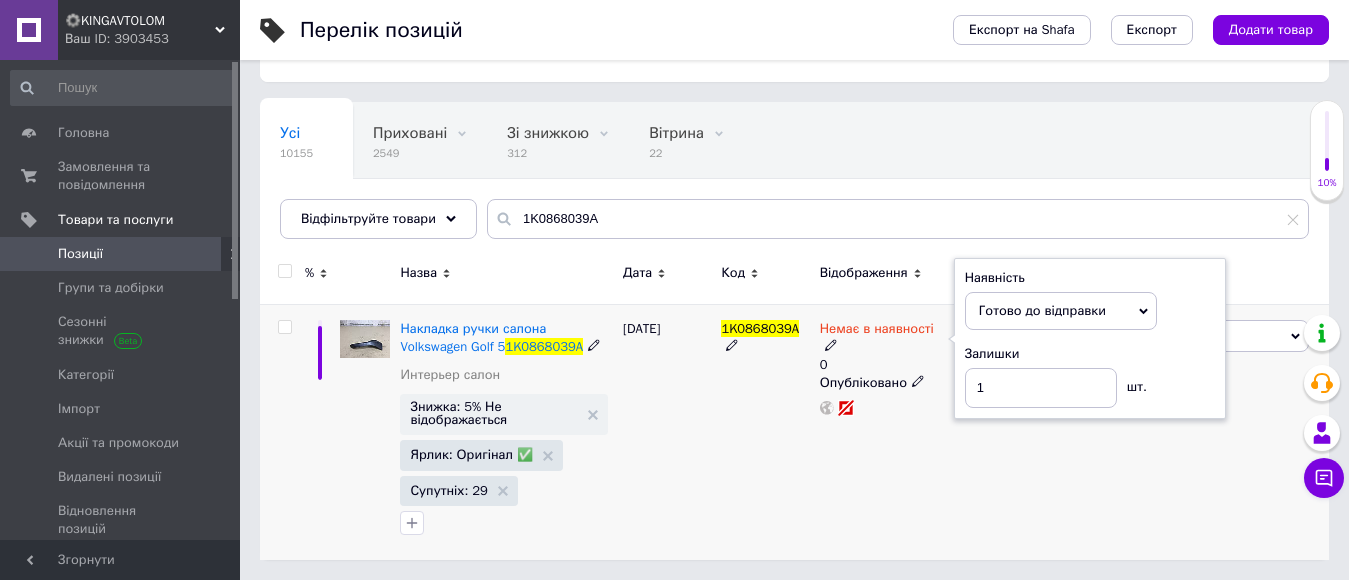 click on "5   $ Роздріб" at bounding box center (1008, 432) 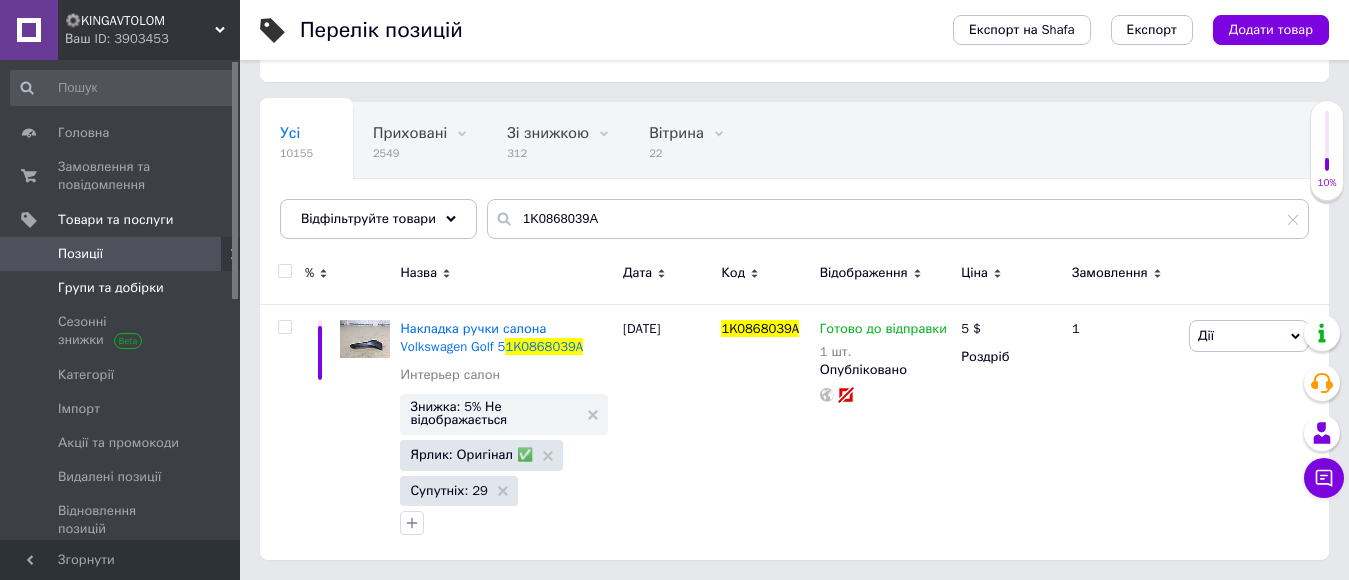 click on "Групи та добірки" at bounding box center (111, 288) 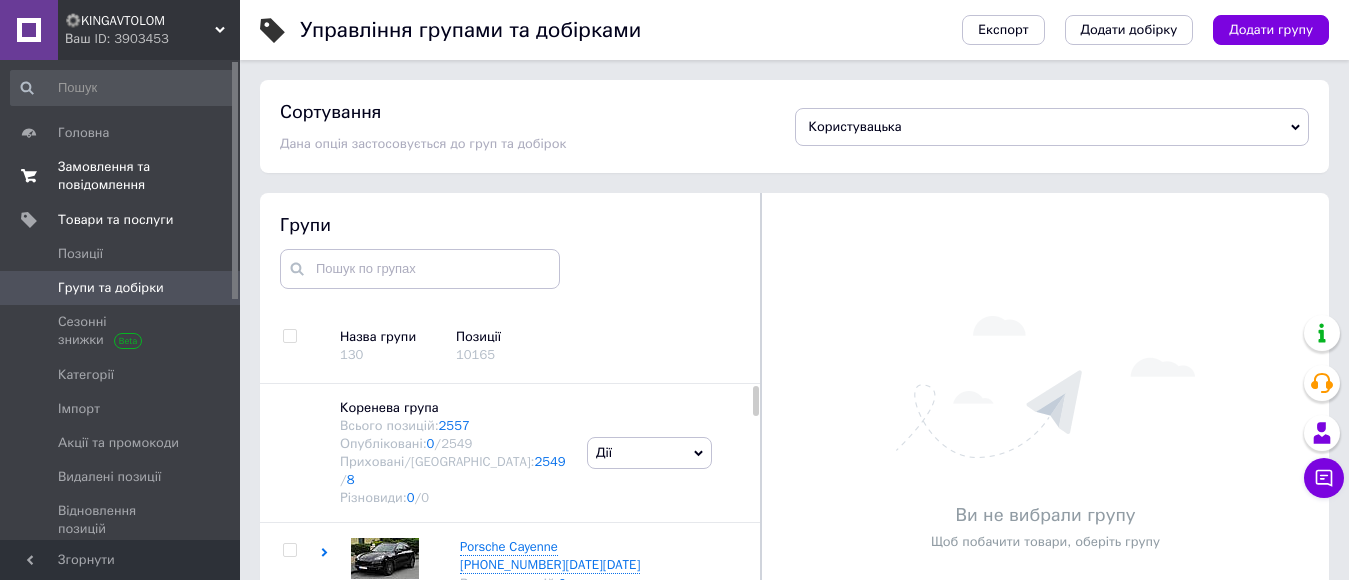 click on "Замовлення та повідомлення" at bounding box center [121, 176] 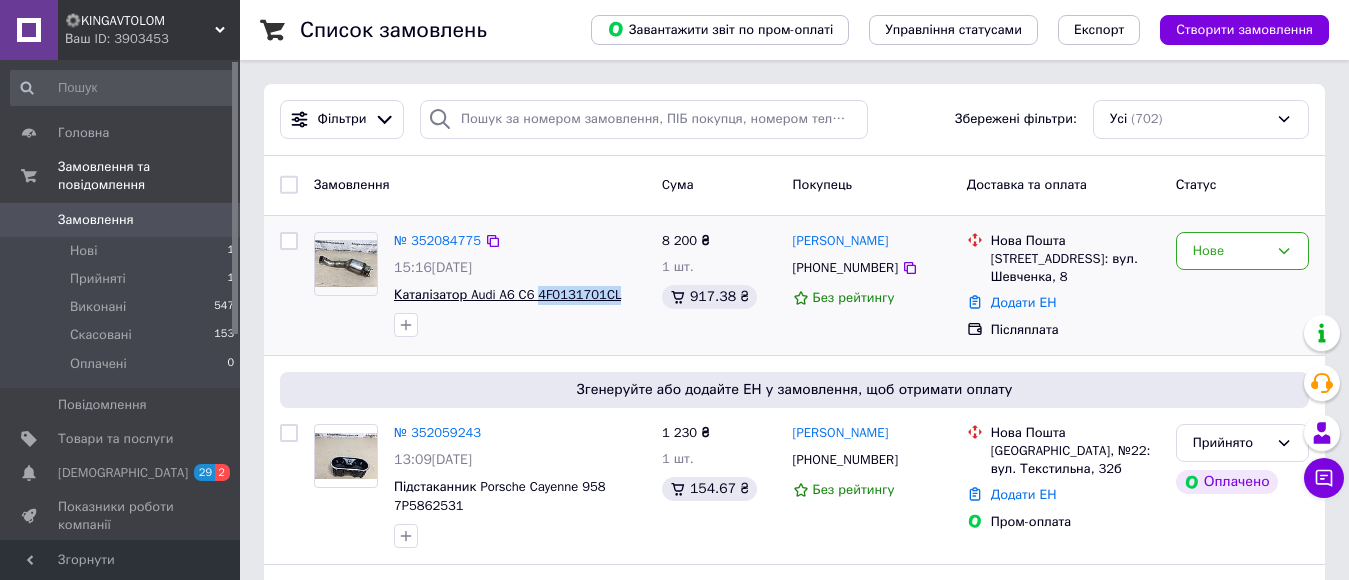 drag, startPoint x: 616, startPoint y: 303, endPoint x: 541, endPoint y: 297, distance: 75.23962 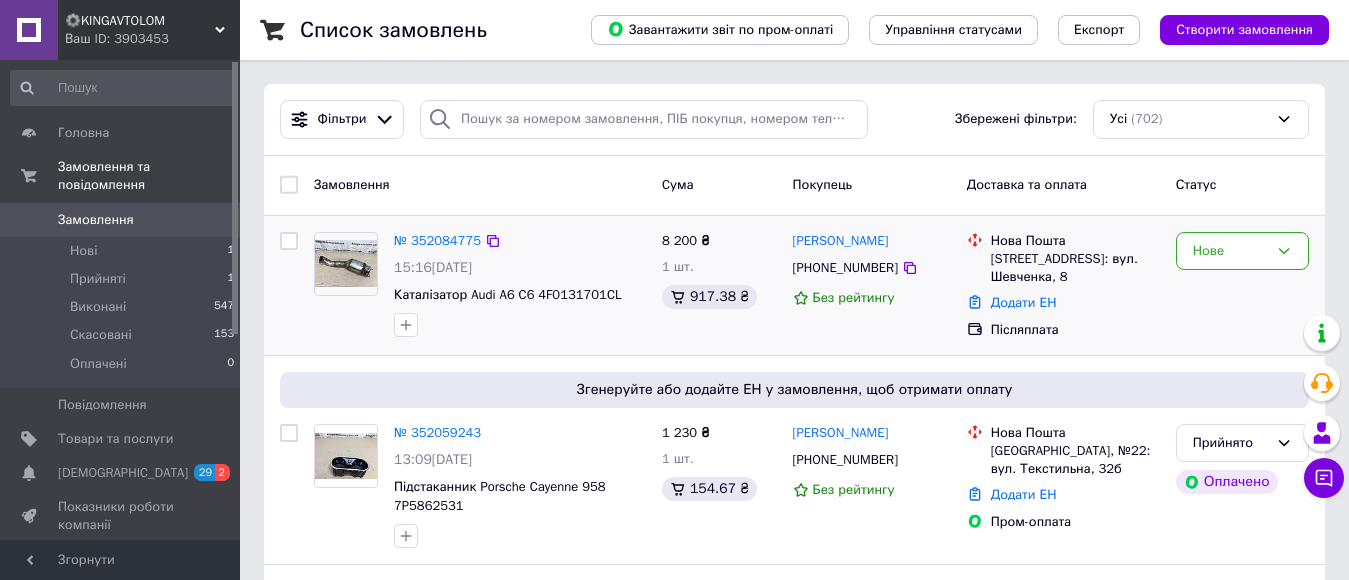 click at bounding box center [520, 325] 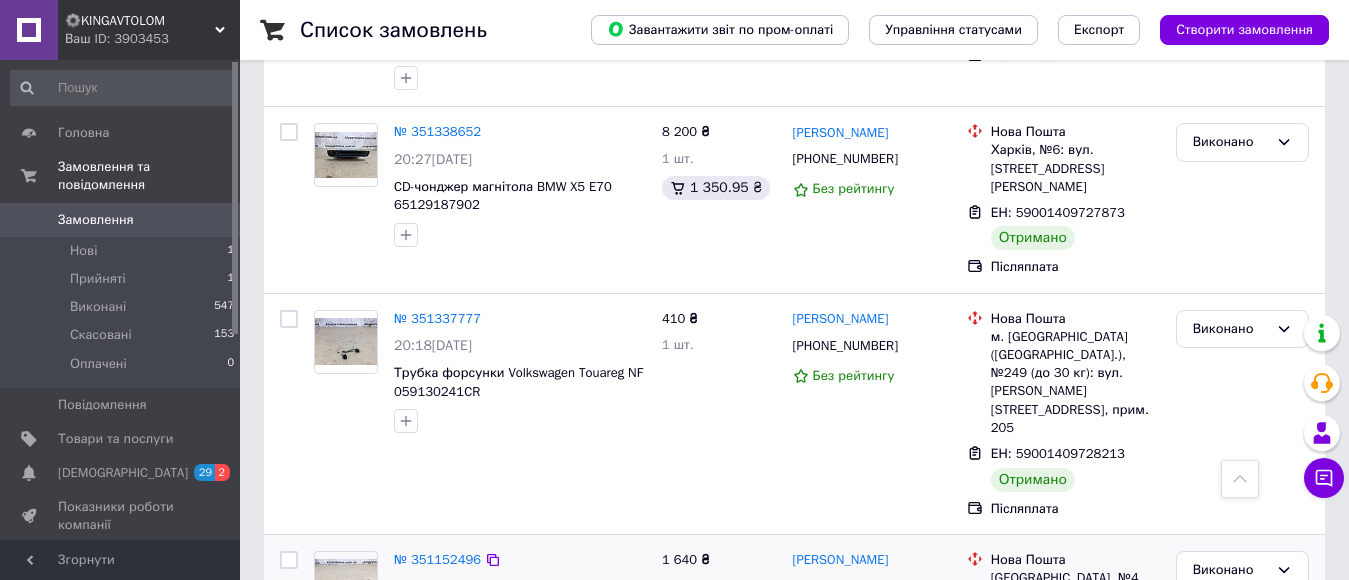 scroll, scrollTop: 3267, scrollLeft: 0, axis: vertical 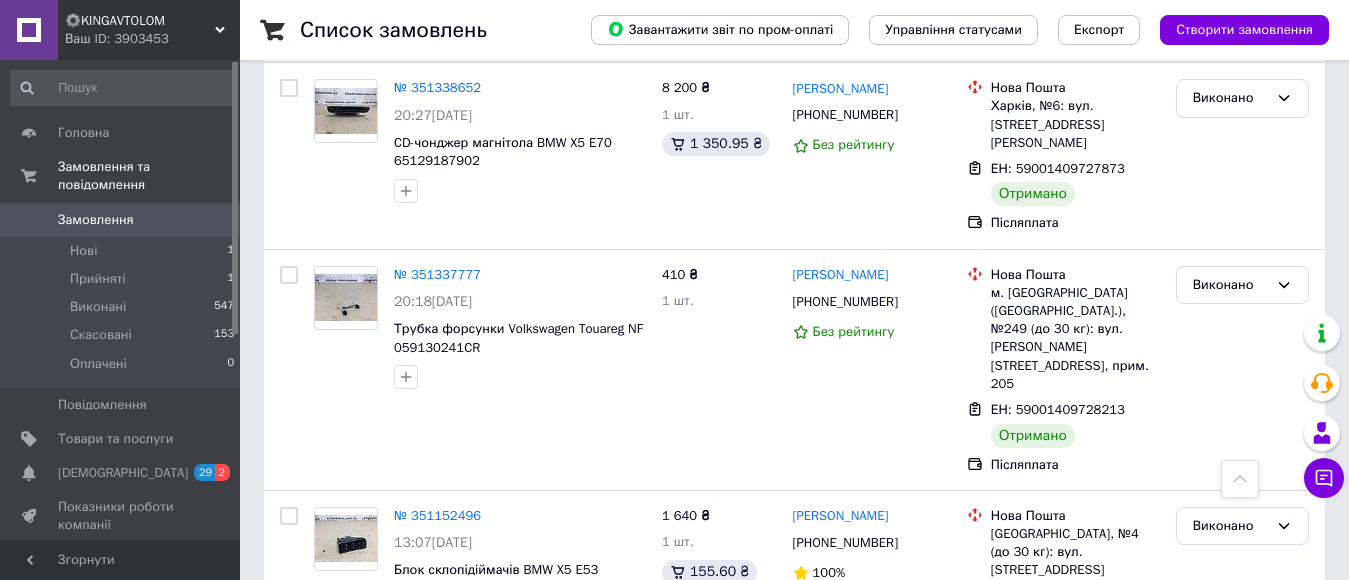 click on "2" at bounding box center (327, 721) 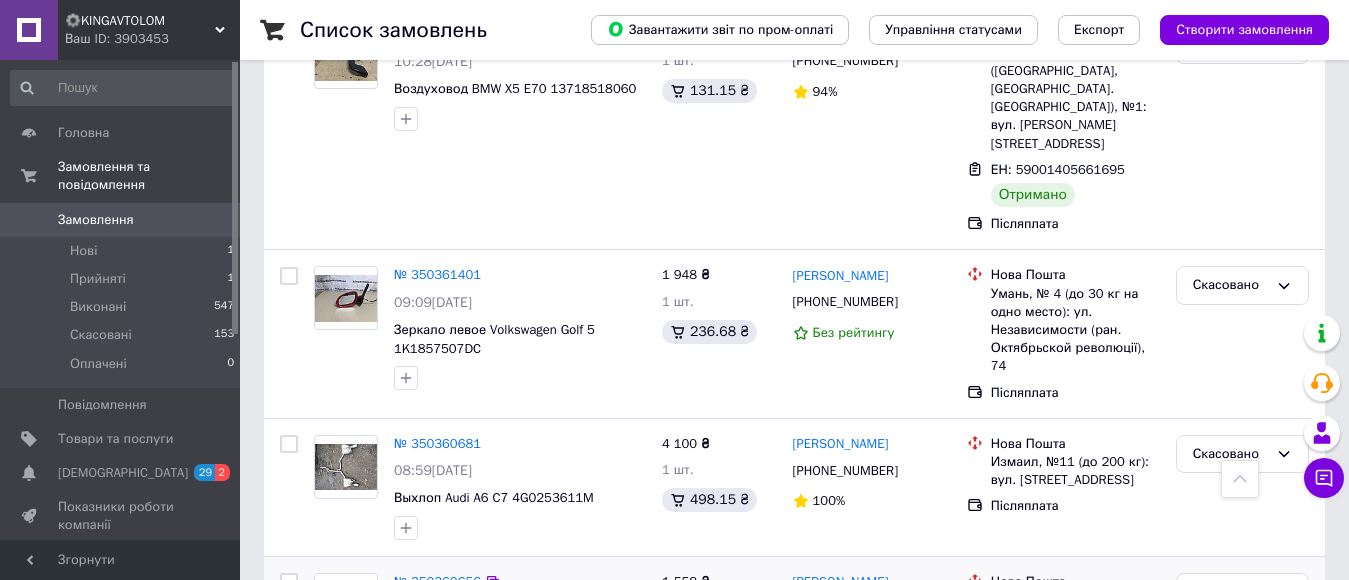 scroll, scrollTop: 3219, scrollLeft: 0, axis: vertical 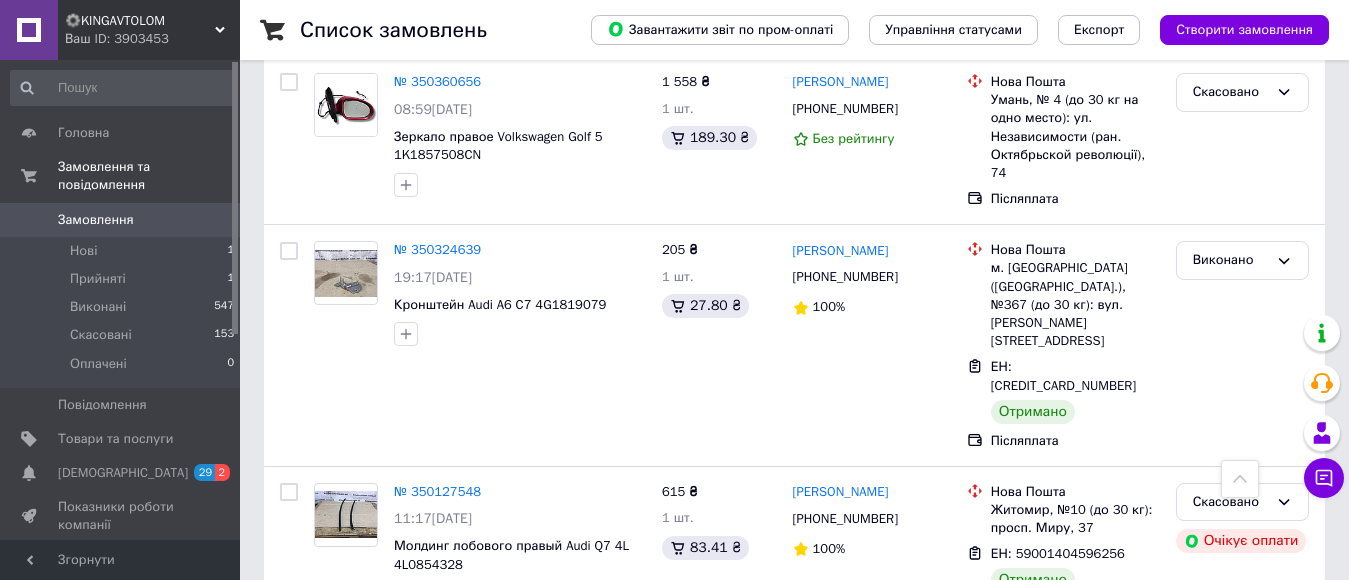 click on "Список замовлень   Завантажити звіт по пром-оплаті Управління статусами Експорт Створити замовлення Фільтри Збережені фільтри: Усі (702) Замовлення Cума Покупець Доставка та оплата Статус № 351114716 09:31, 04.07.2025 Крышка багажника в сборе Volkswagen Golf 5 1K6827025H 6 150 ₴ 1 шт. 834.09 ₴ Олег Дидыч +380503210005 80% Нова Пошта м. Біла Церква (Київська обл.), №19: с. Шкарівка, вул. Тичини Павла, 9 (станція Роток, навпроти заводу "Росава") ЕН: 59001408515997 Отримано Пром-оплата Виконано Виплачено № 351043408 16:21, 03.07.2025 Петля капота левая BMW X5 E53 41618402173 2 товара у замовленні 820 ₴ 2 шт. 114.28 ₴ Данило Алєксєєв 100% 100%" at bounding box center (794, -1181) 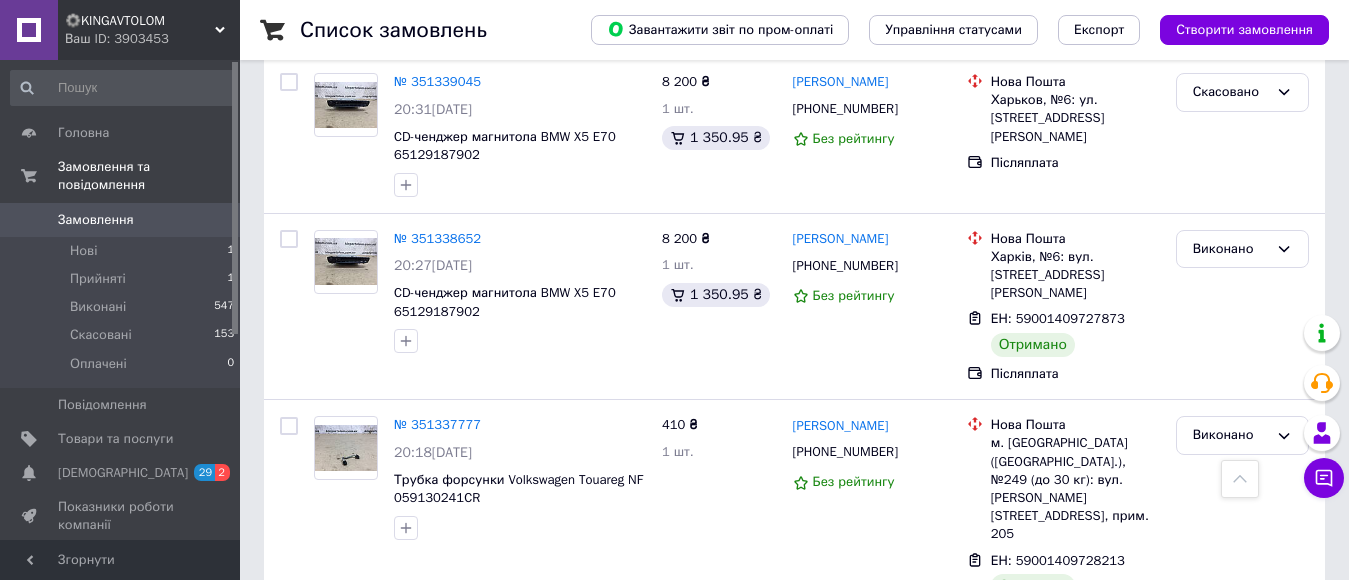 scroll, scrollTop: 3267, scrollLeft: 0, axis: vertical 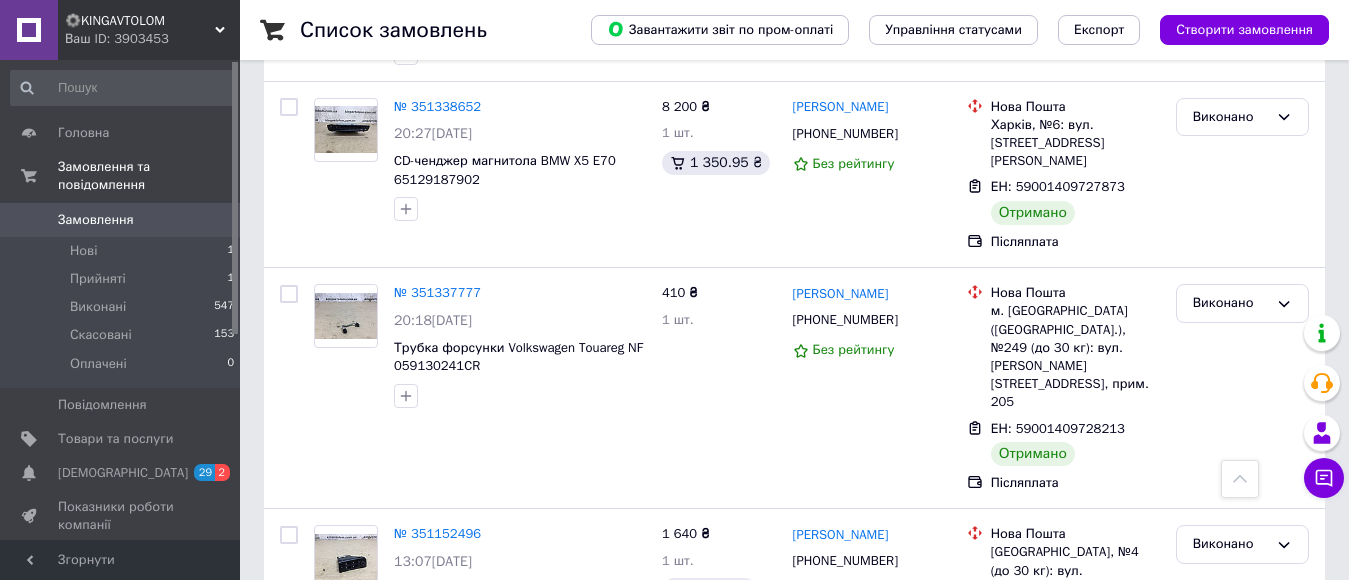 click on "2" at bounding box center [327, 740] 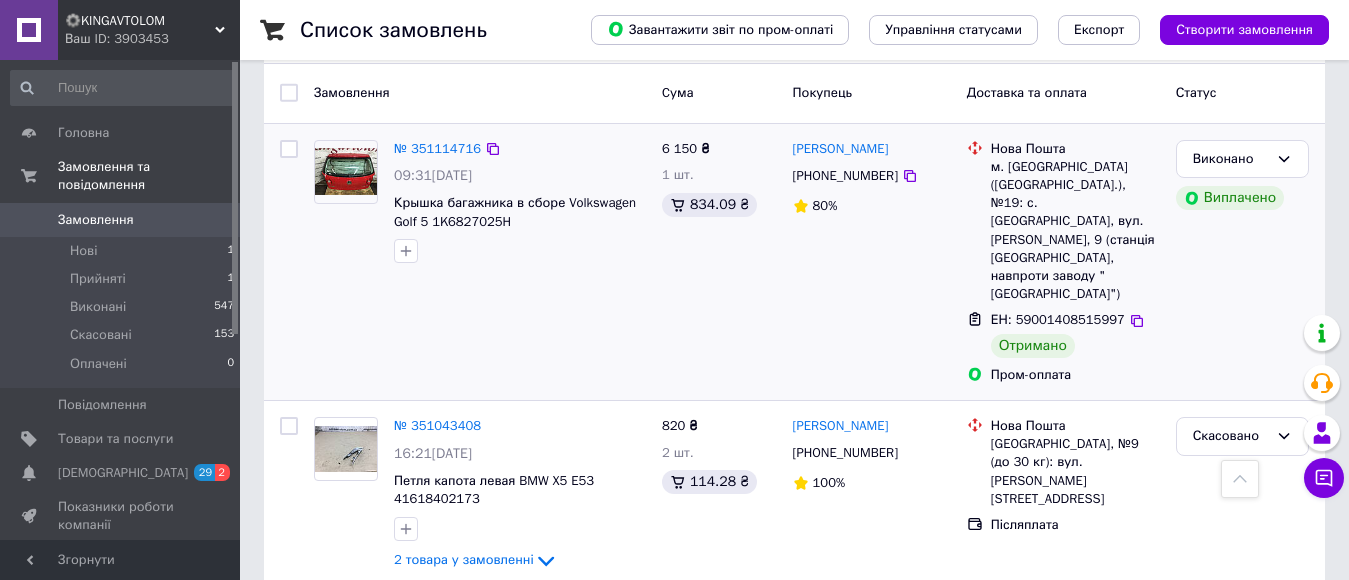 scroll, scrollTop: 0, scrollLeft: 0, axis: both 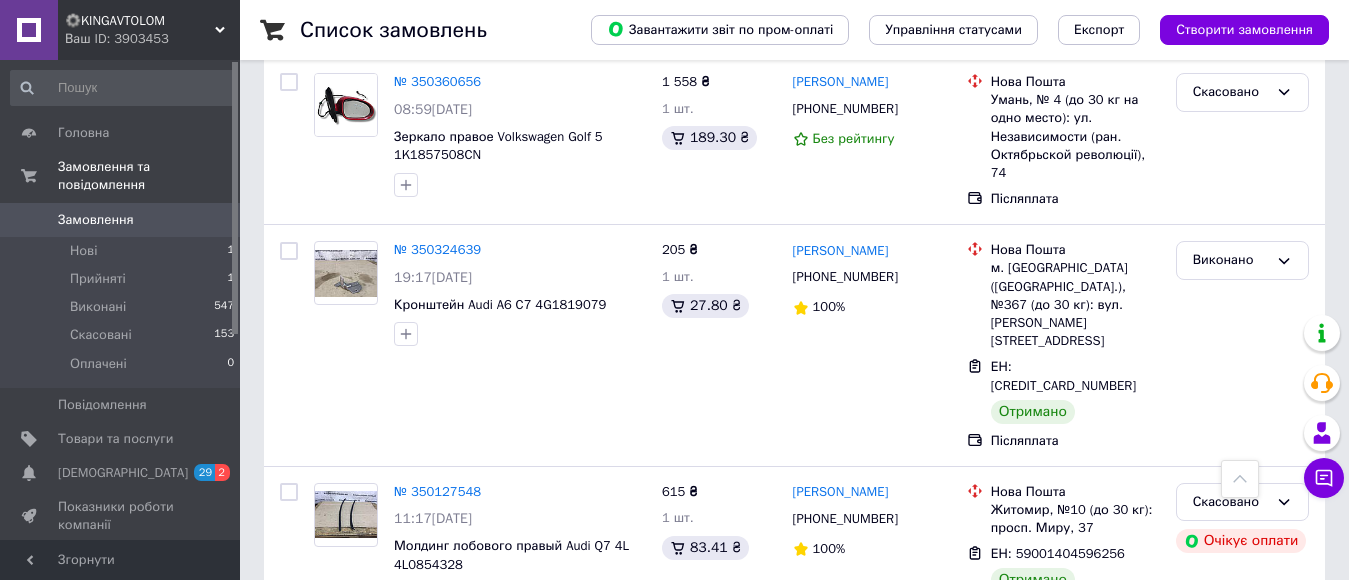 click on "1" at bounding box center (404, 817) 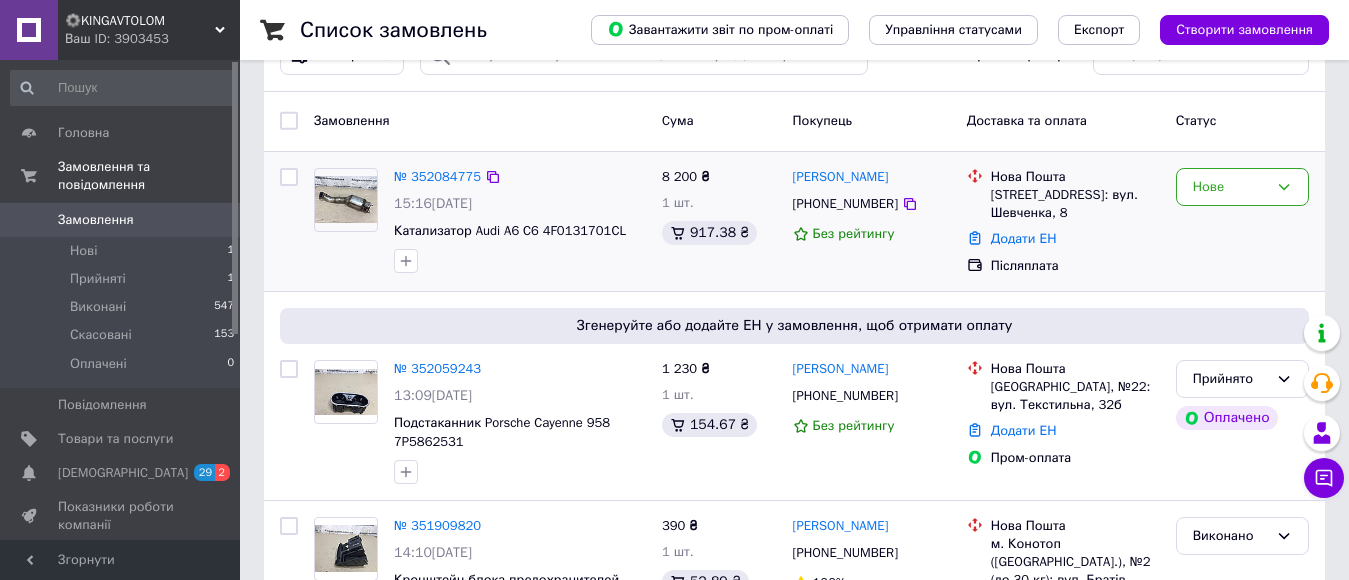 scroll, scrollTop: 100, scrollLeft: 0, axis: vertical 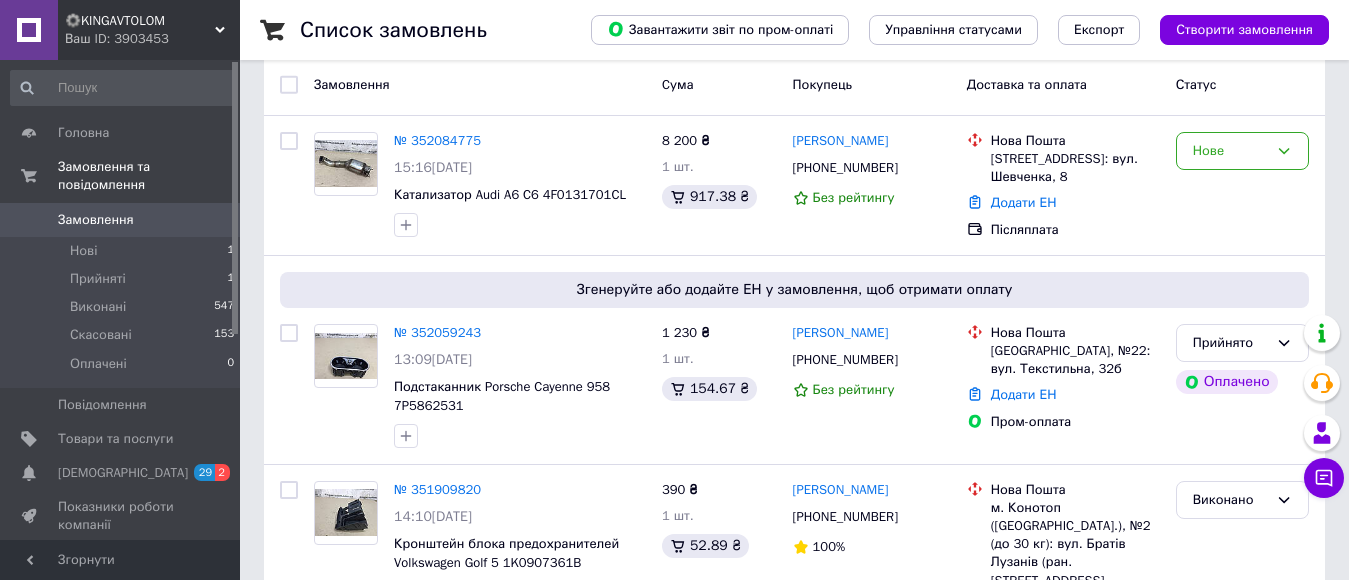 drag, startPoint x: 941, startPoint y: 237, endPoint x: 1328, endPoint y: 188, distance: 390.08972 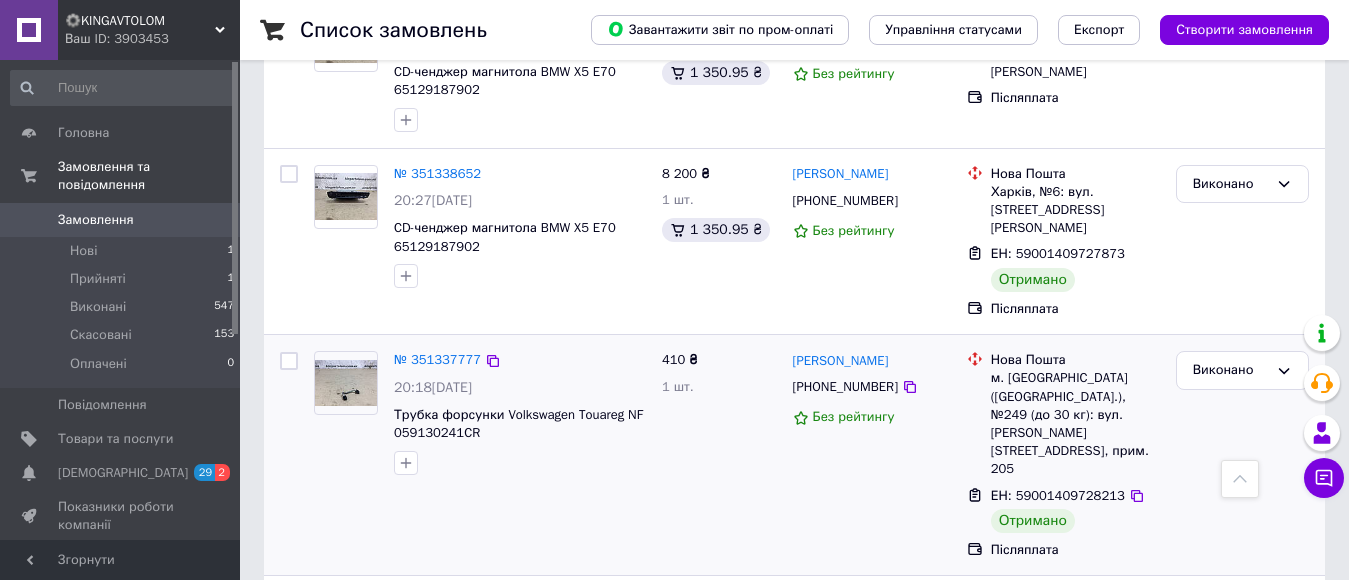 scroll, scrollTop: 3267, scrollLeft: 0, axis: vertical 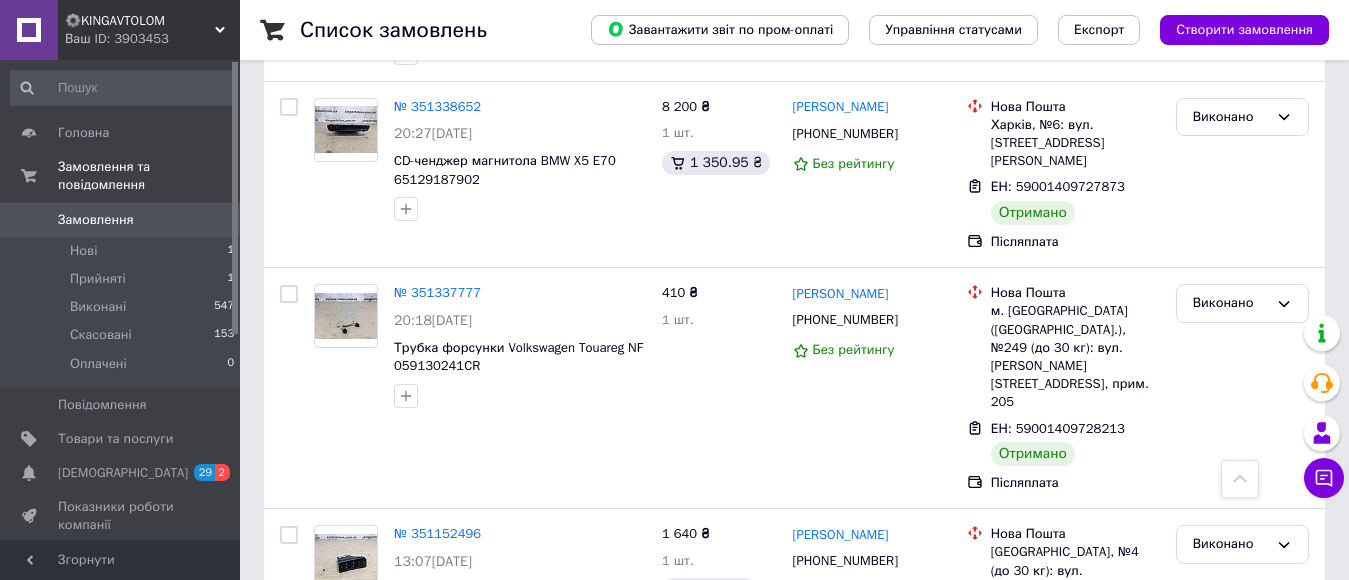 drag, startPoint x: 1194, startPoint y: 544, endPoint x: 687, endPoint y: 575, distance: 507.94684 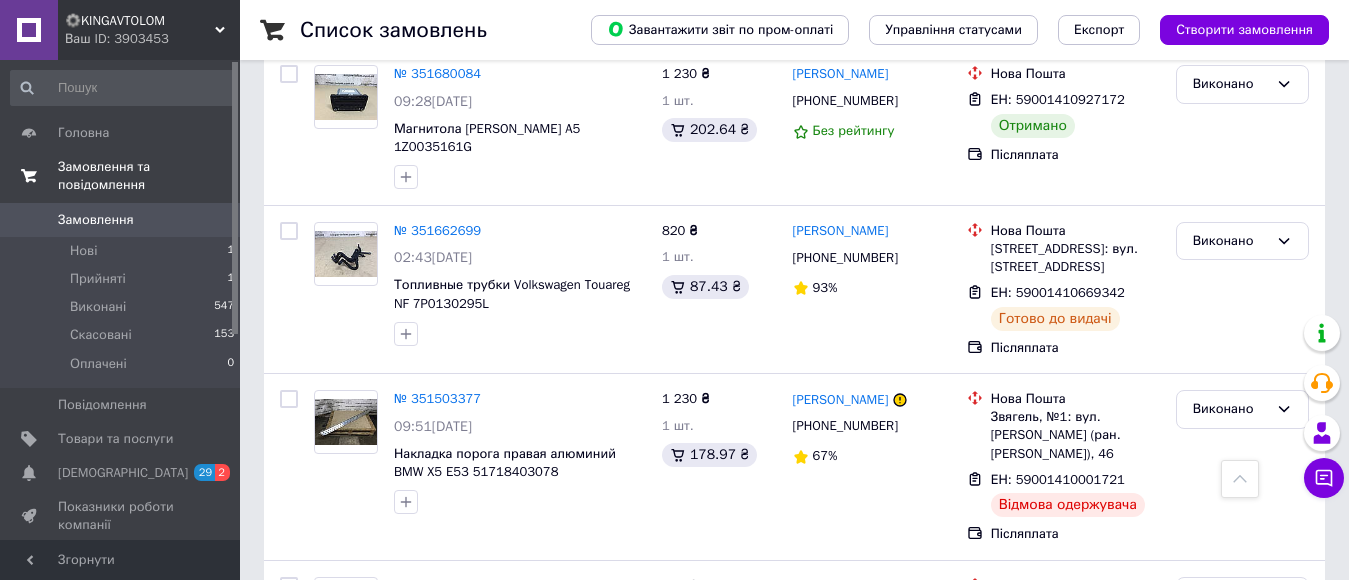 scroll, scrollTop: 1967, scrollLeft: 0, axis: vertical 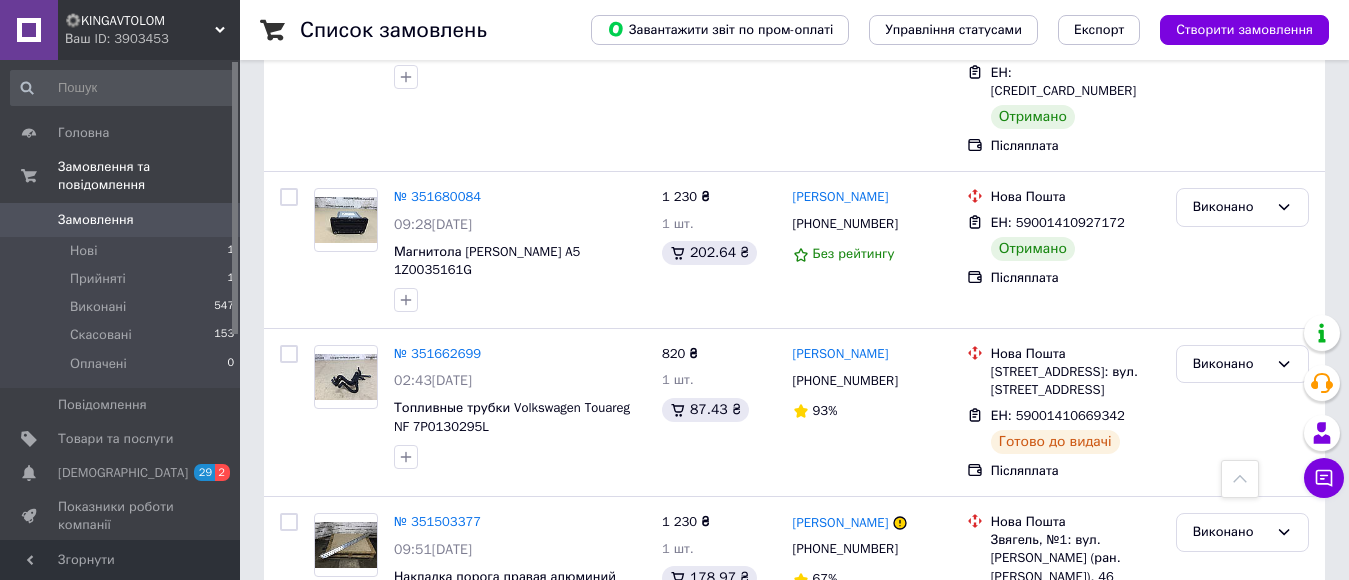 click on "Замовлення" at bounding box center [96, 220] 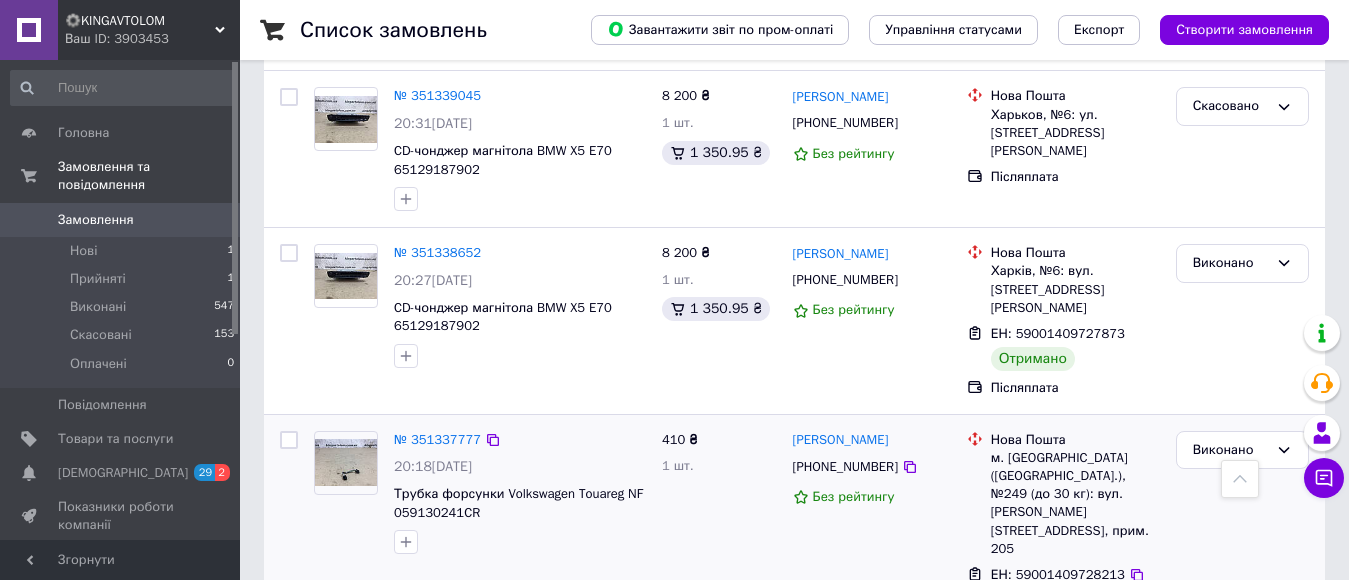 scroll, scrollTop: 3200, scrollLeft: 0, axis: vertical 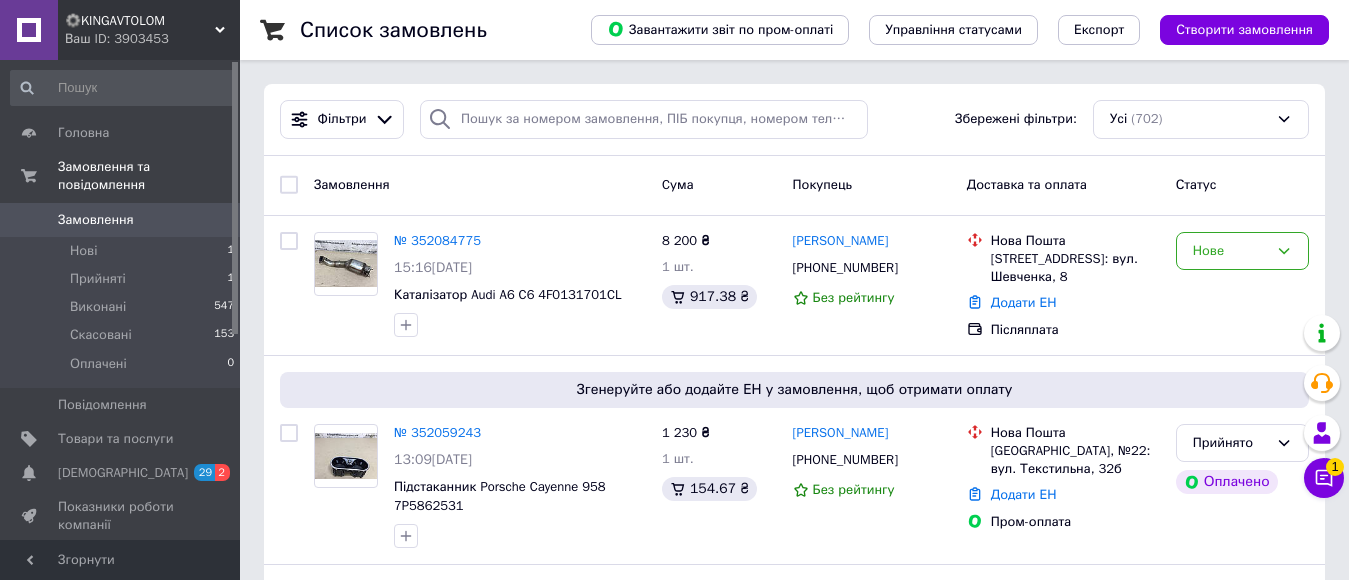 click on "Замовлення" at bounding box center [96, 220] 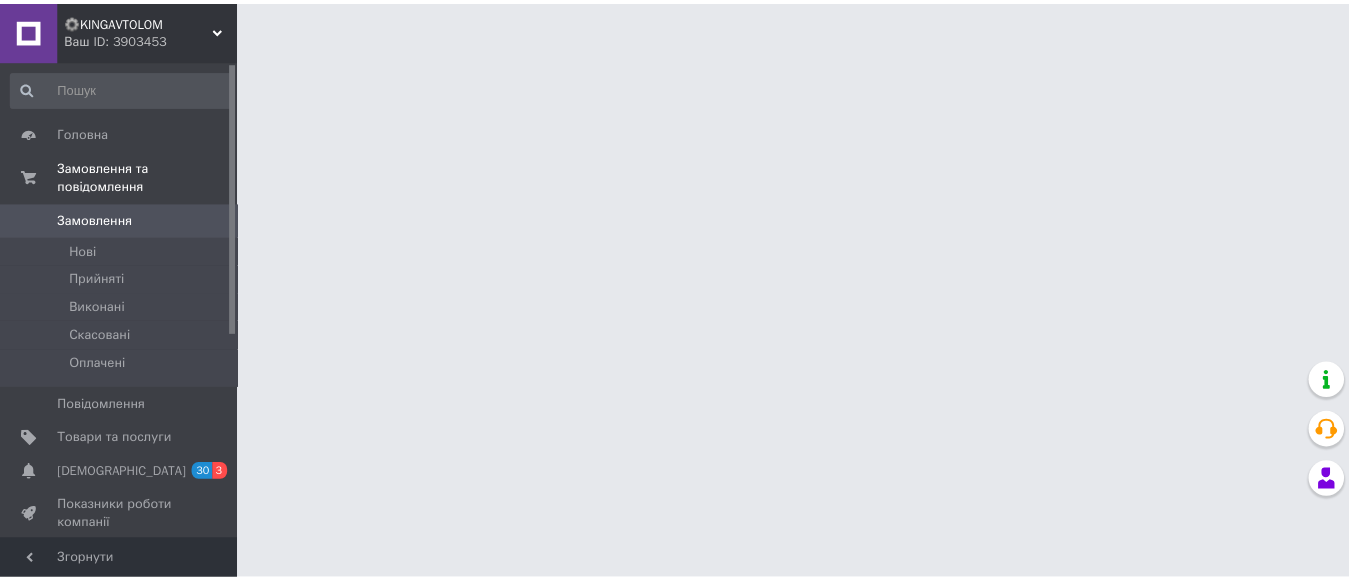 scroll, scrollTop: 0, scrollLeft: 0, axis: both 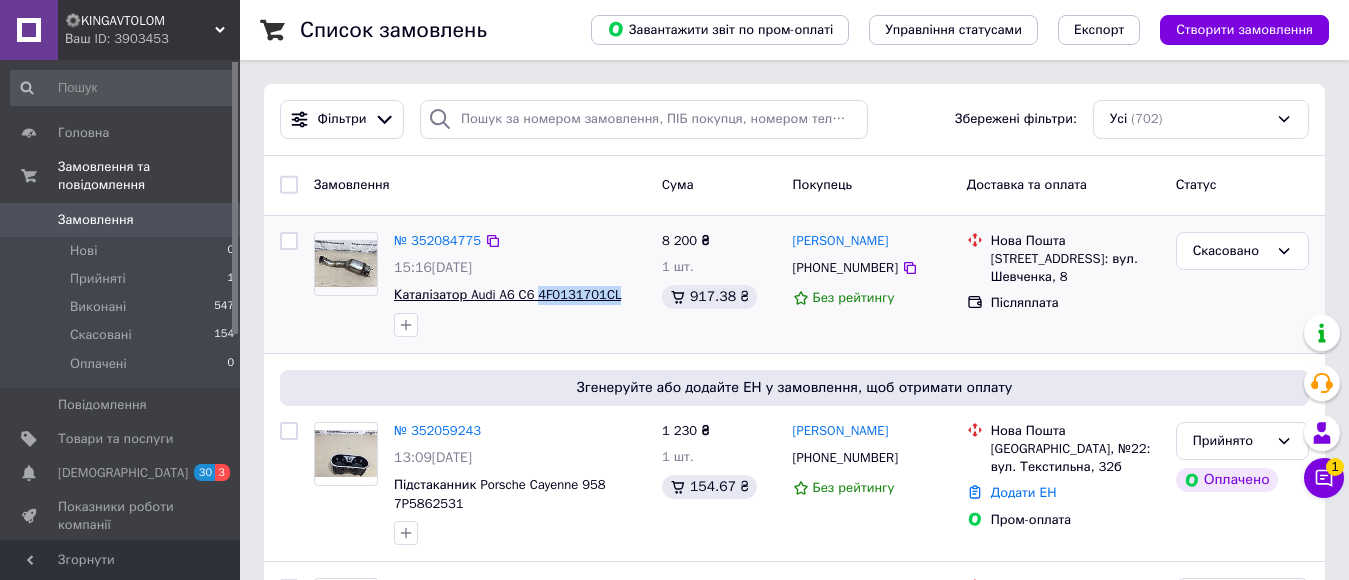 drag, startPoint x: 626, startPoint y: 299, endPoint x: 534, endPoint y: 302, distance: 92.0489 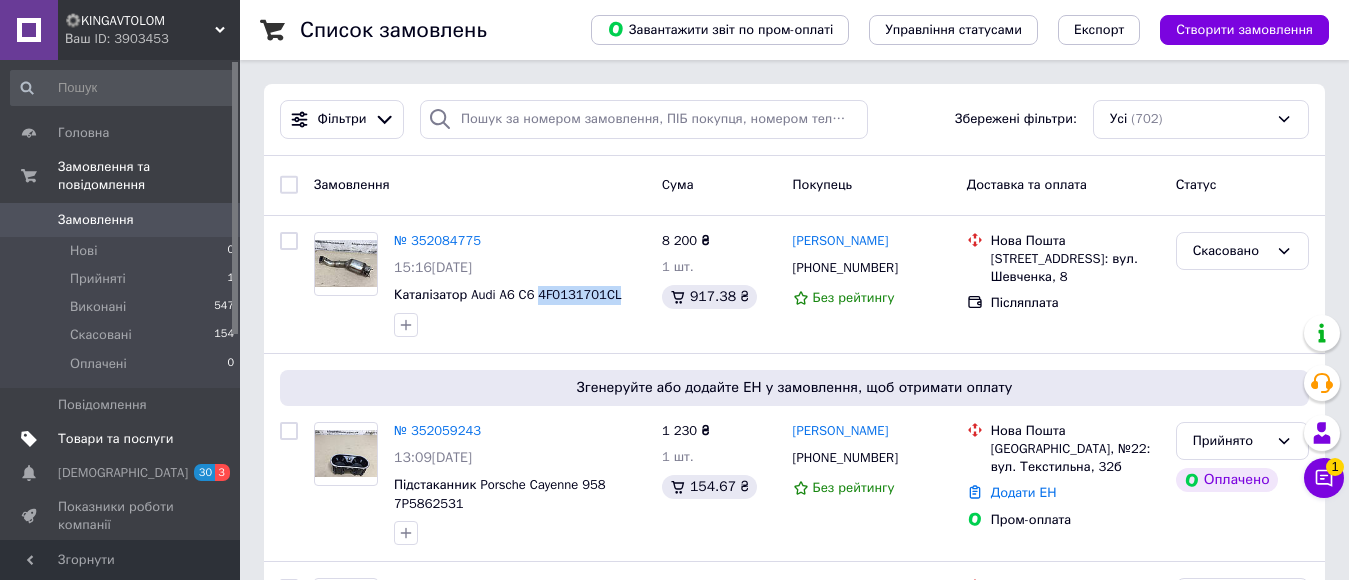 click on "Товари та послуги" at bounding box center (115, 439) 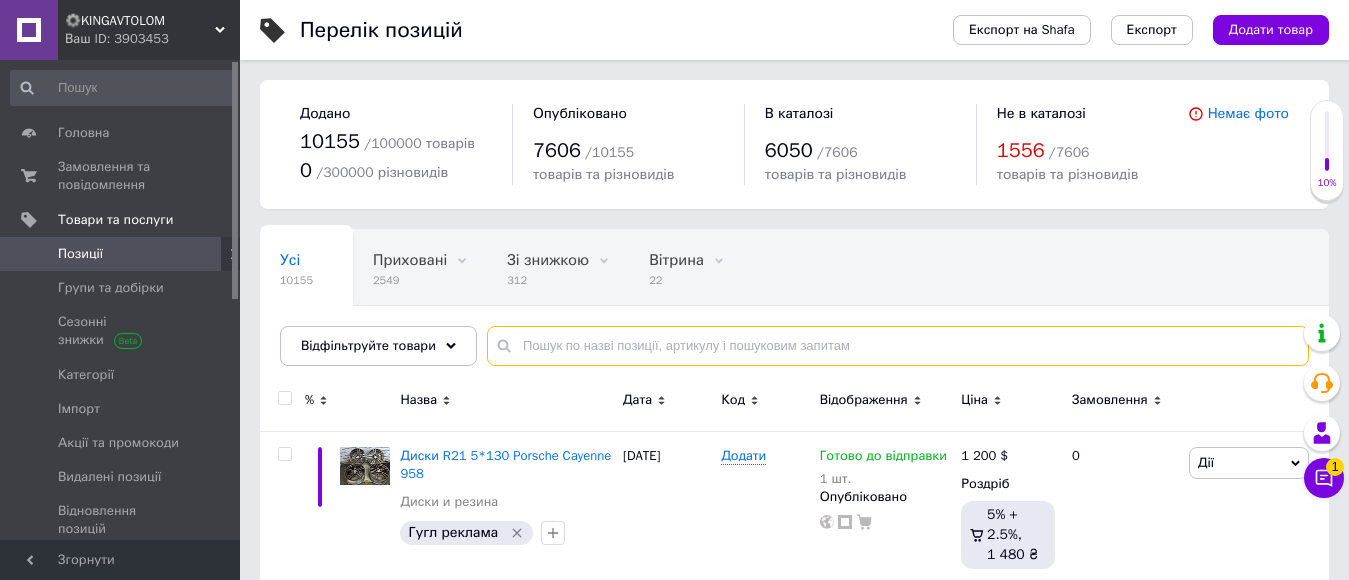 click at bounding box center [898, 346] 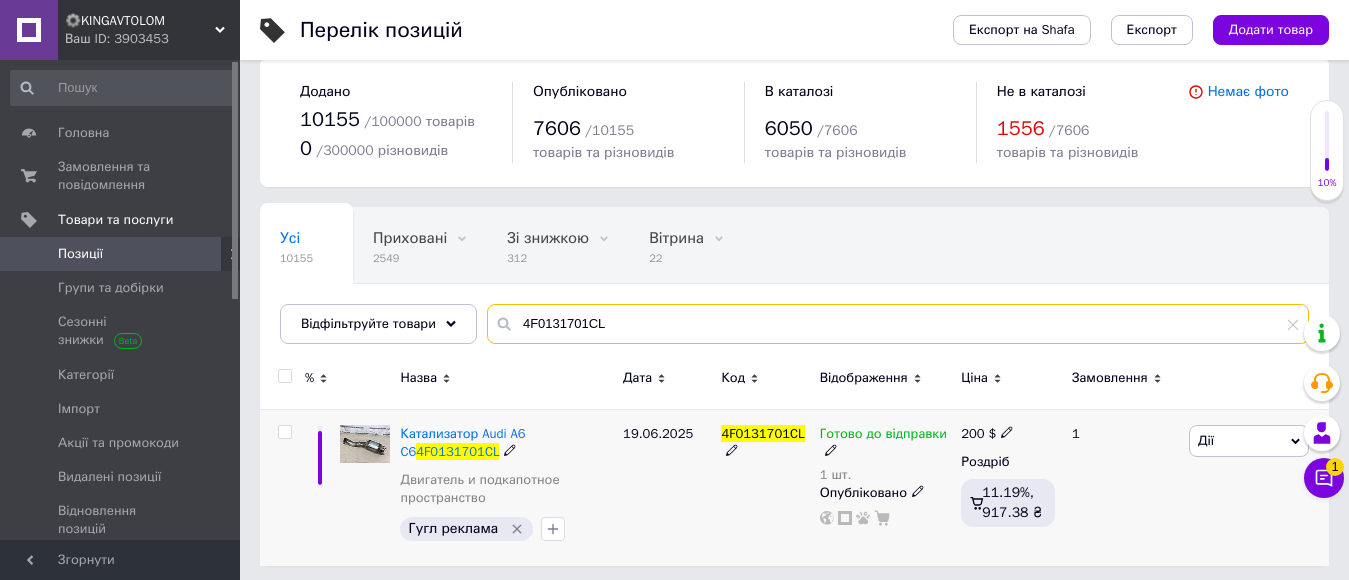 scroll, scrollTop: 28, scrollLeft: 0, axis: vertical 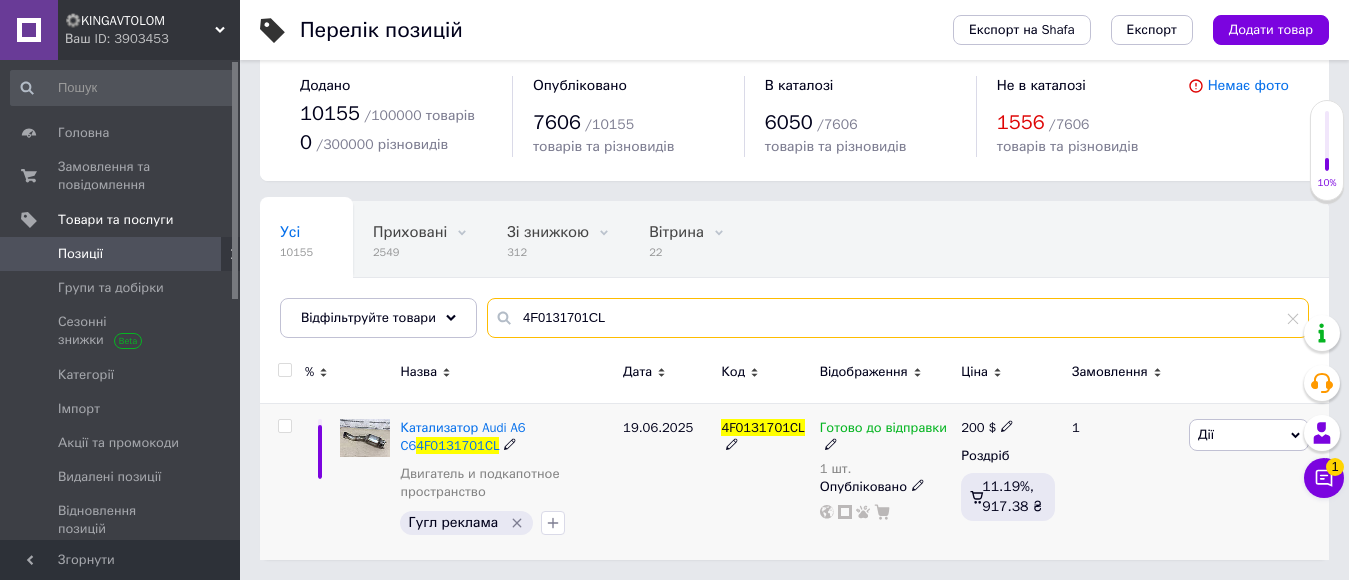 type on "4F0131701CL" 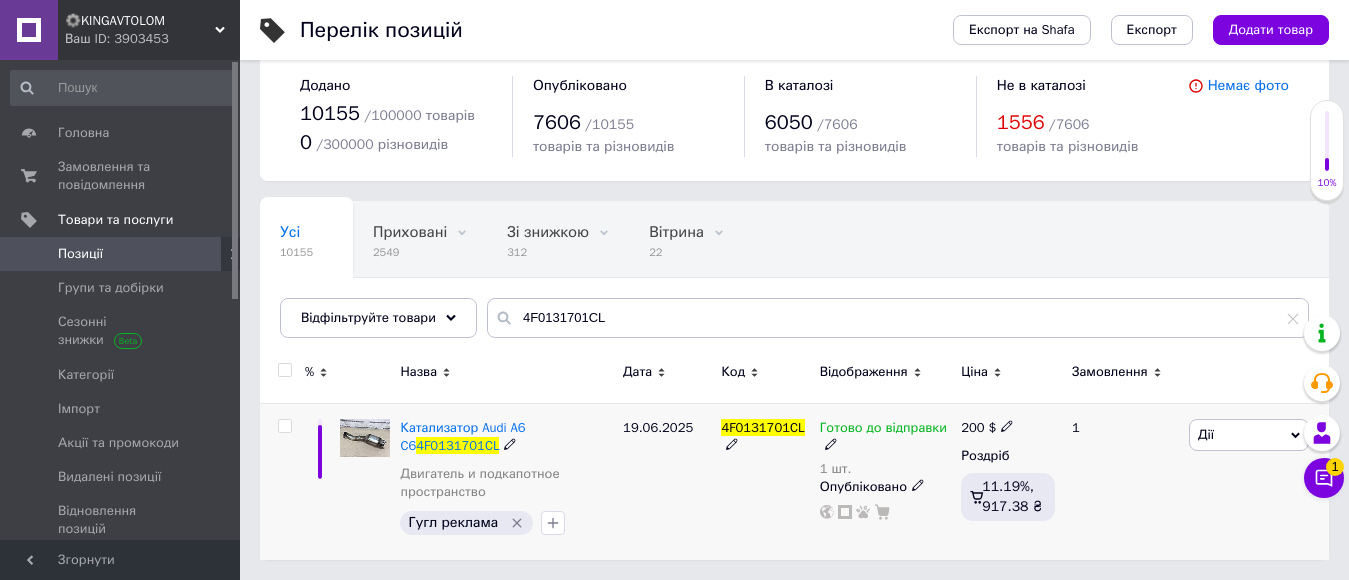 click 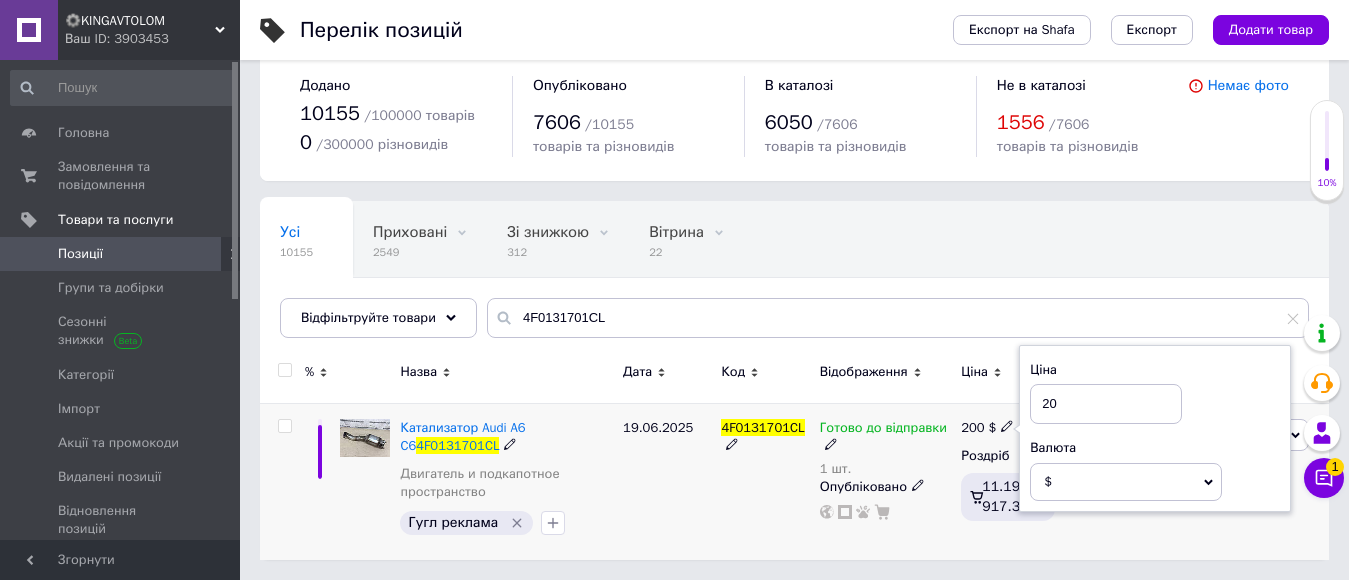type on "2" 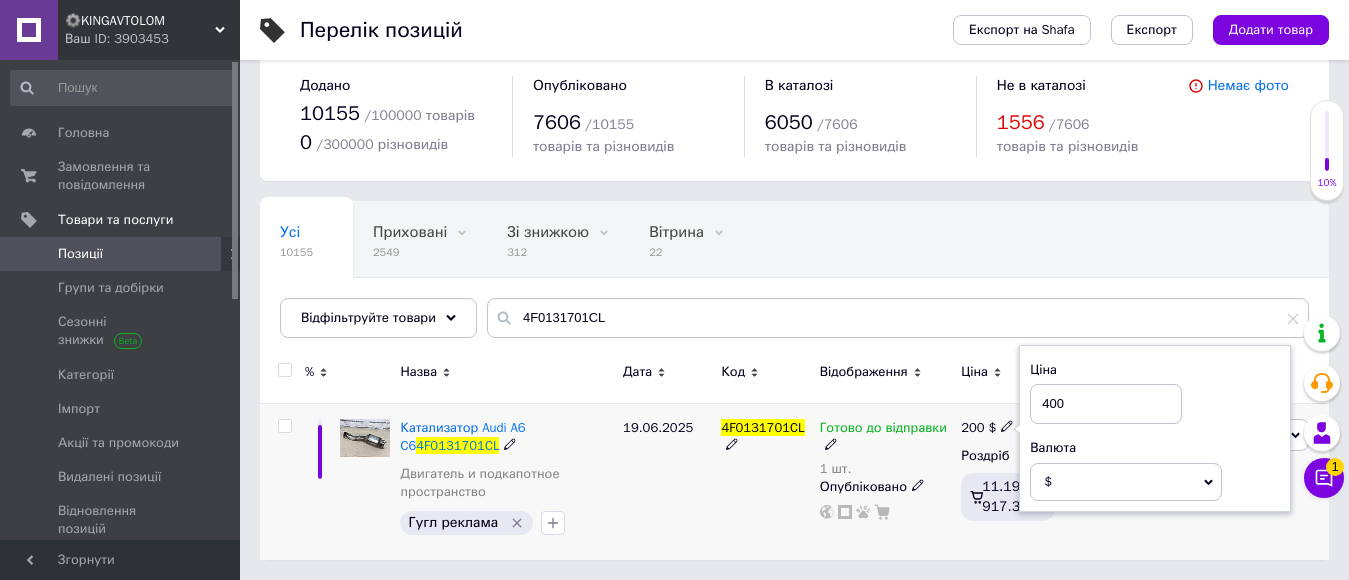 type on "400" 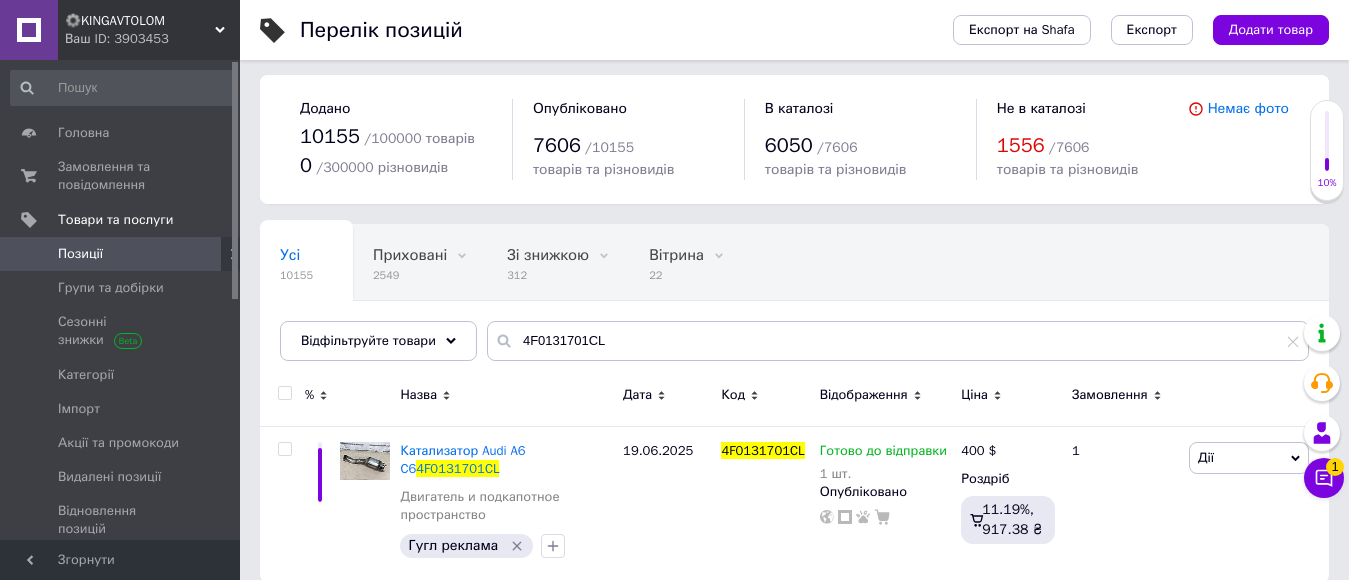 scroll, scrollTop: 0, scrollLeft: 0, axis: both 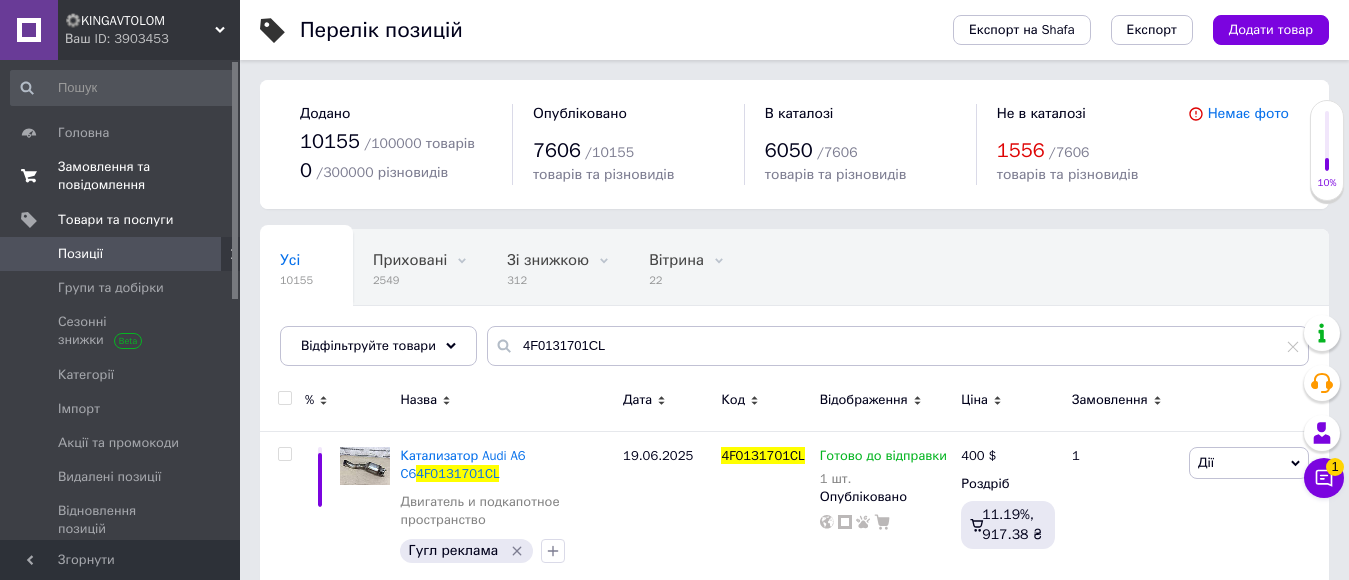 click on "Замовлення та повідомлення" at bounding box center (121, 176) 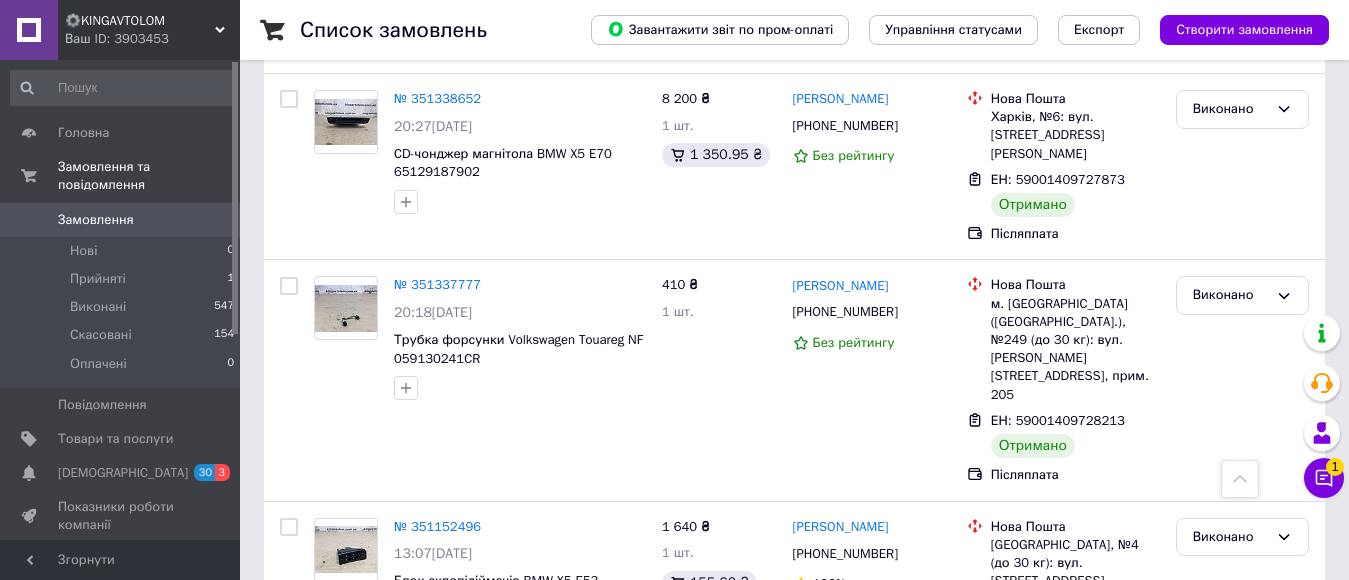 scroll, scrollTop: 3265, scrollLeft: 0, axis: vertical 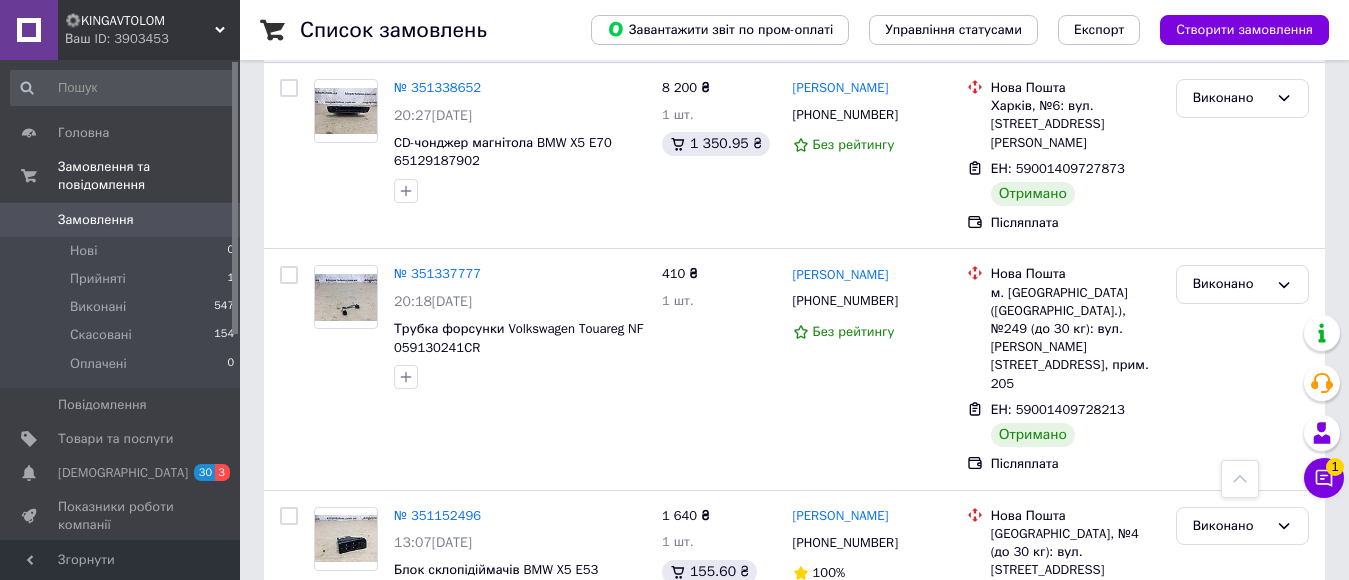 click on "3" at bounding box center [372, 721] 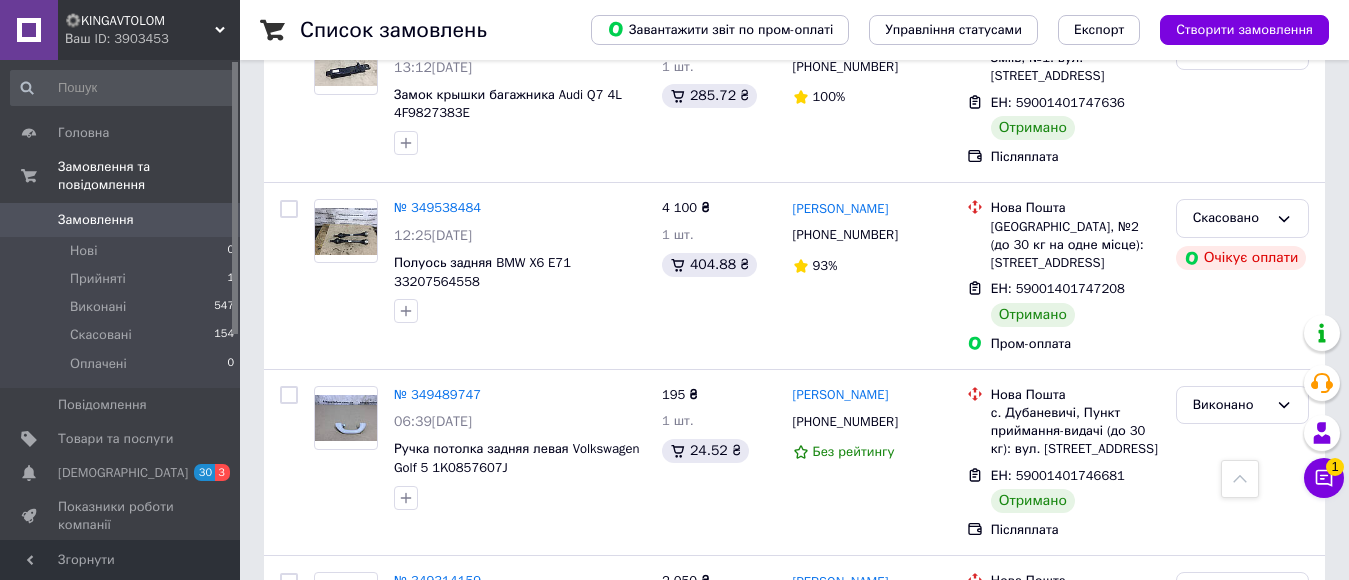 scroll, scrollTop: 3283, scrollLeft: 0, axis: vertical 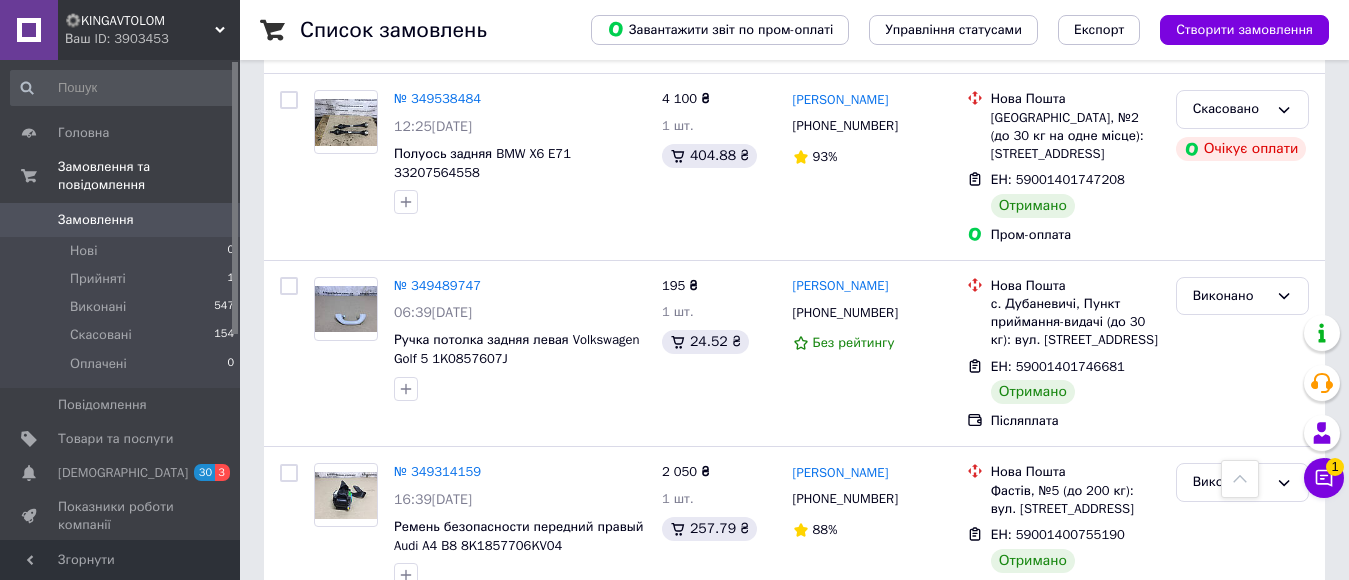 click on "1" at bounding box center (404, 660) 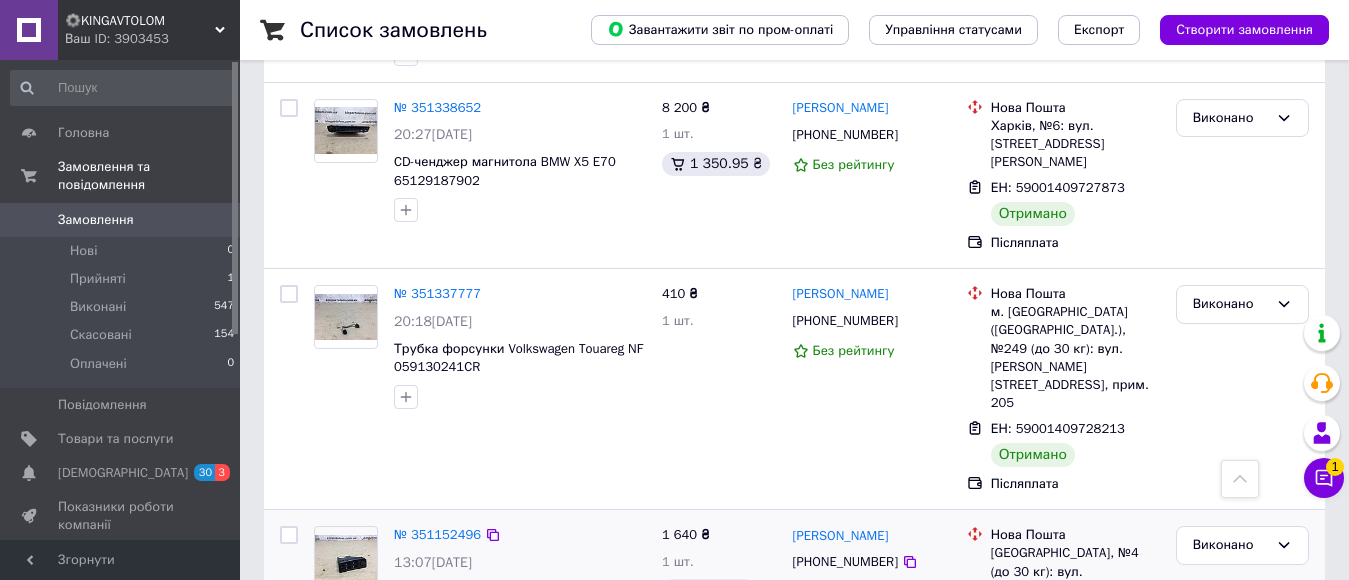 scroll, scrollTop: 3265, scrollLeft: 0, axis: vertical 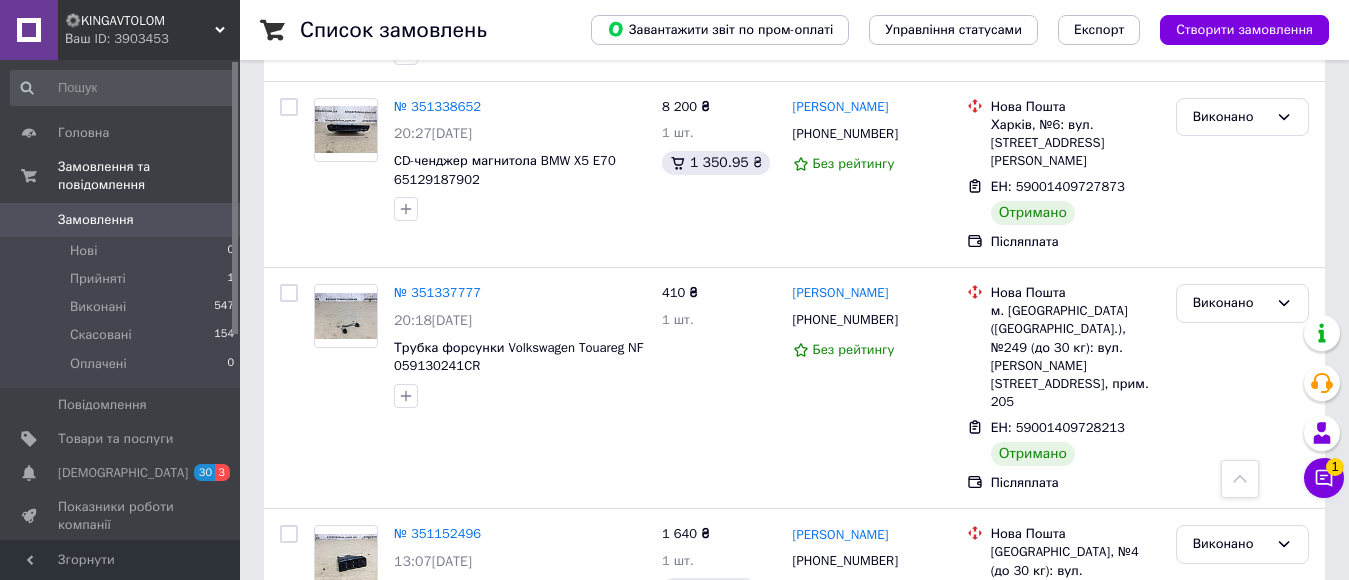 click on "2" at bounding box center (327, 740) 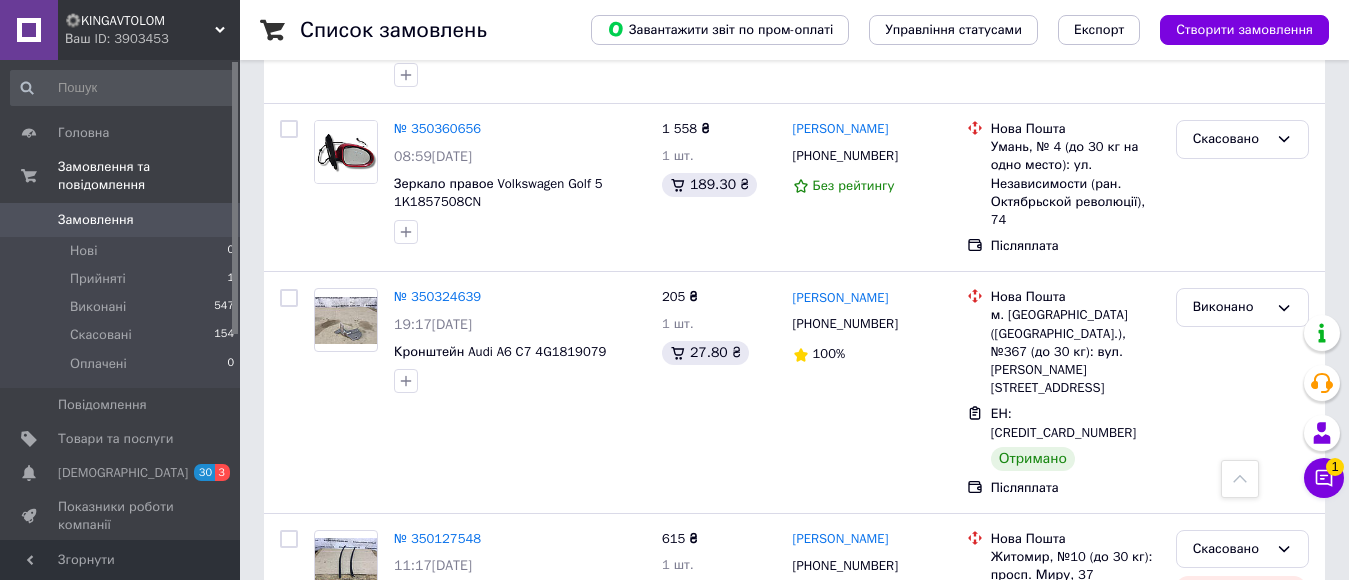 scroll, scrollTop: 3219, scrollLeft: 0, axis: vertical 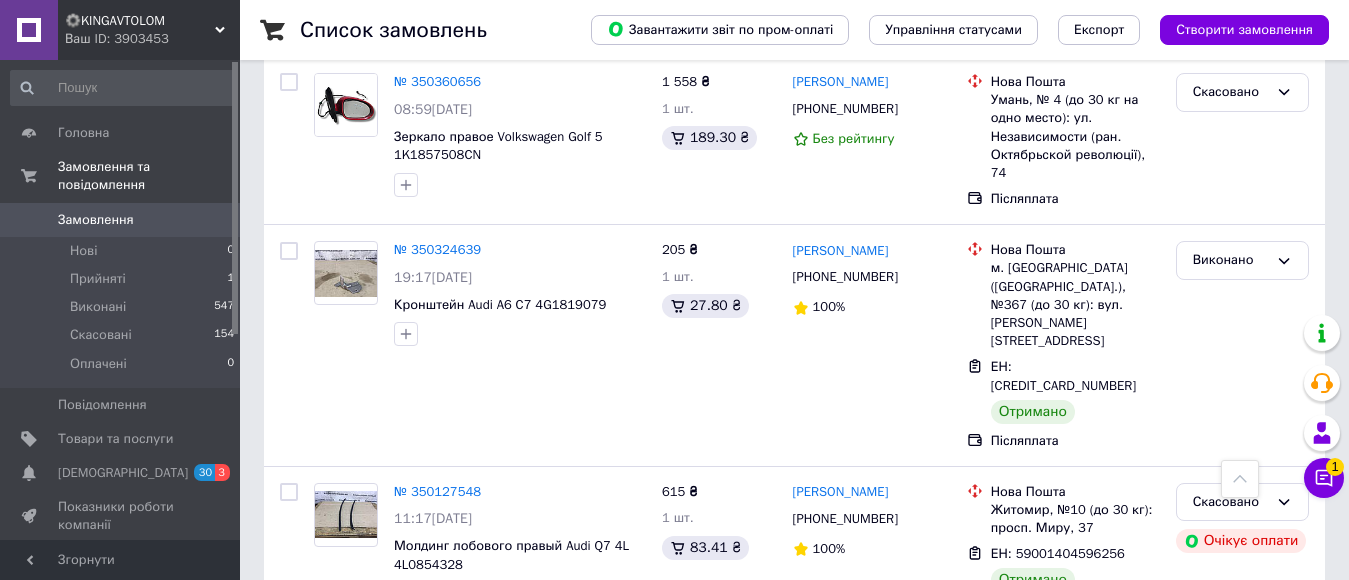 click on "1" at bounding box center (404, 817) 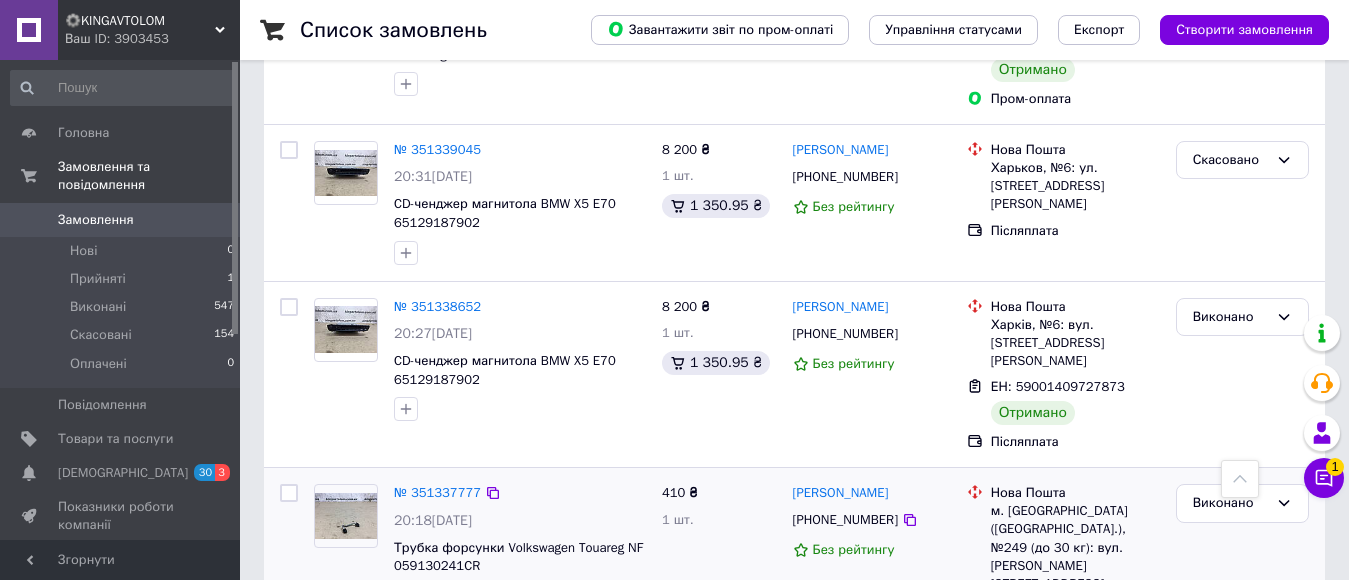 scroll, scrollTop: 3265, scrollLeft: 0, axis: vertical 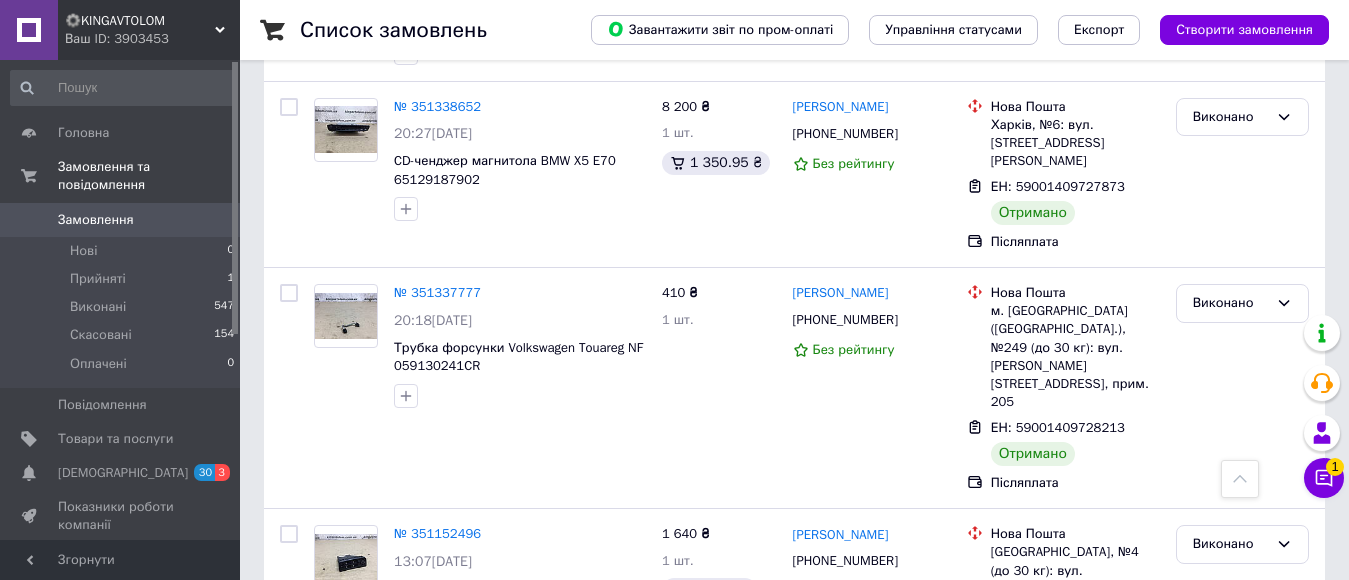 click on "2" at bounding box center (327, 740) 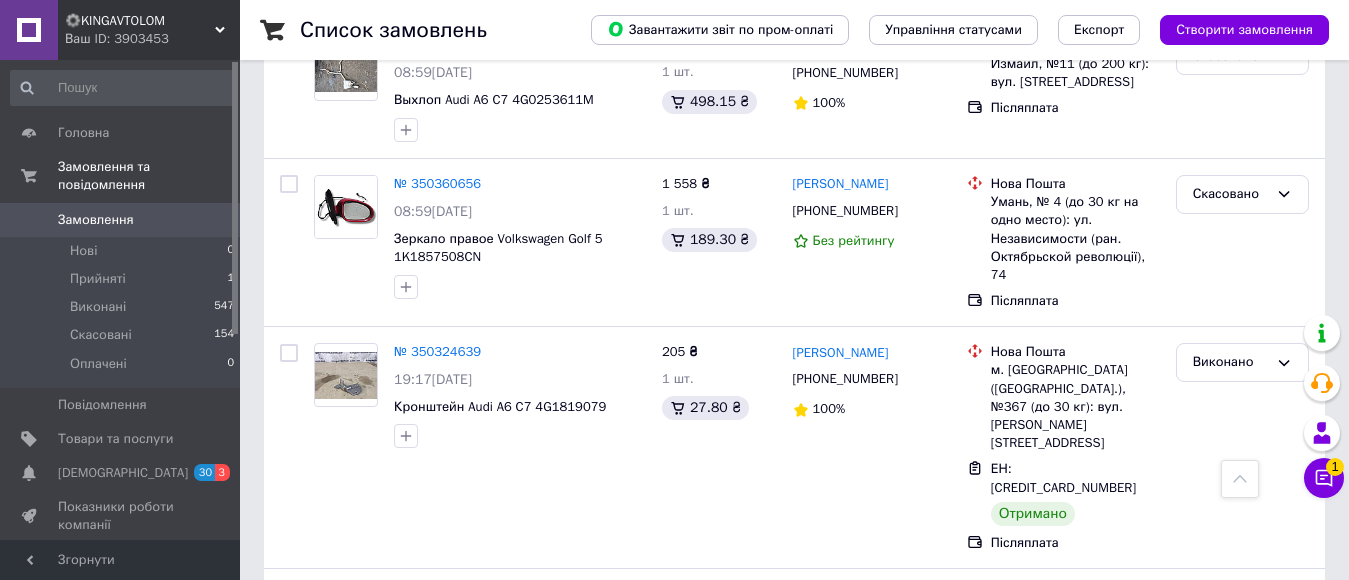 scroll, scrollTop: 3219, scrollLeft: 0, axis: vertical 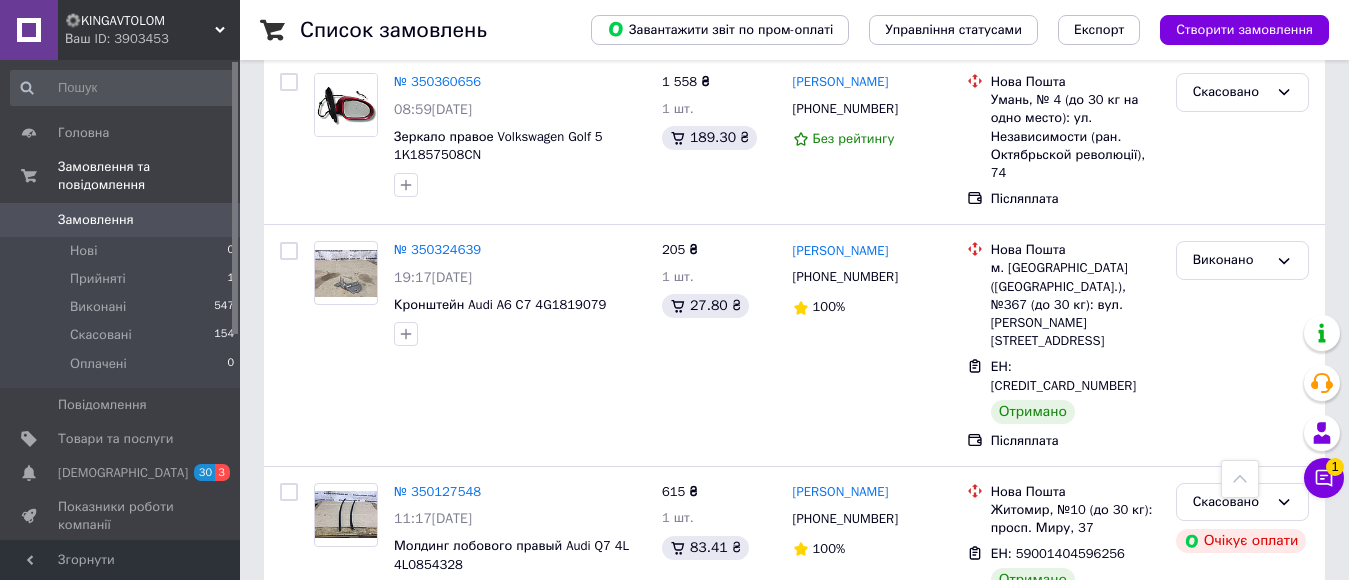 click on "1" at bounding box center (404, 817) 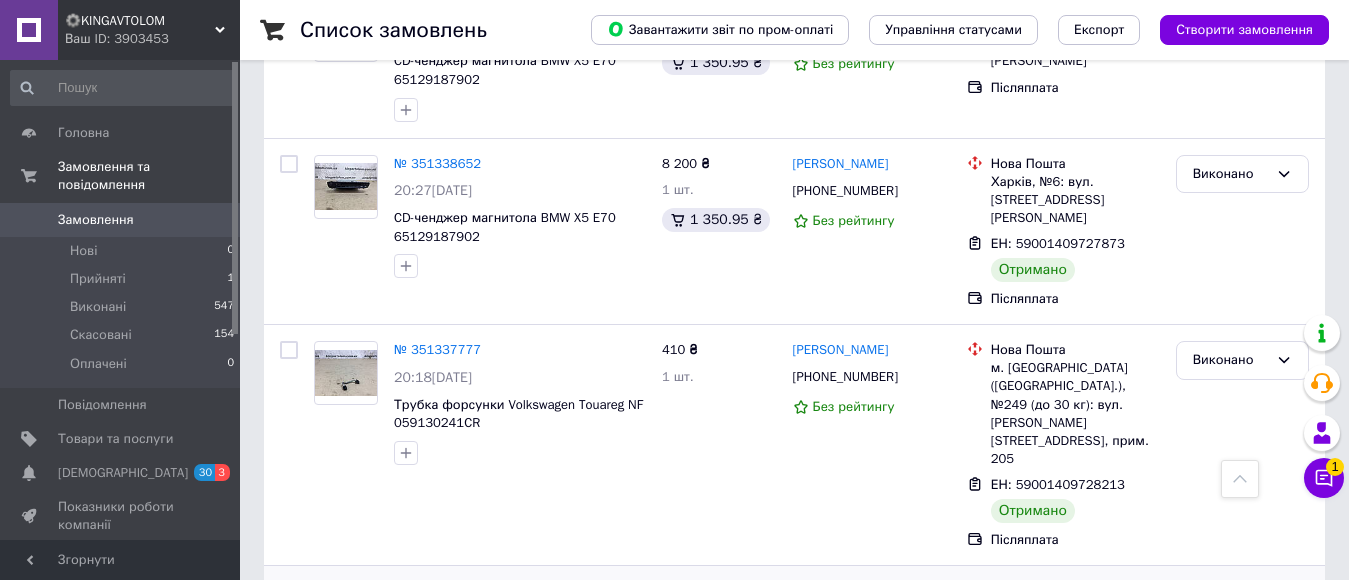 scroll, scrollTop: 3265, scrollLeft: 0, axis: vertical 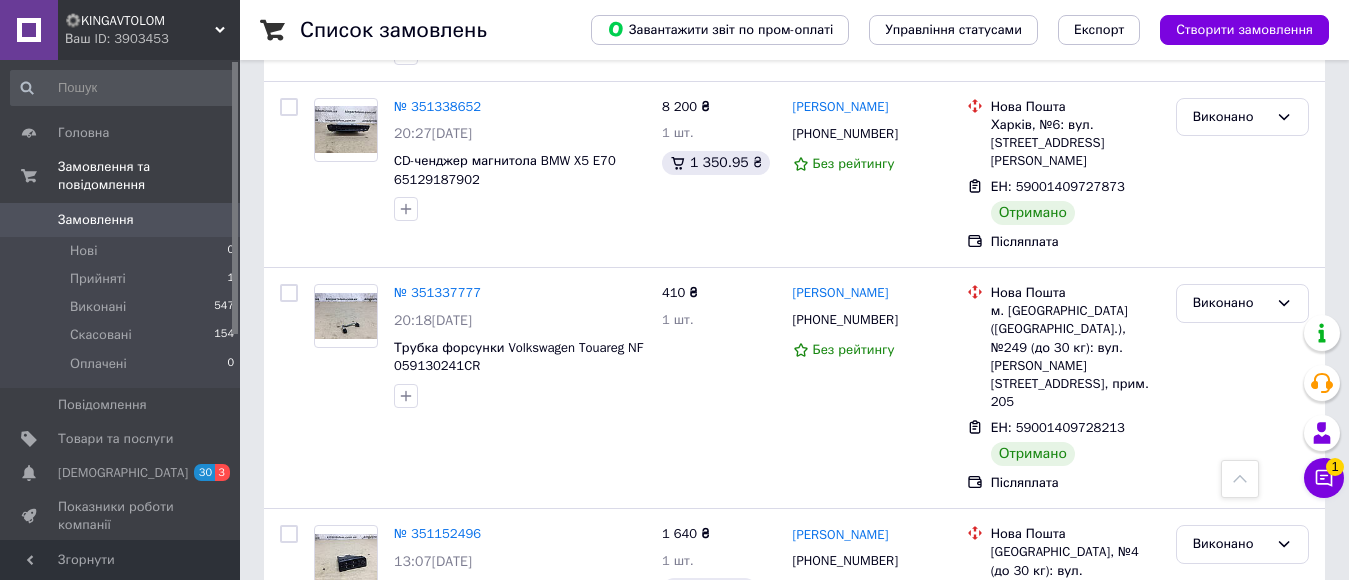 click on "2" at bounding box center [327, 740] 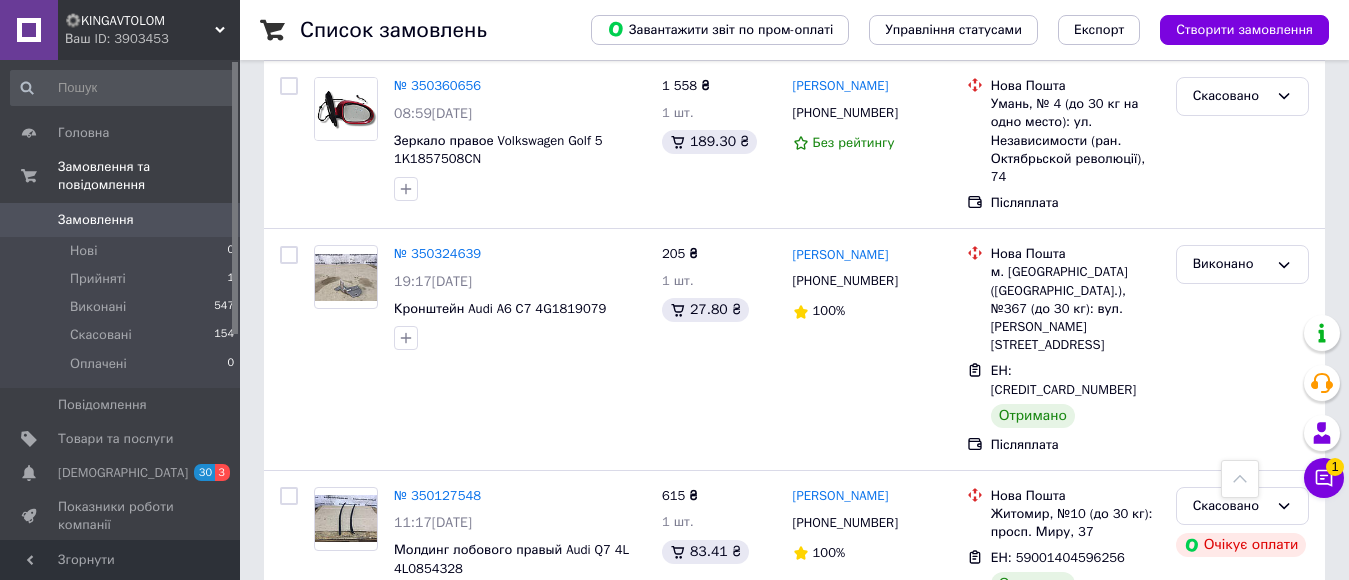 scroll, scrollTop: 3219, scrollLeft: 0, axis: vertical 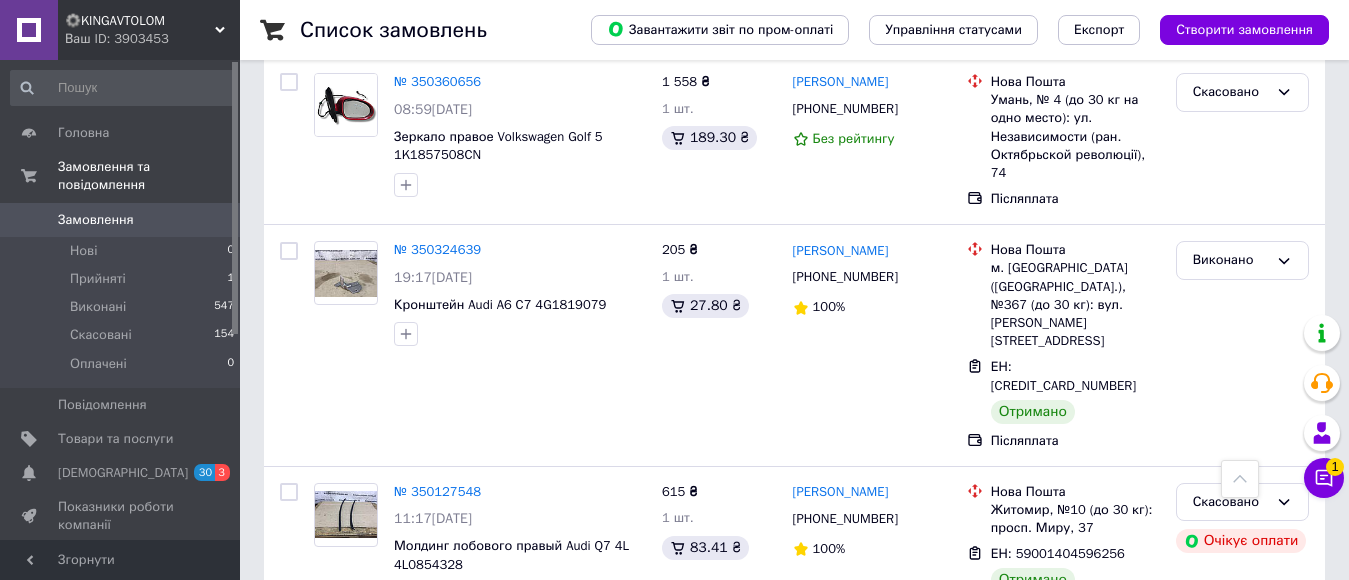 click on "1" at bounding box center [404, 817] 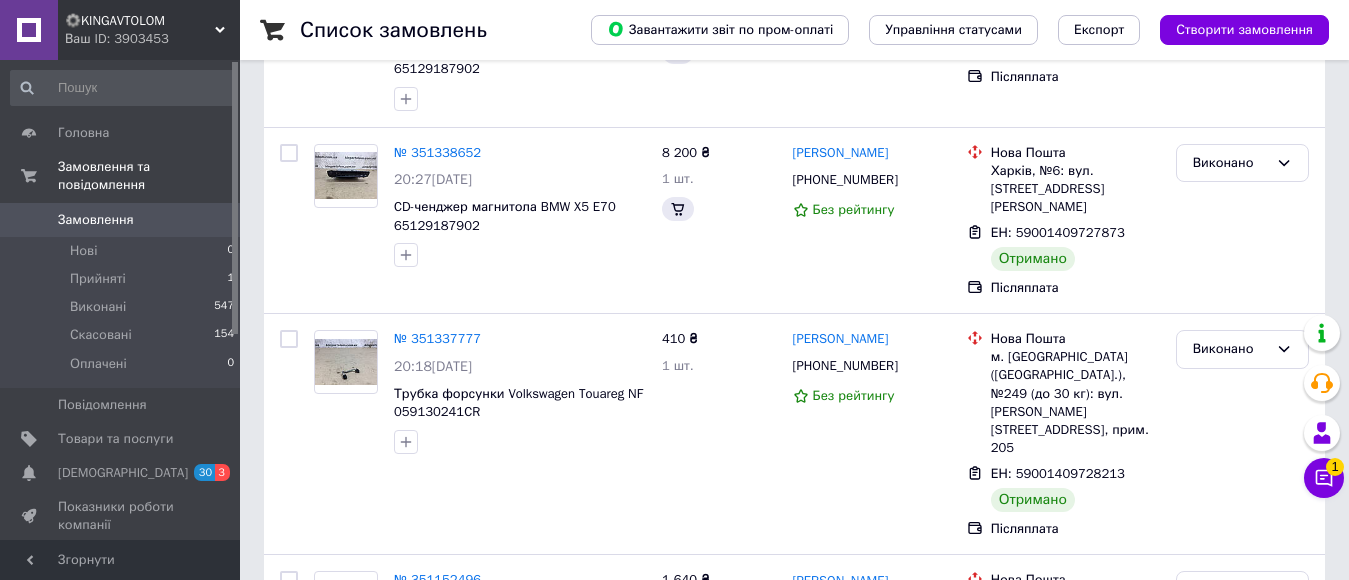 scroll, scrollTop: 0, scrollLeft: 0, axis: both 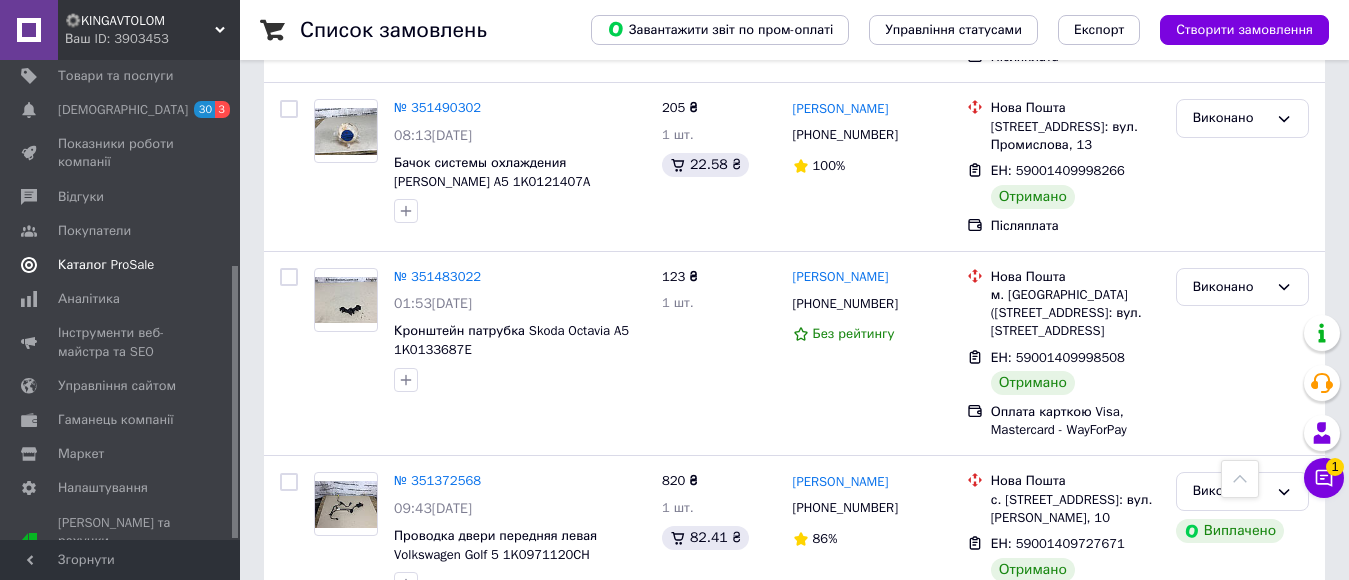 click on "Каталог ProSale" at bounding box center (106, 265) 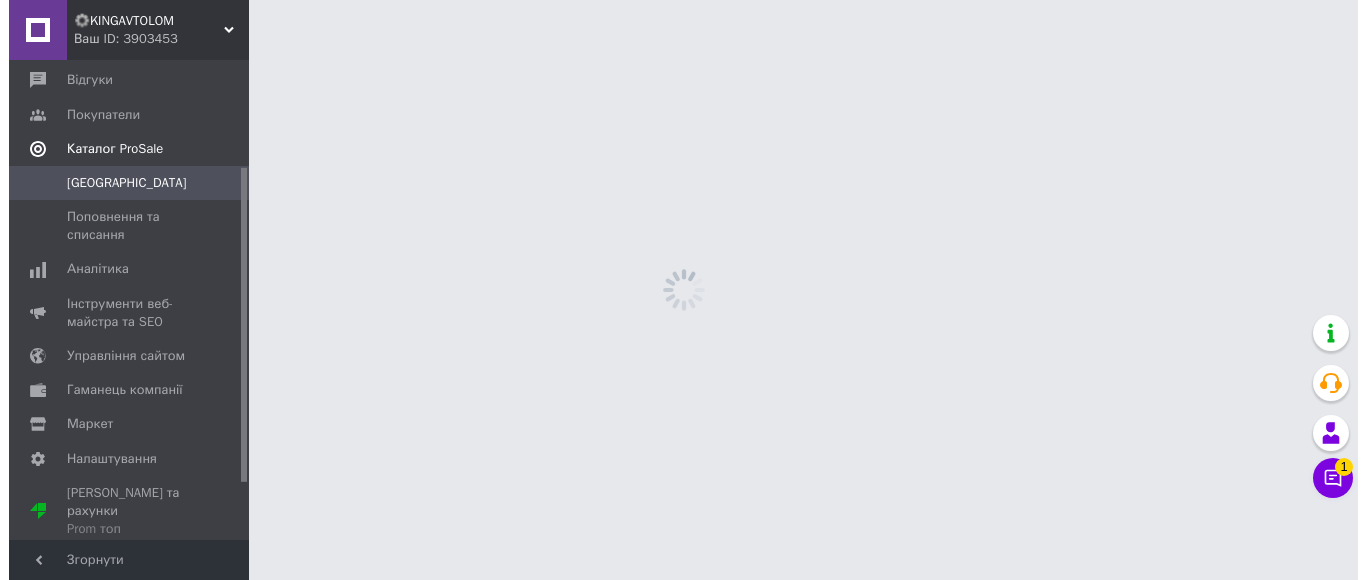 scroll, scrollTop: 0, scrollLeft: 0, axis: both 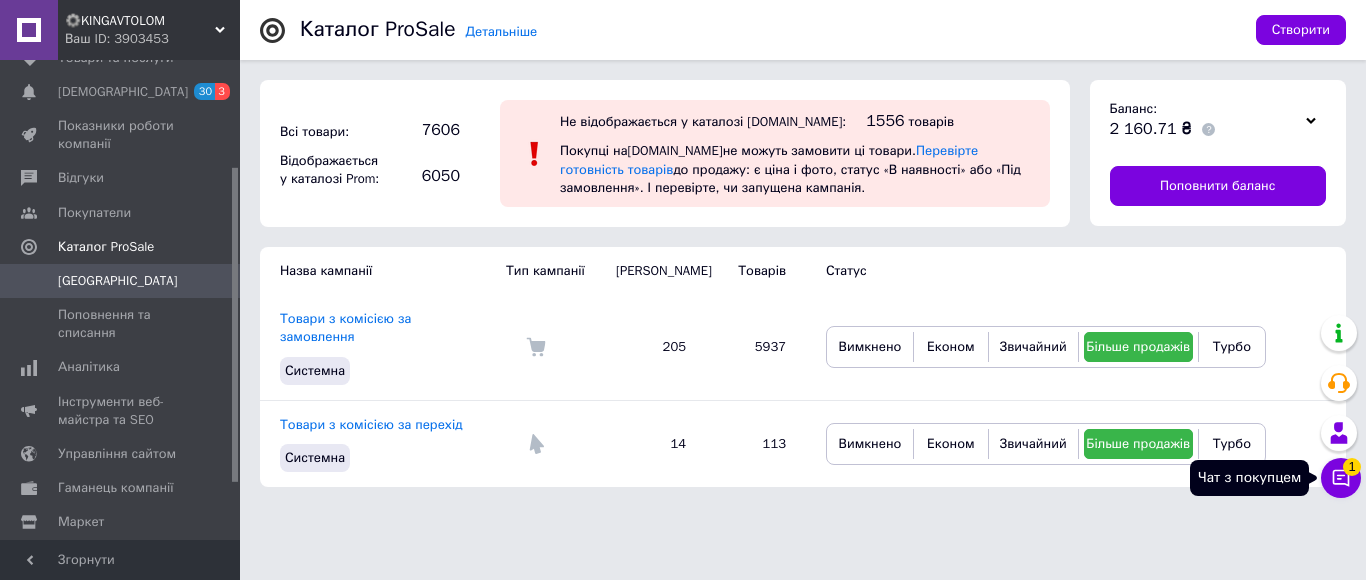 click on "1" at bounding box center [1352, 467] 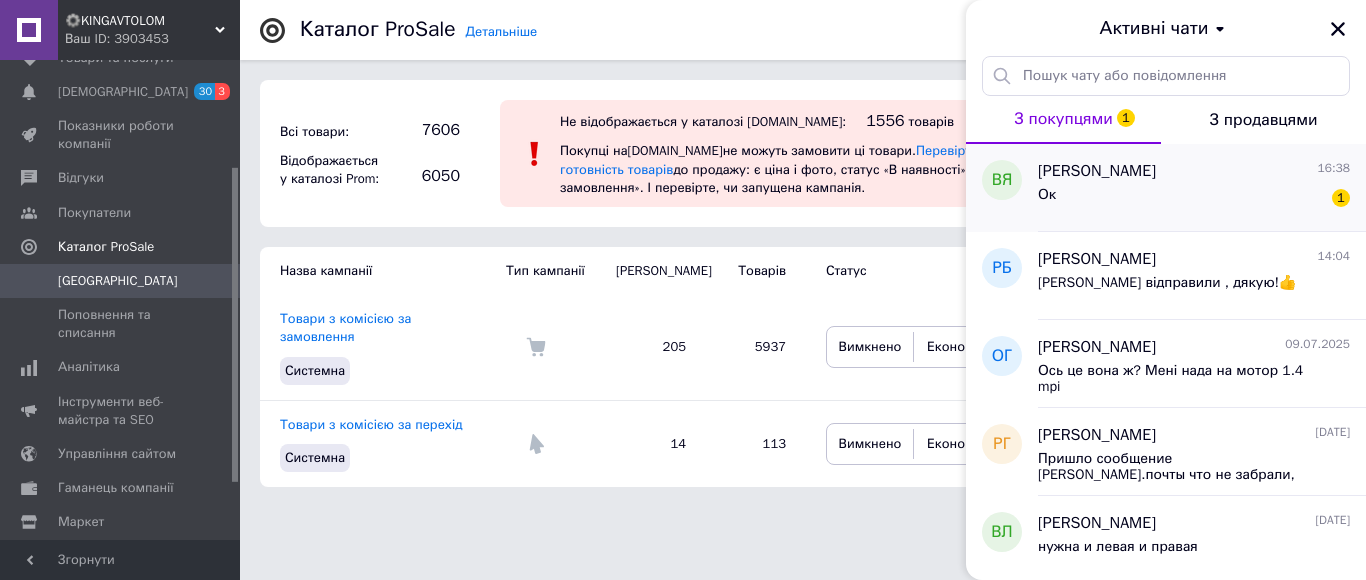 click on "Ок 1" at bounding box center (1194, 199) 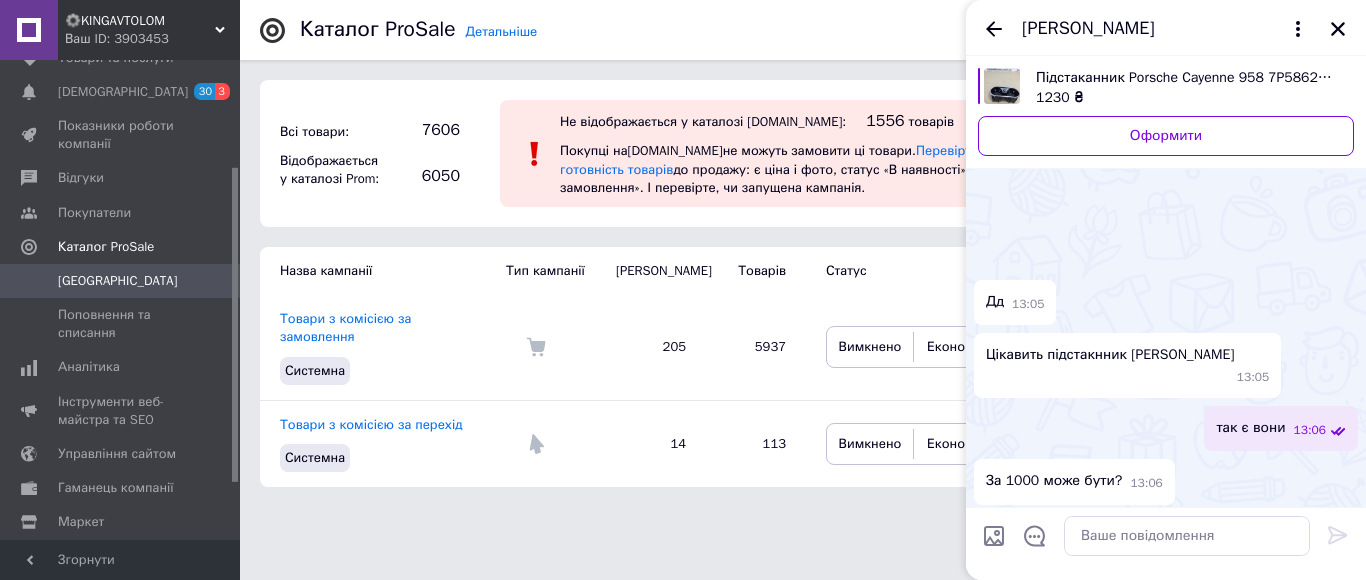 scroll, scrollTop: 394, scrollLeft: 0, axis: vertical 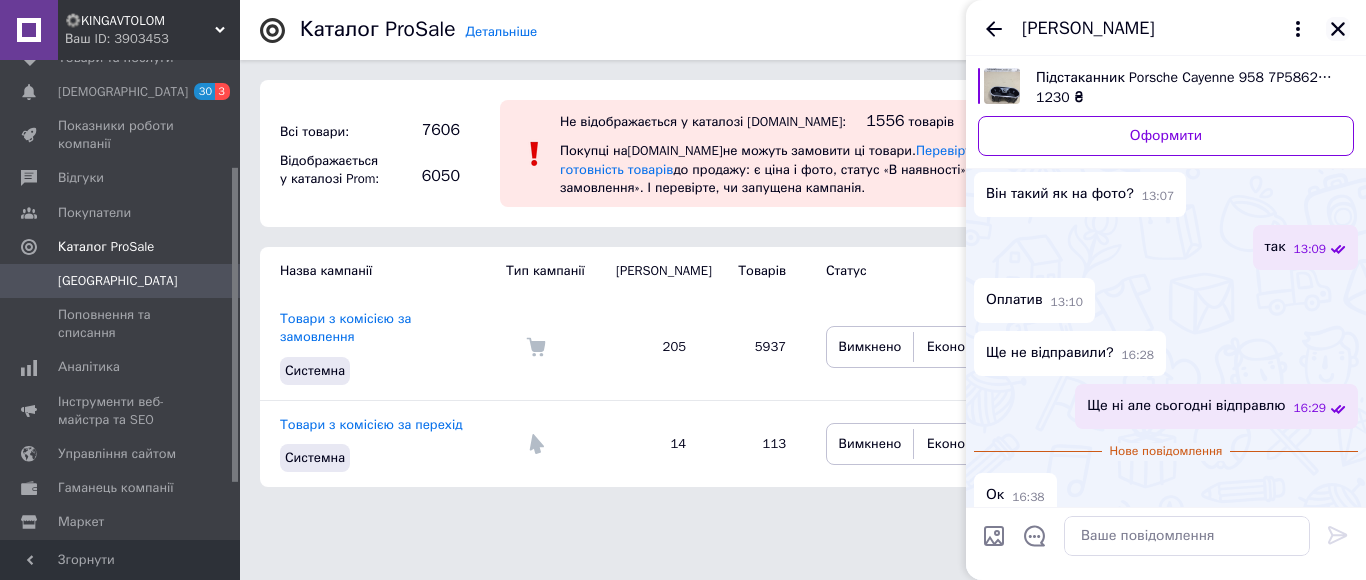 click 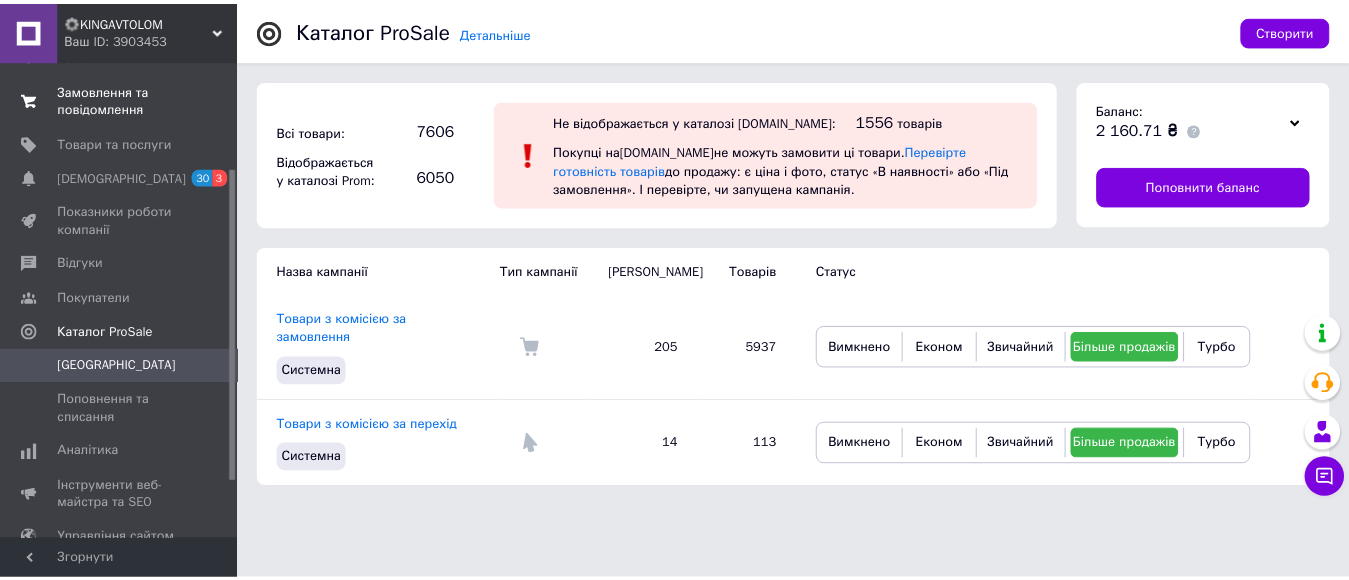 scroll, scrollTop: 0, scrollLeft: 0, axis: both 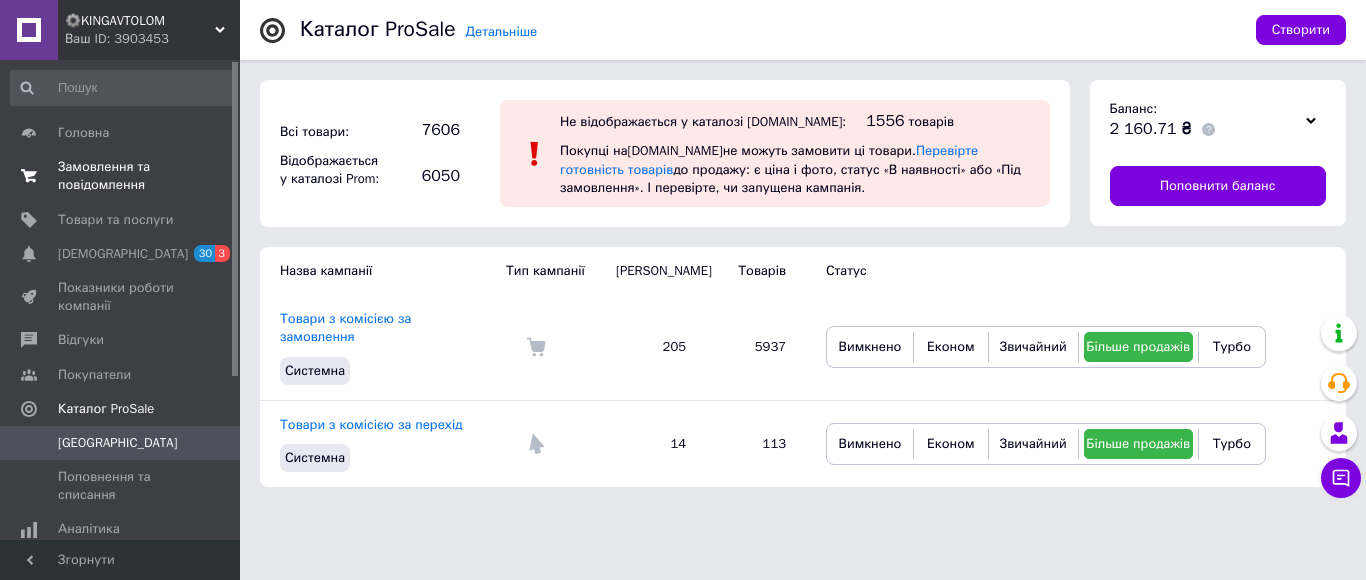 click on "Замовлення та повідомлення" at bounding box center (121, 176) 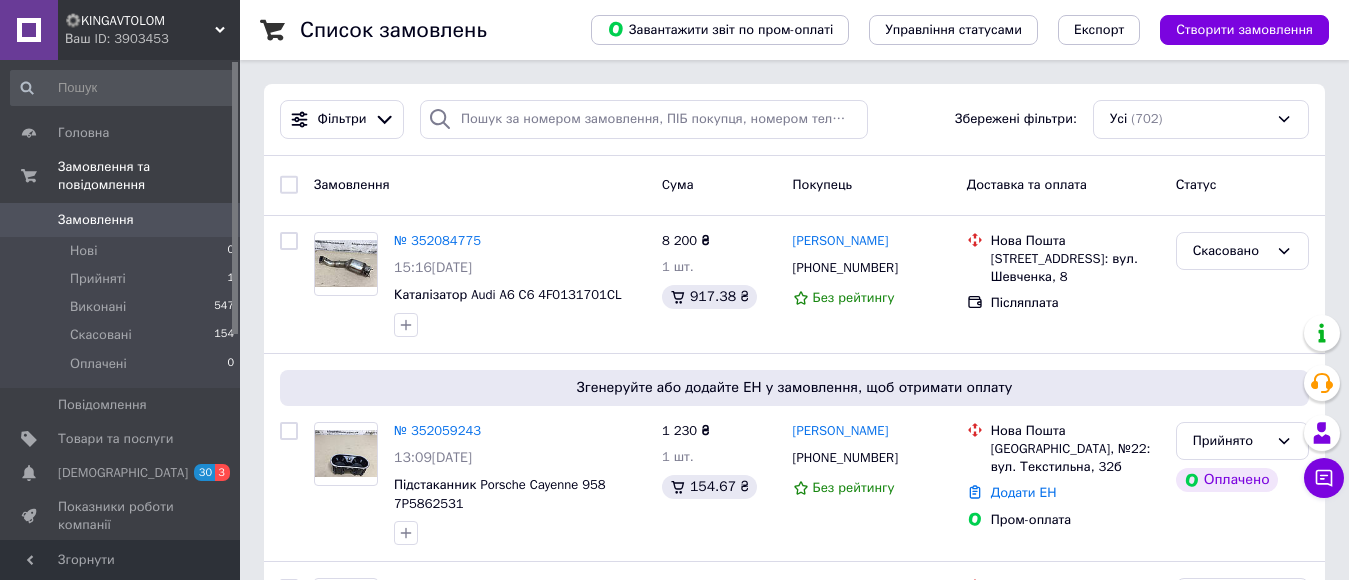 click on "Список замовлень   Завантажити звіт по пром-оплаті Управління статусами Експорт Створити замовлення Фільтри Збережені фільтри: Усі (702) Замовлення Cума Покупець Доставка та оплата Статус № 352084775 15:16[DATE] Каталізатор Audi A6 C6 4F0131701CL 8 200 ₴ 1 шт. 917.38 ₴ [PERSON_NAME]  [PHONE_NUMBER] Без рейтингу [GEOGRAPHIC_DATA], №1: вул. [PERSON_NAME], 8 Післяплата Скасовано Згенеруйте або додайте ЕН у замовлення, щоб отримати оплату № 352059243 13:09[DATE] Підстаканник Porsche Cayenne 958 7P5862531 1 230 ₴ 1 шт. 154.67 ₴ [PERSON_NAME] [PHONE_NUMBER] Без рейтингу [GEOGRAPHIC_DATA], №22: вул. Текстильна, 32б Додати ЕН 390 ₴ 1" at bounding box center [794, 2013] 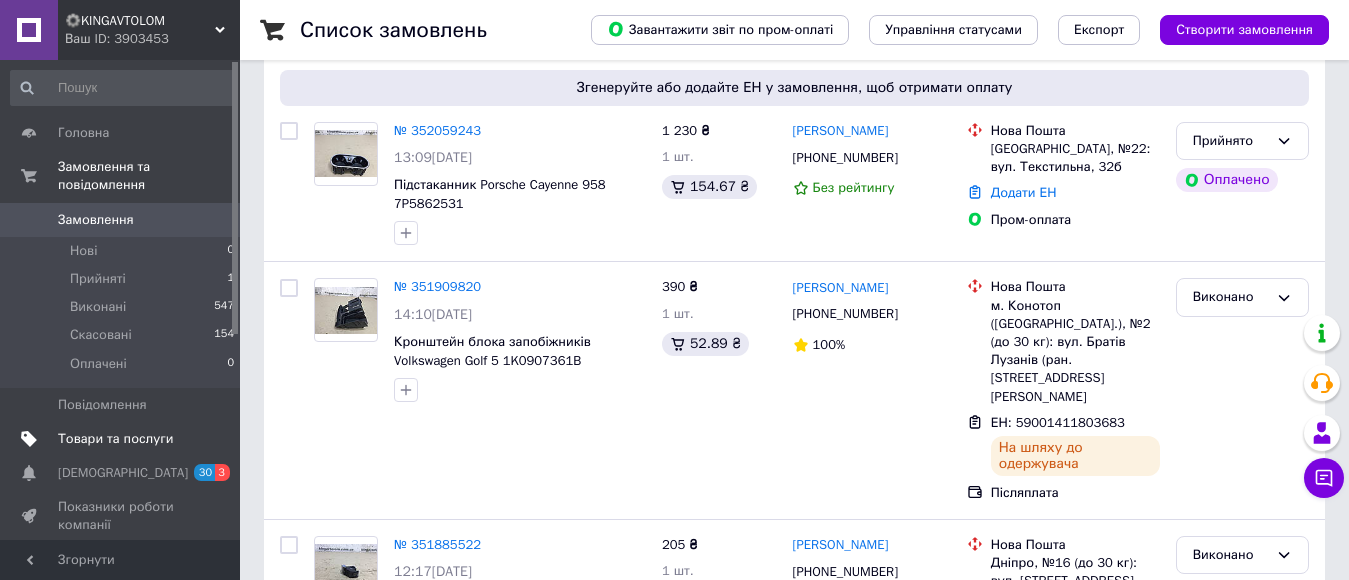 scroll, scrollTop: 500, scrollLeft: 0, axis: vertical 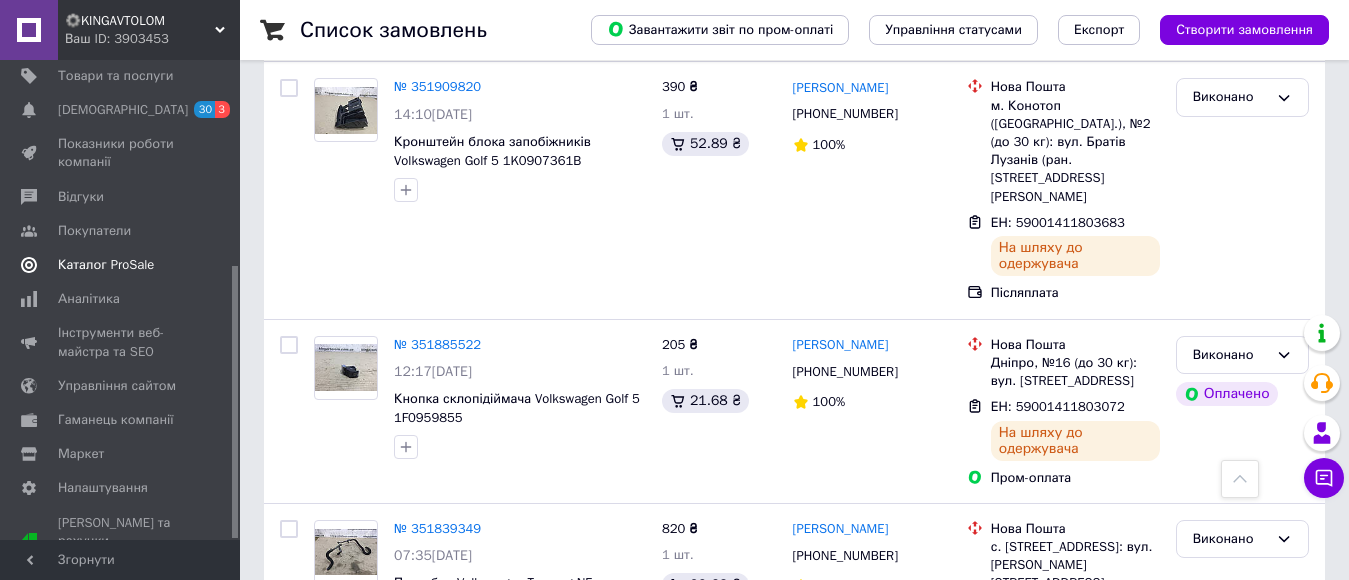 click on "Каталог ProSale" at bounding box center [121, 265] 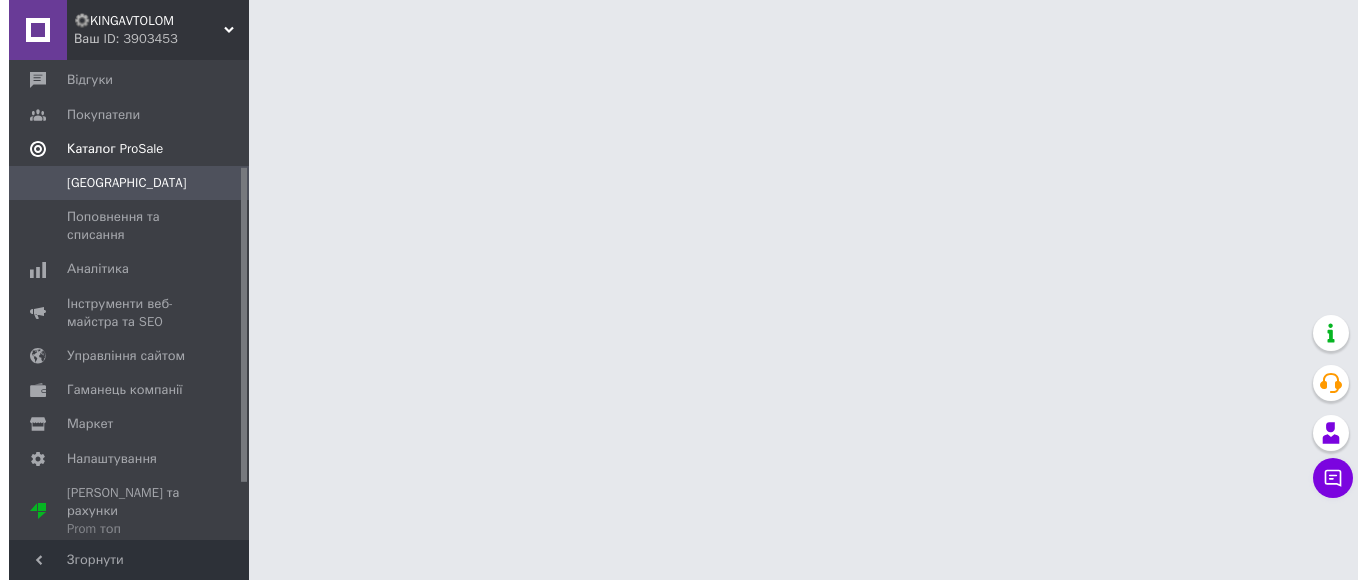 scroll, scrollTop: 0, scrollLeft: 0, axis: both 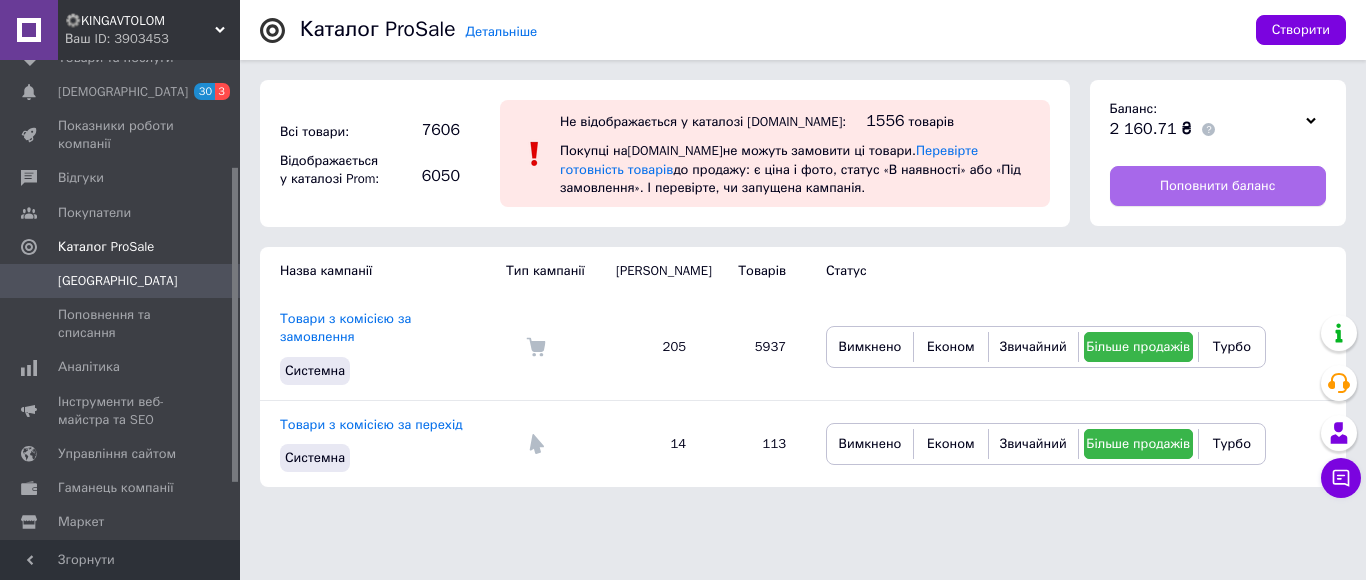 click on "Поповнити баланс" at bounding box center (1218, 186) 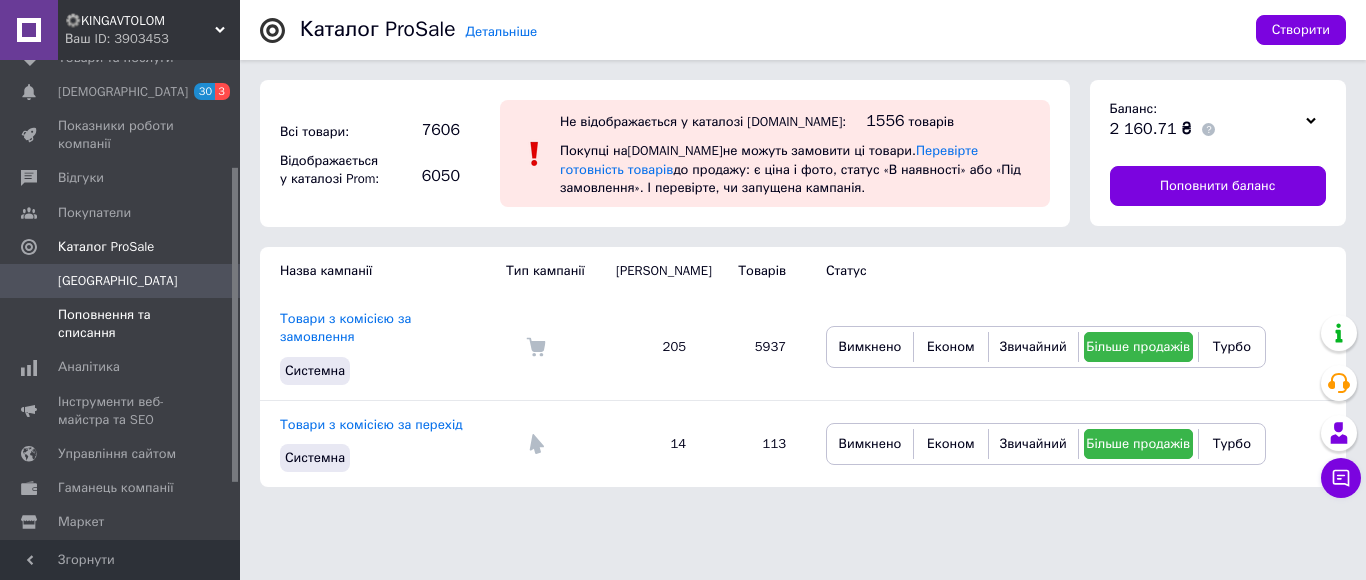 click on "Поповнення та списання" at bounding box center [121, 324] 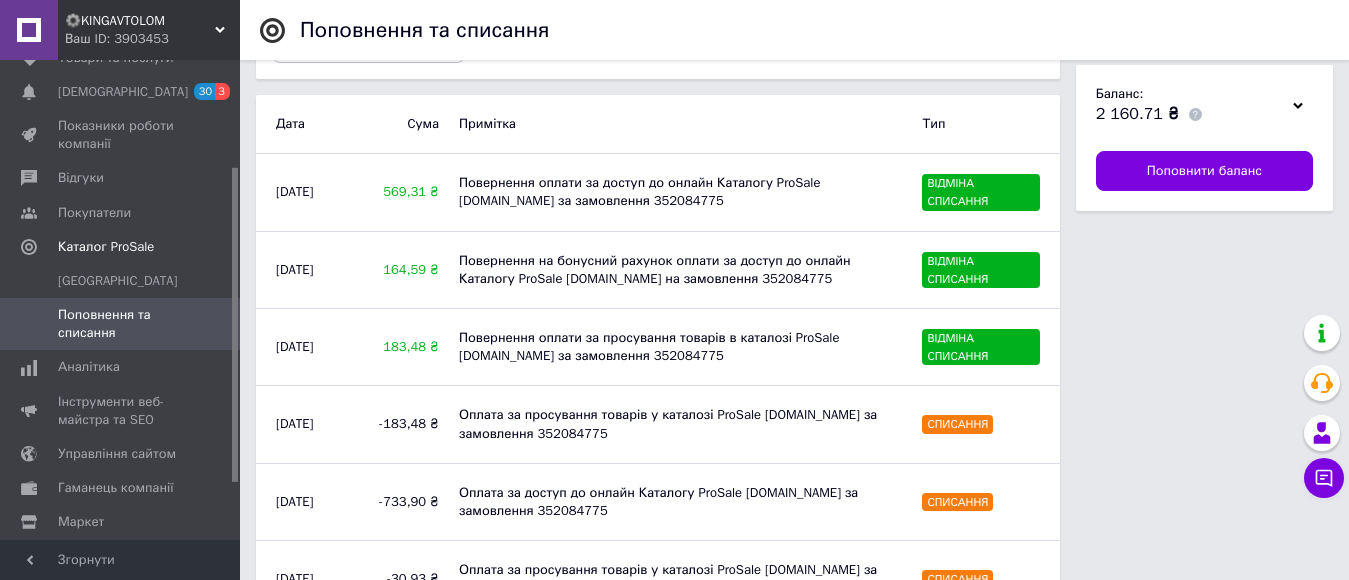 scroll, scrollTop: 100, scrollLeft: 0, axis: vertical 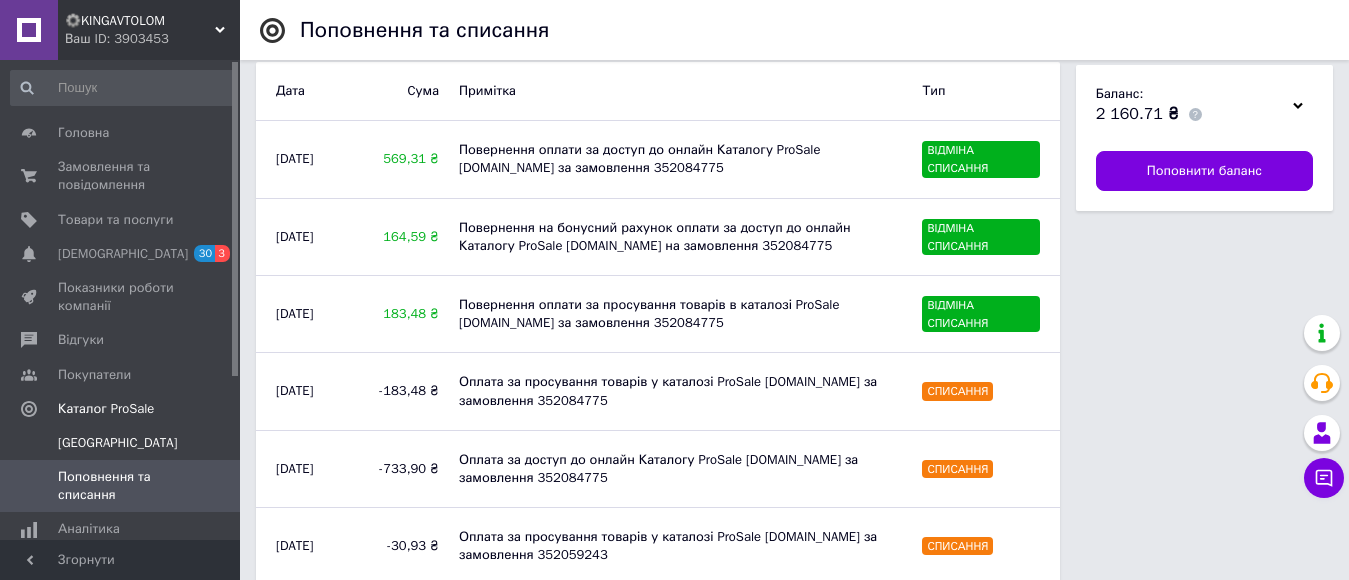 click on "[GEOGRAPHIC_DATA]" at bounding box center [121, 443] 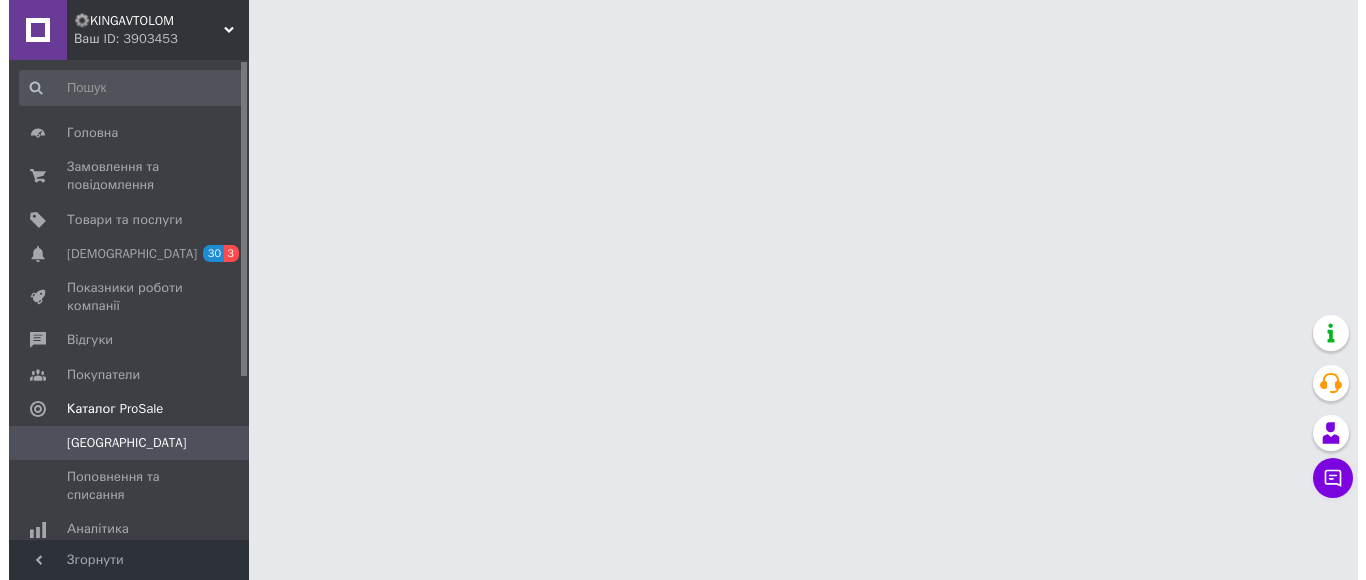 scroll, scrollTop: 0, scrollLeft: 0, axis: both 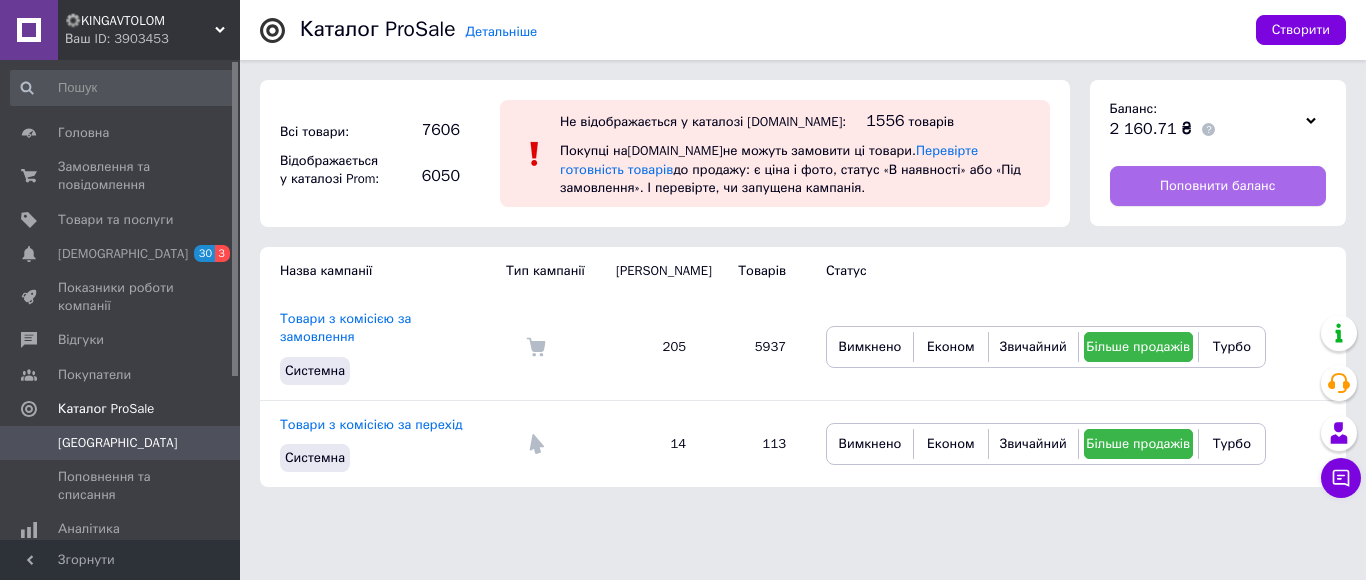 click on "Поповнити баланс" at bounding box center (1217, 186) 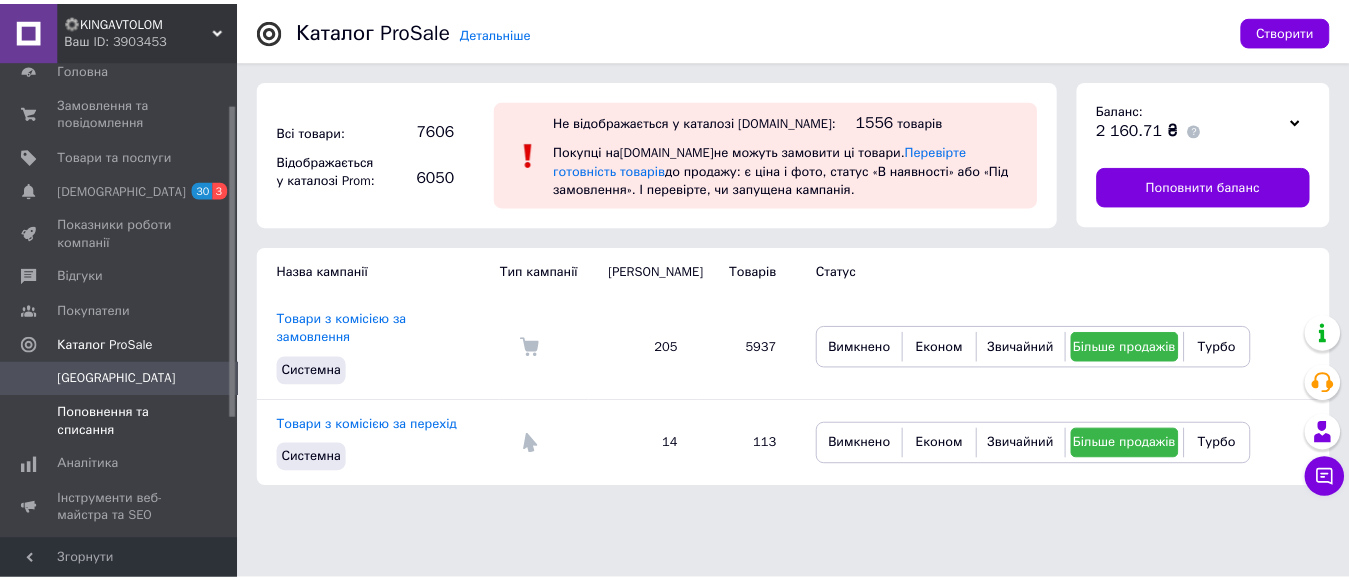 scroll, scrollTop: 100, scrollLeft: 0, axis: vertical 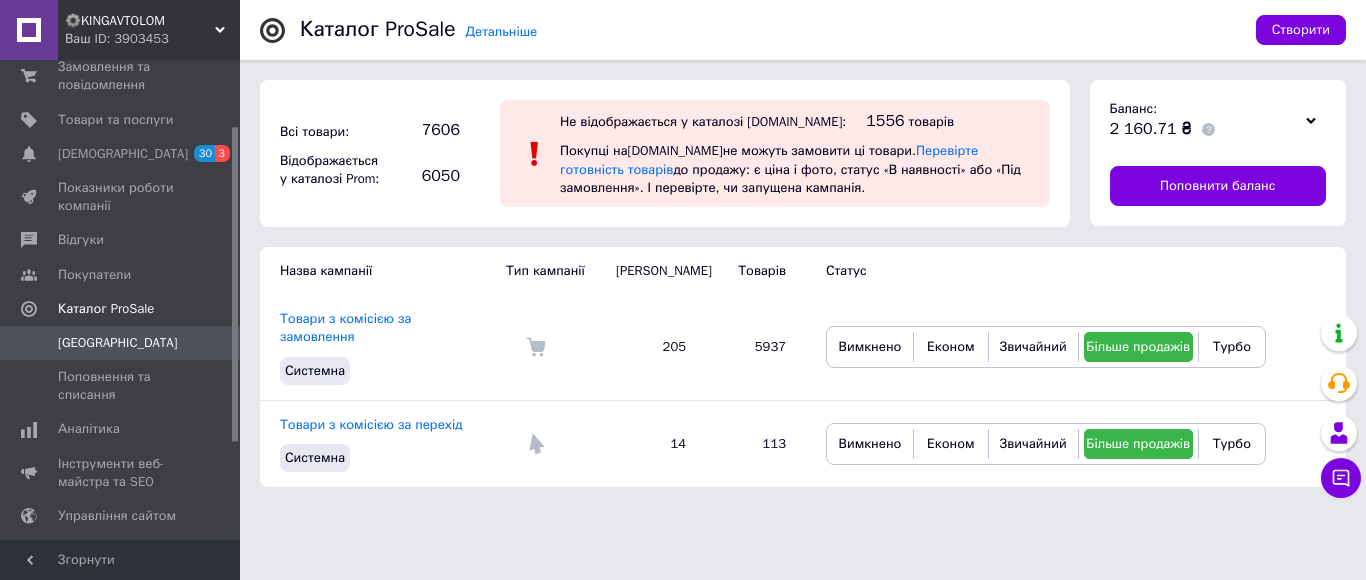 click on "[GEOGRAPHIC_DATA]" at bounding box center [121, 343] 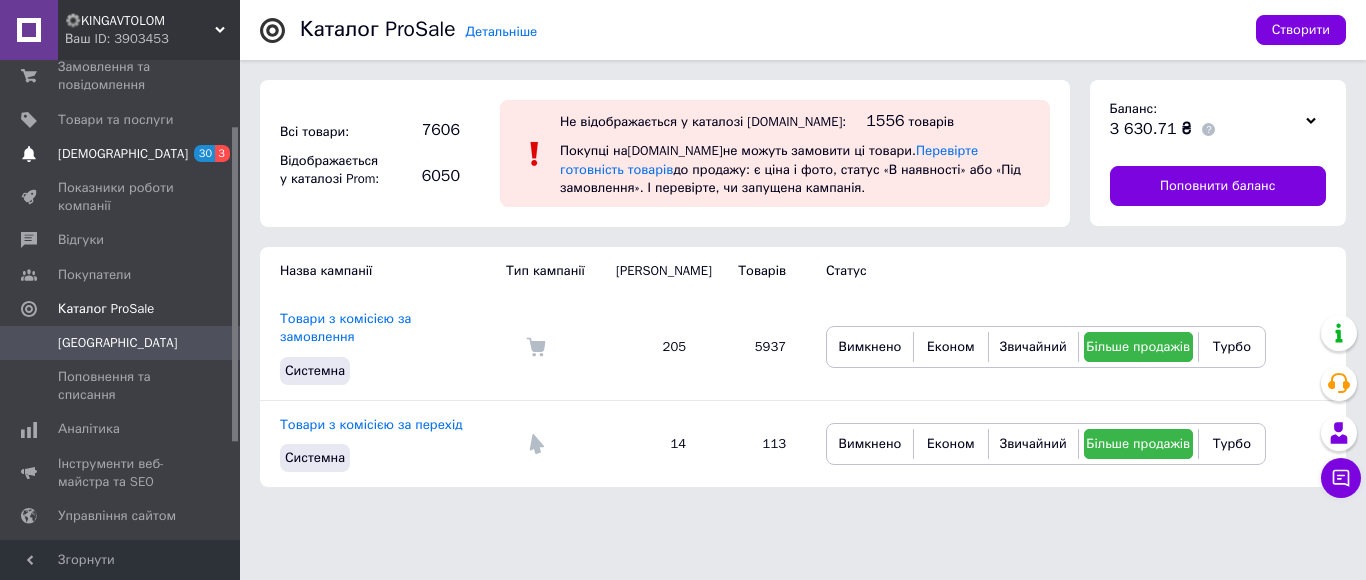 click on "[DEMOGRAPHIC_DATA]" at bounding box center [121, 154] 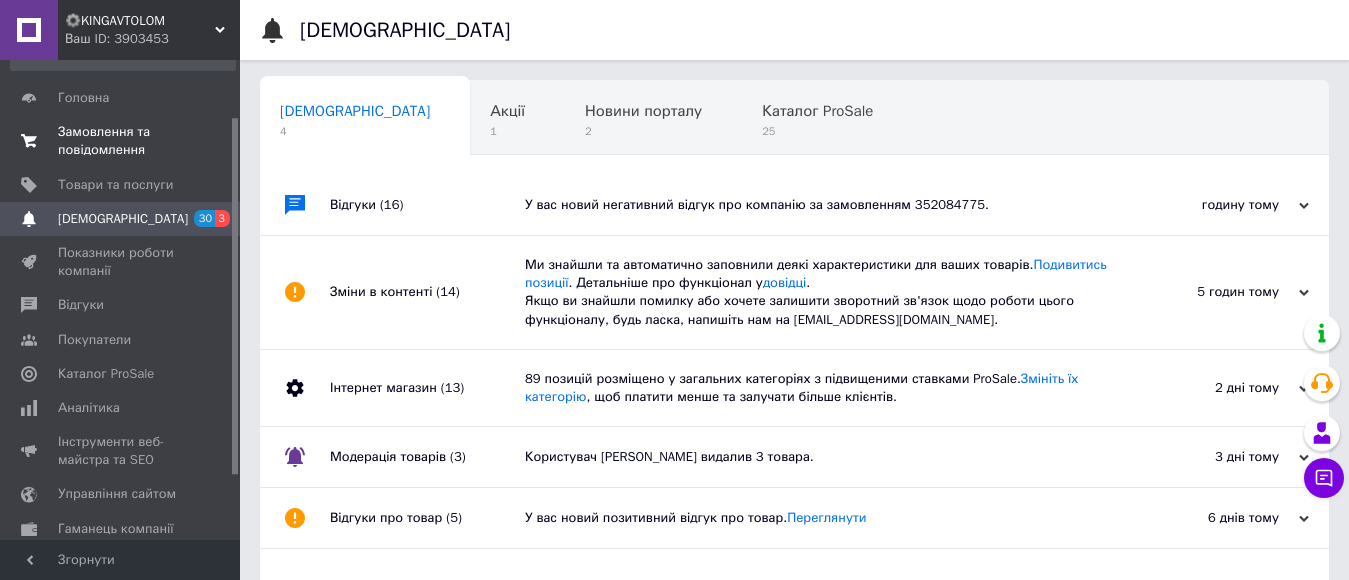scroll, scrollTop: 0, scrollLeft: 0, axis: both 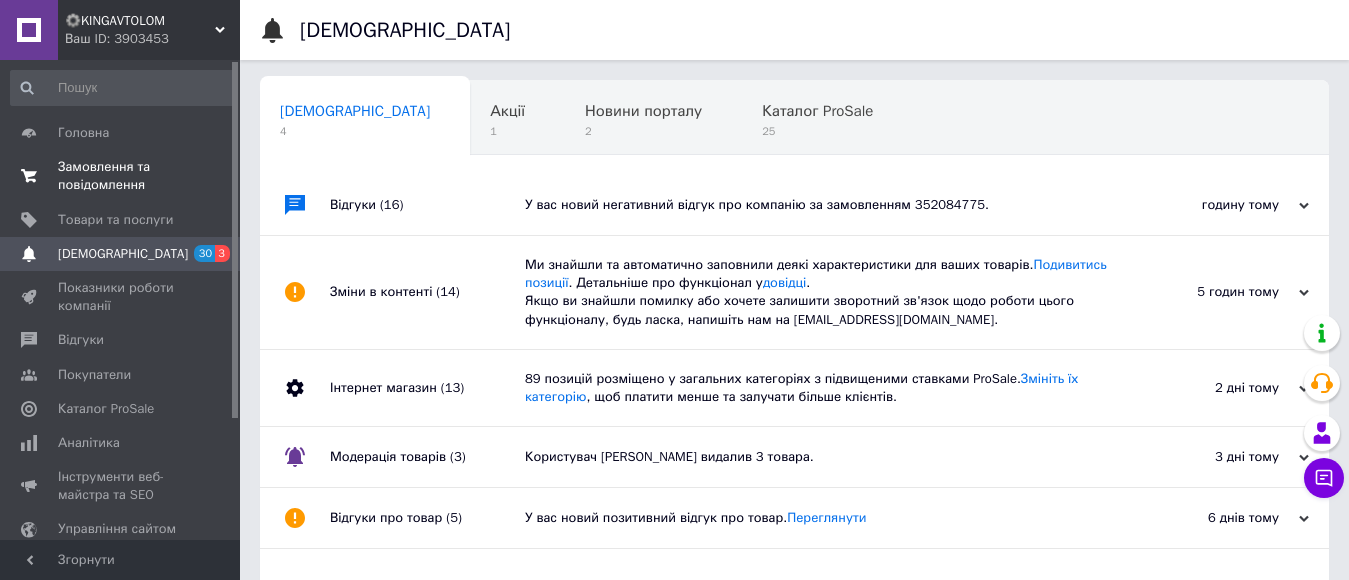 click on "Замовлення та повідомлення" at bounding box center [121, 176] 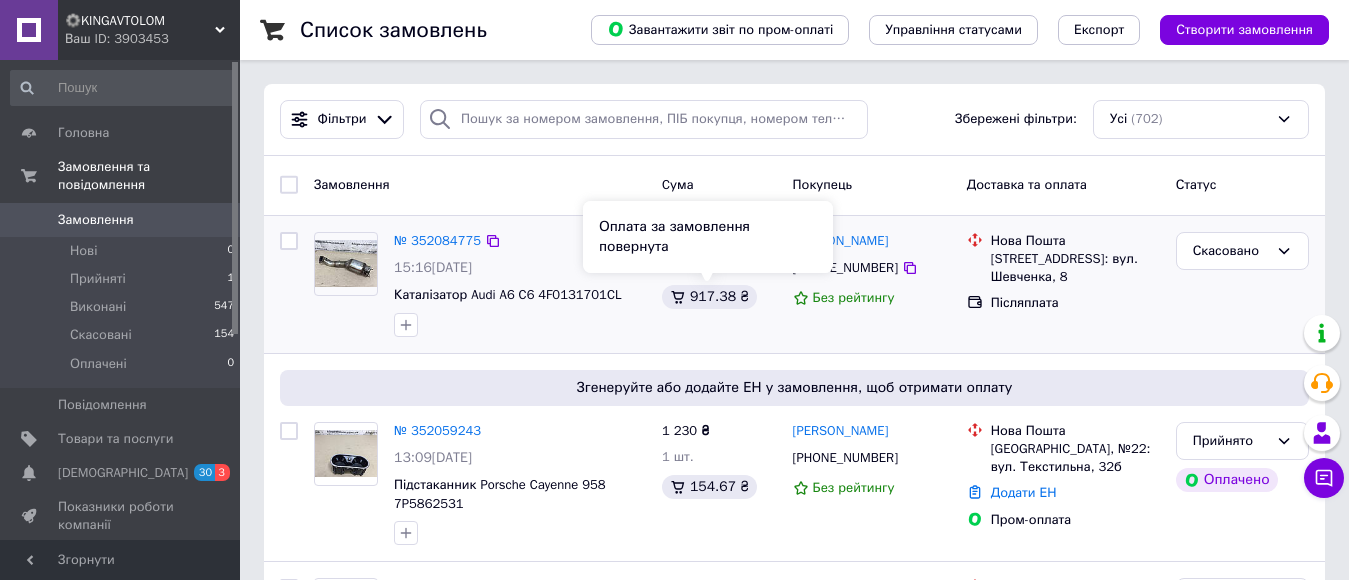 scroll, scrollTop: 100, scrollLeft: 0, axis: vertical 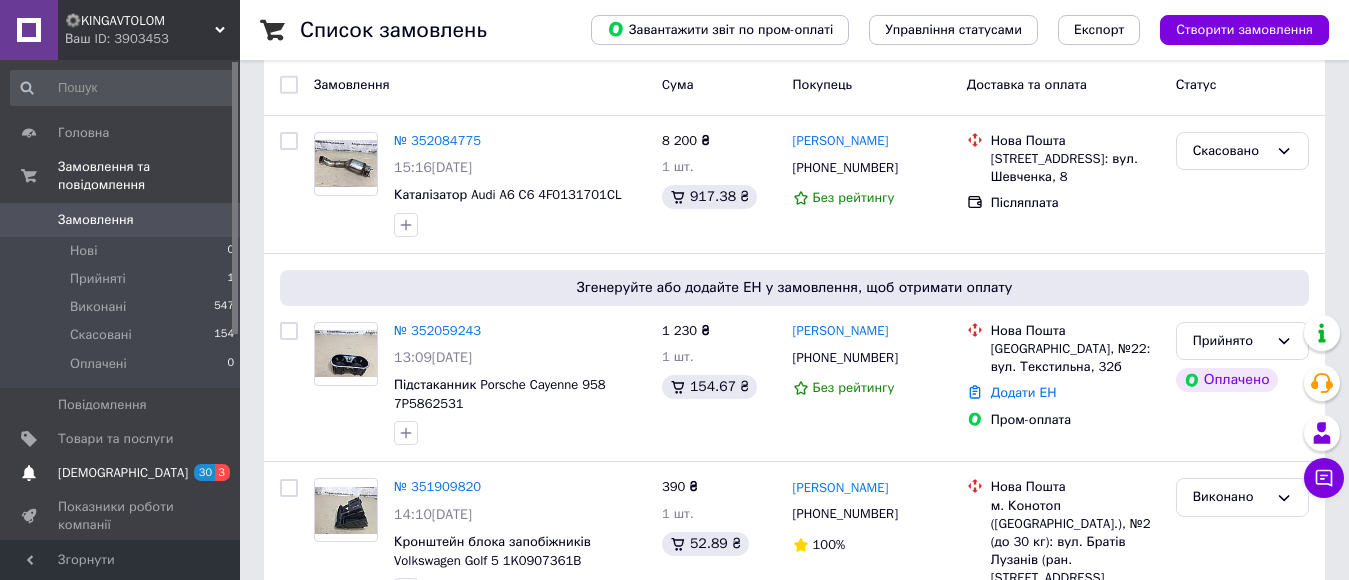click on "[DEMOGRAPHIC_DATA]" at bounding box center [121, 473] 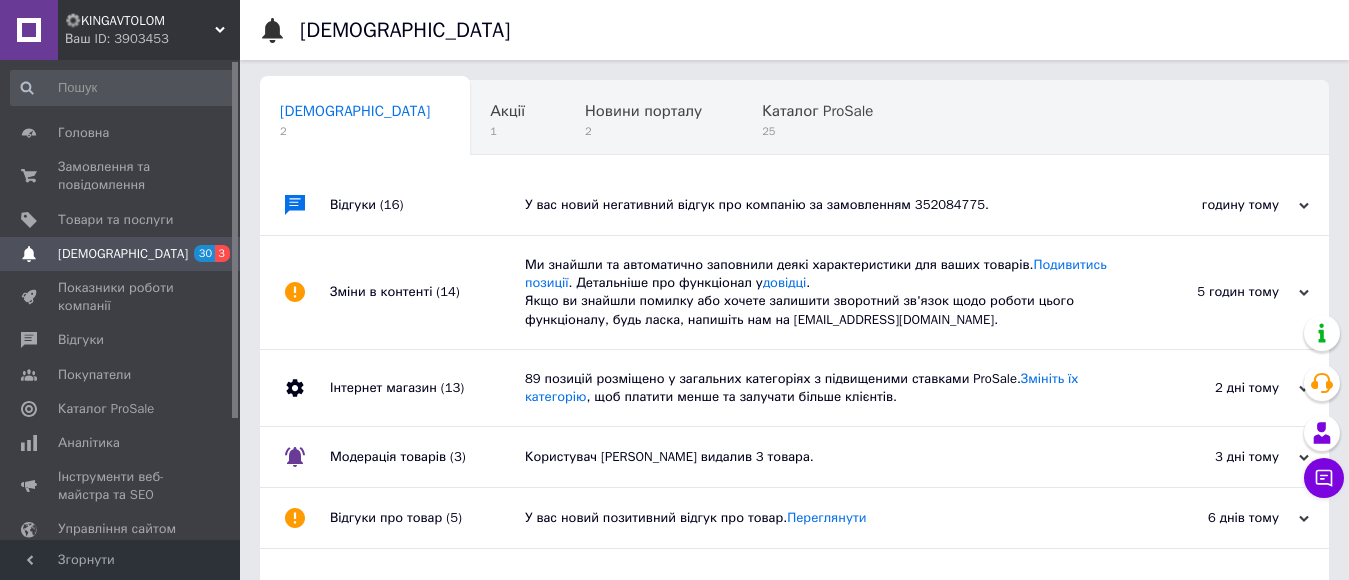 click on "годину тому" at bounding box center [1209, 205] 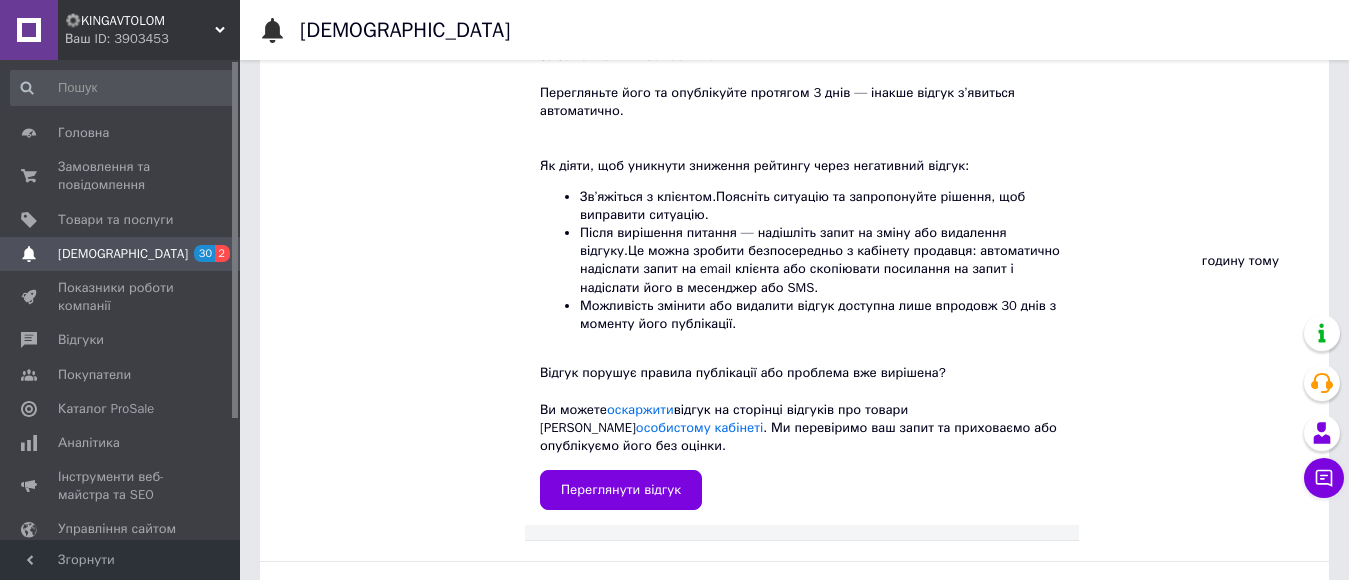 scroll, scrollTop: 300, scrollLeft: 0, axis: vertical 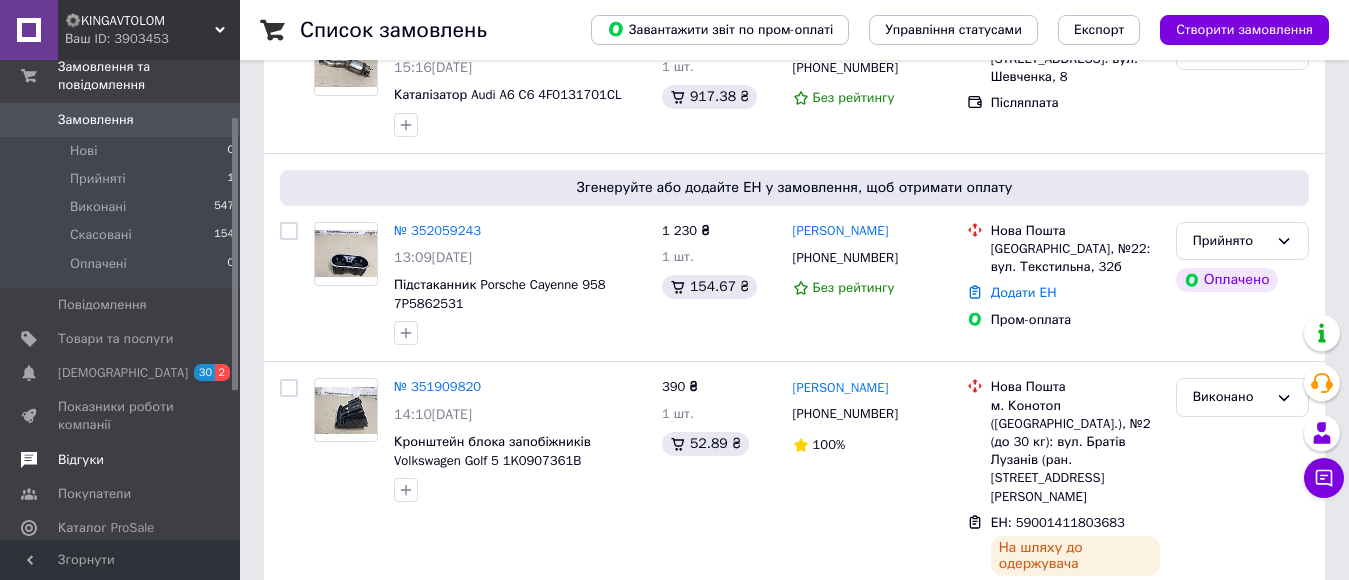 click on "Відгуки" at bounding box center (121, 460) 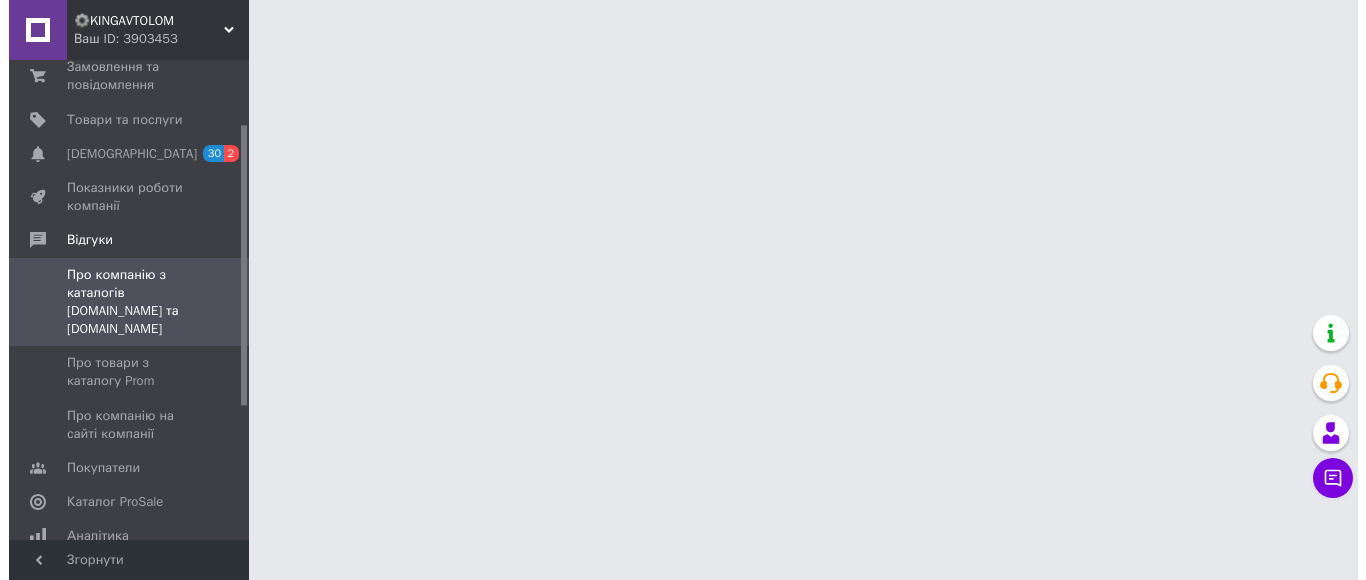 scroll, scrollTop: 0, scrollLeft: 0, axis: both 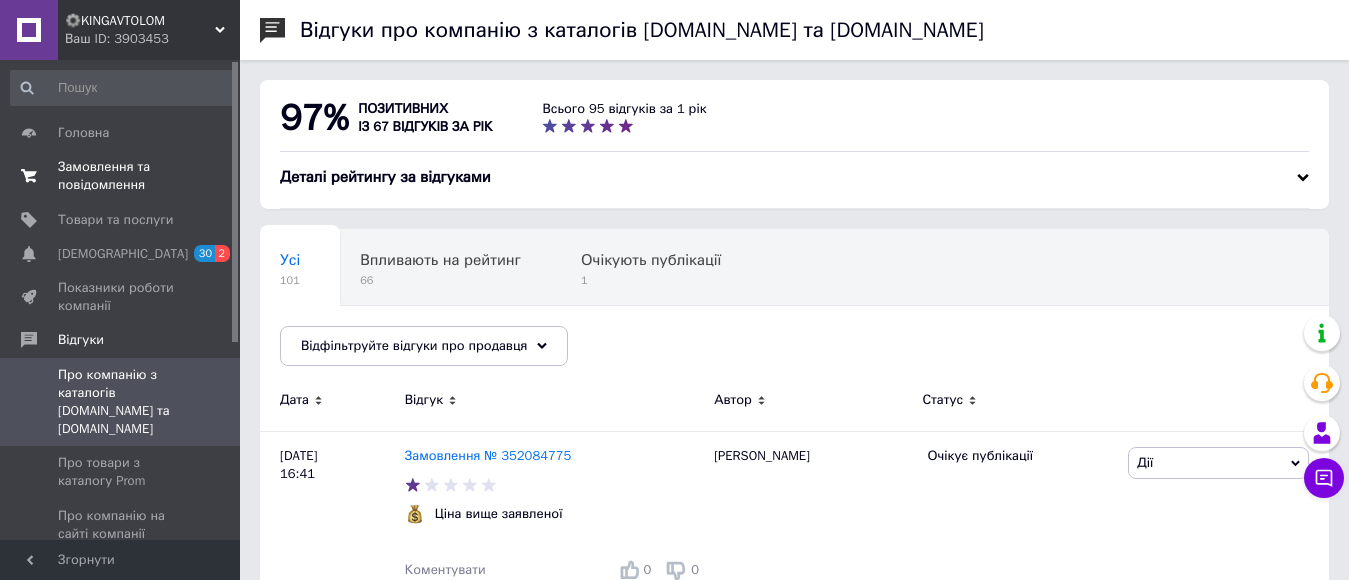 click on "Замовлення та повідомлення" at bounding box center [121, 176] 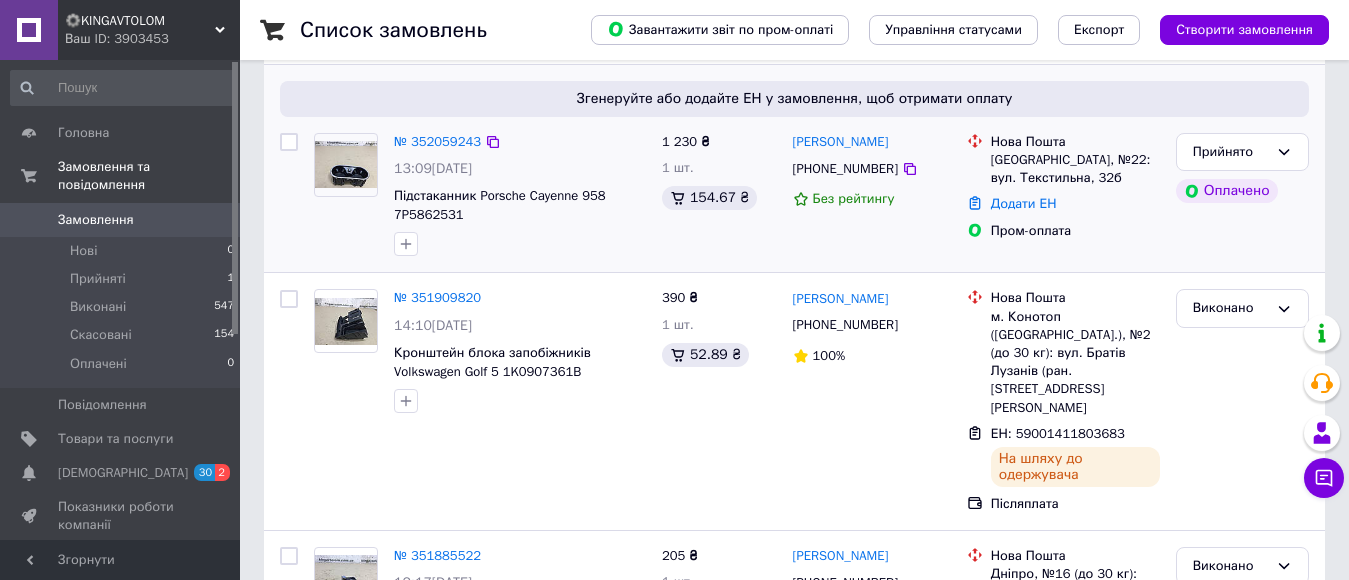 scroll, scrollTop: 300, scrollLeft: 0, axis: vertical 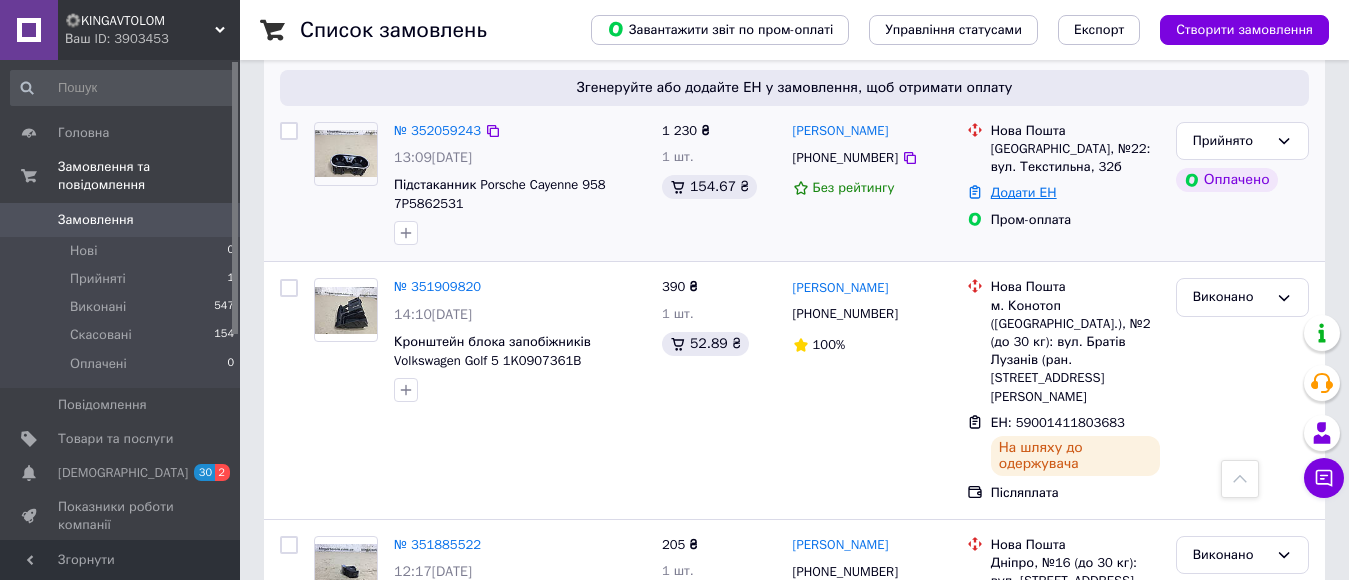 click on "Додати ЕН" at bounding box center [1024, 192] 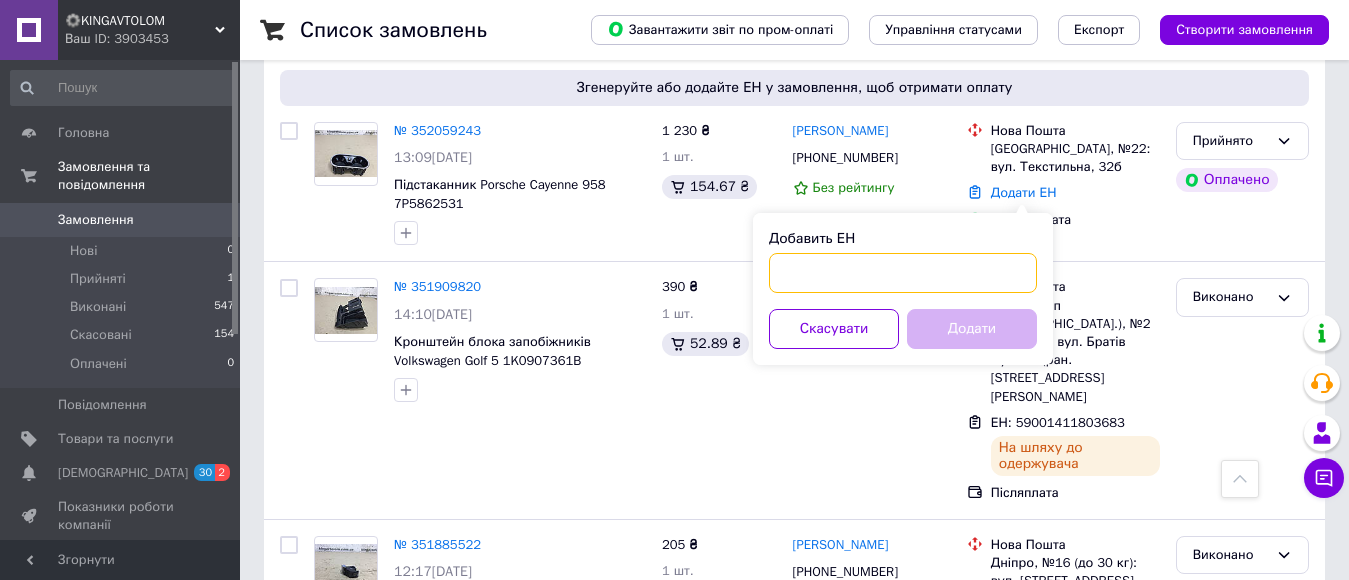 click on "Добавить ЕН" at bounding box center (903, 273) 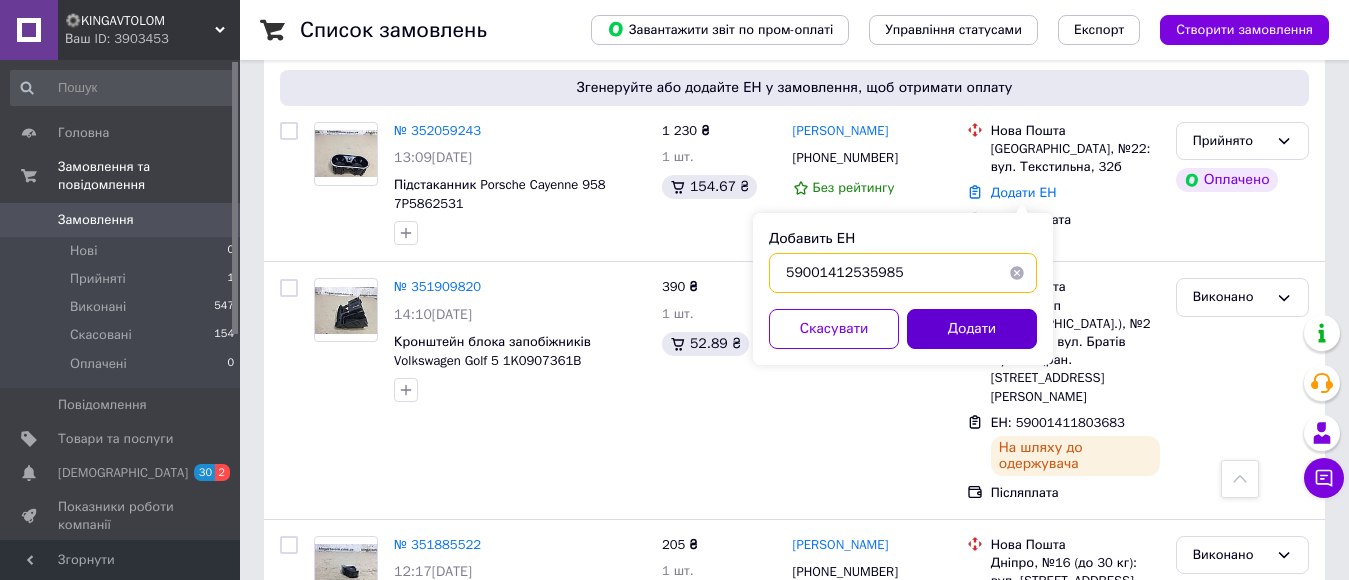 type on "59001412535985" 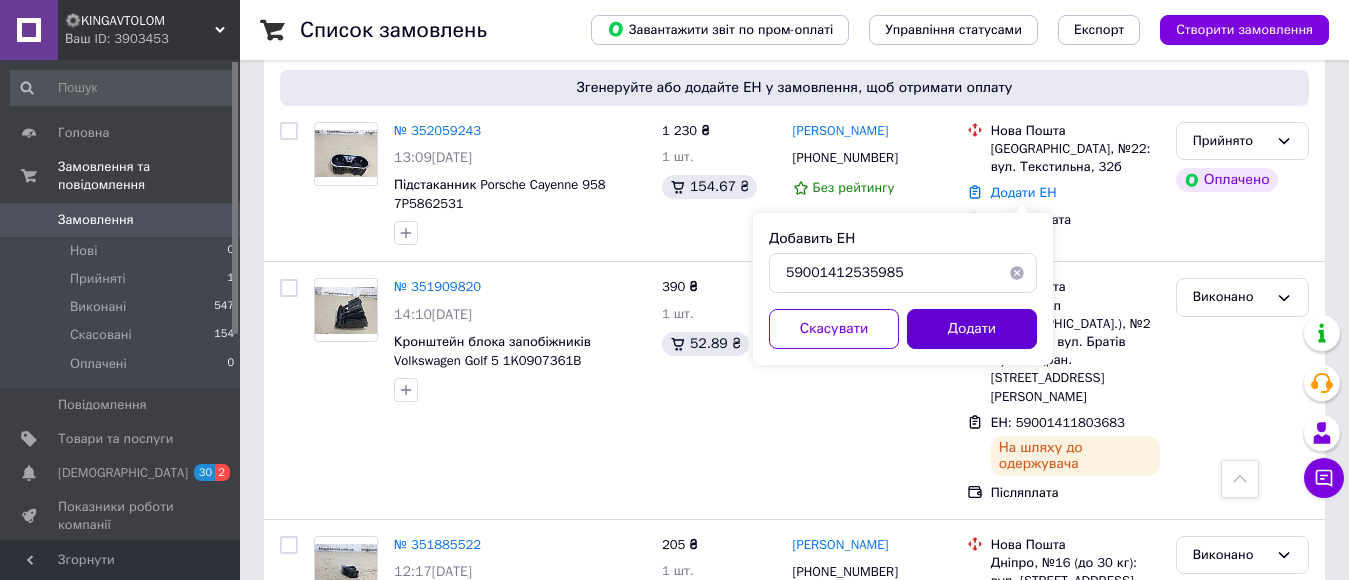 click on "Додати" at bounding box center (972, 329) 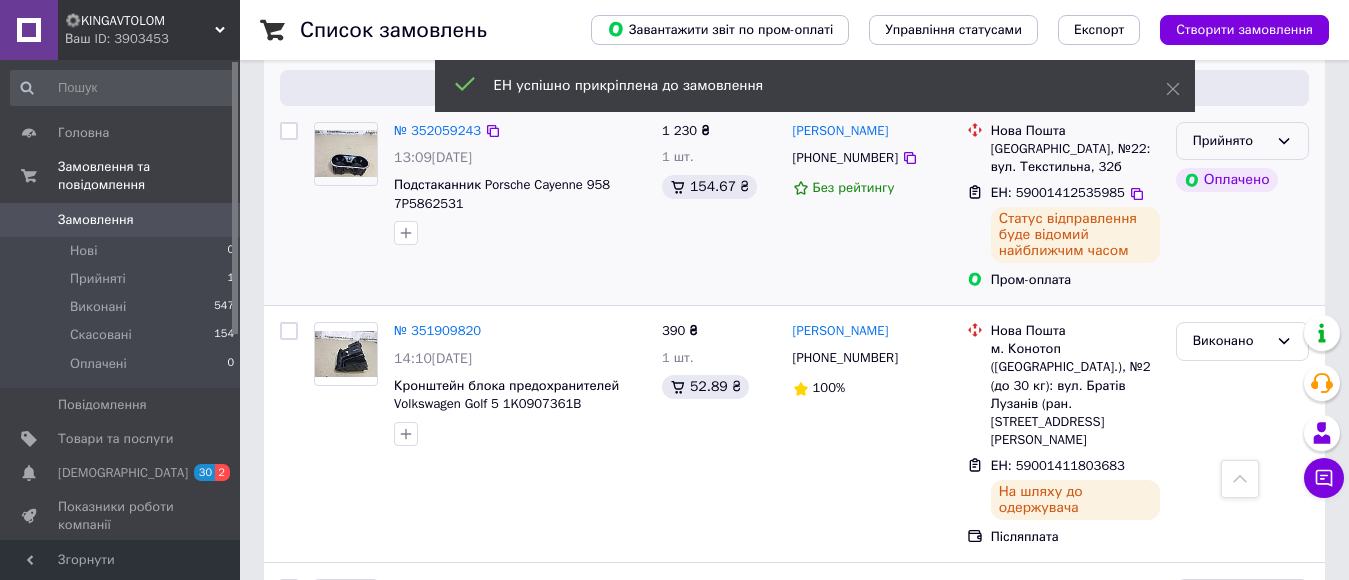 click on "Прийнято" at bounding box center [1230, 141] 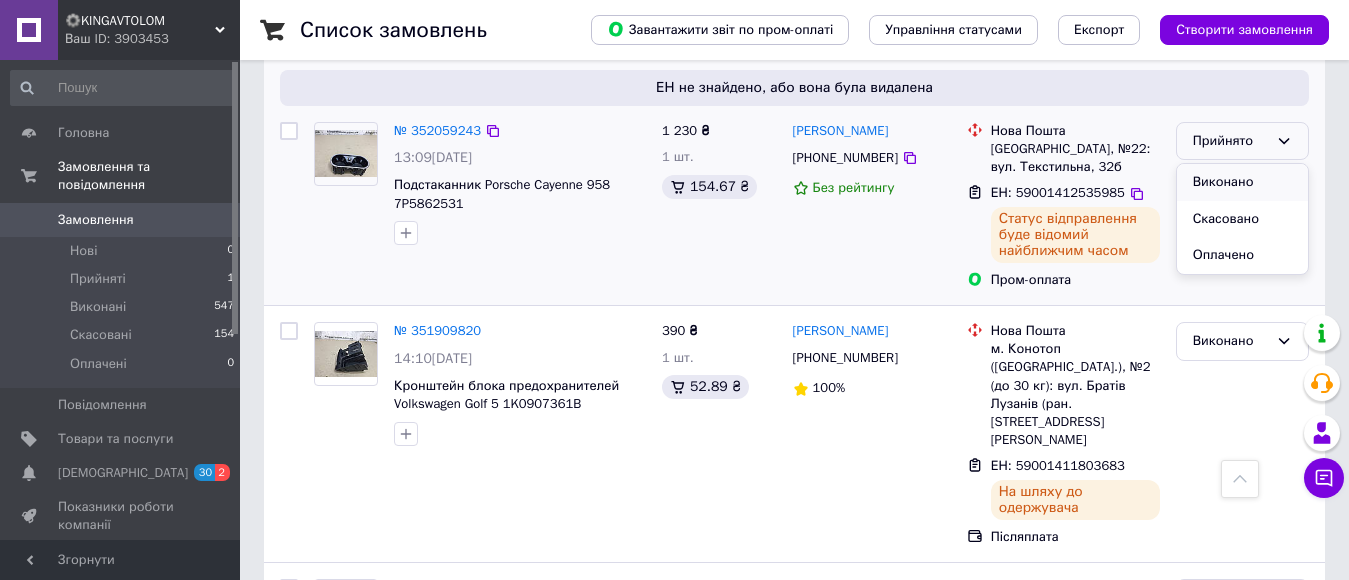 click on "Виконано" at bounding box center [1242, 182] 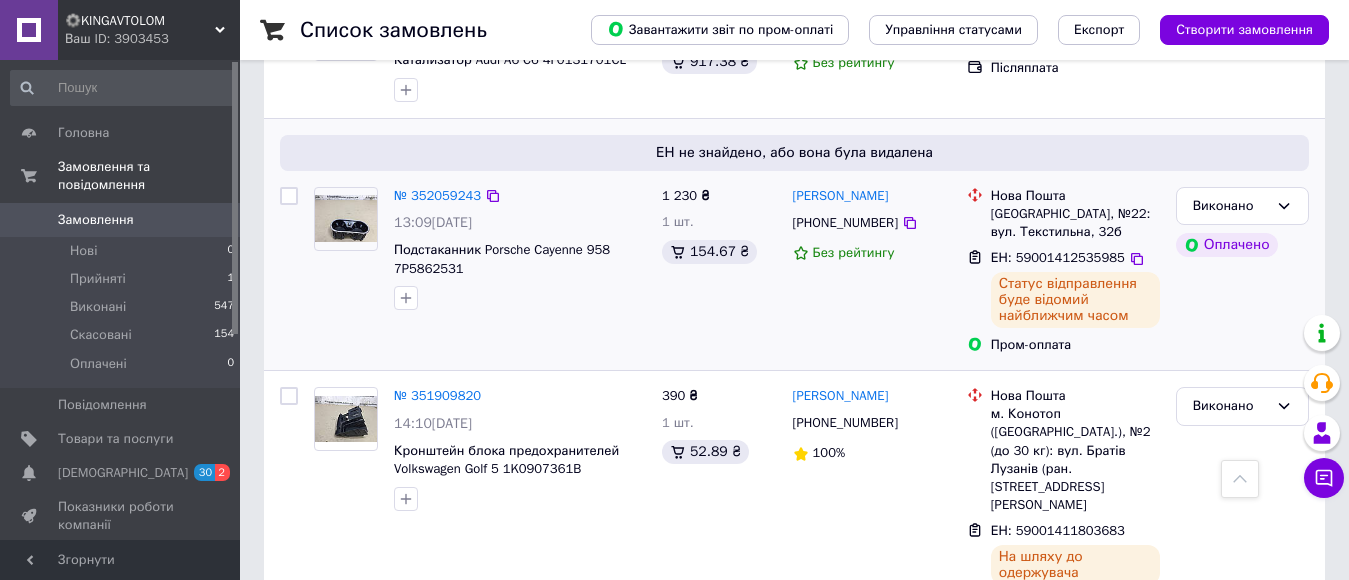 scroll, scrollTop: 0, scrollLeft: 0, axis: both 